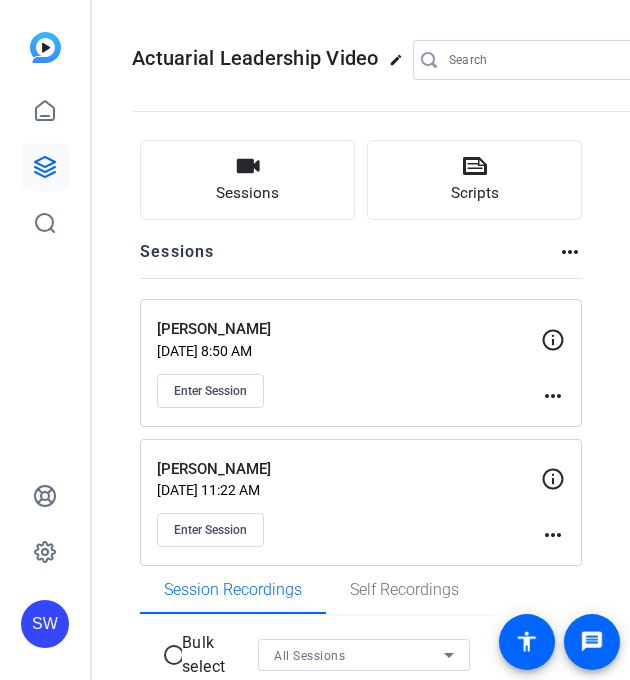 scroll, scrollTop: 0, scrollLeft: 0, axis: both 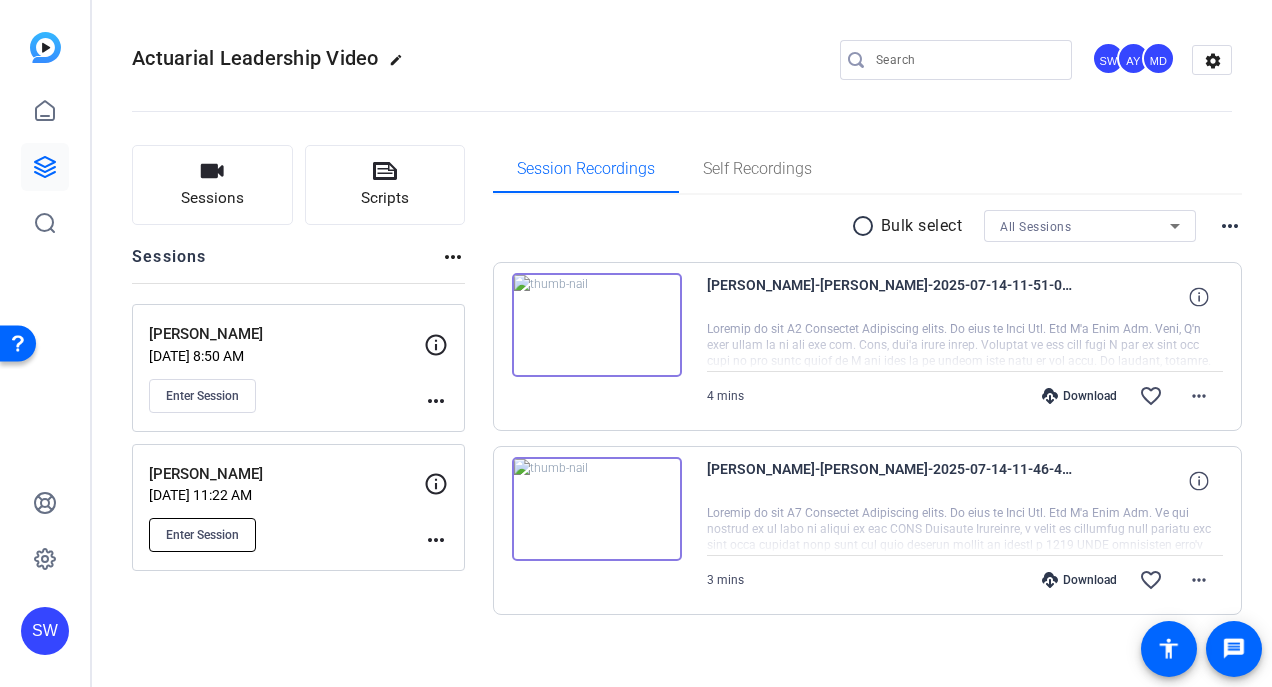 click on "Enter Session" 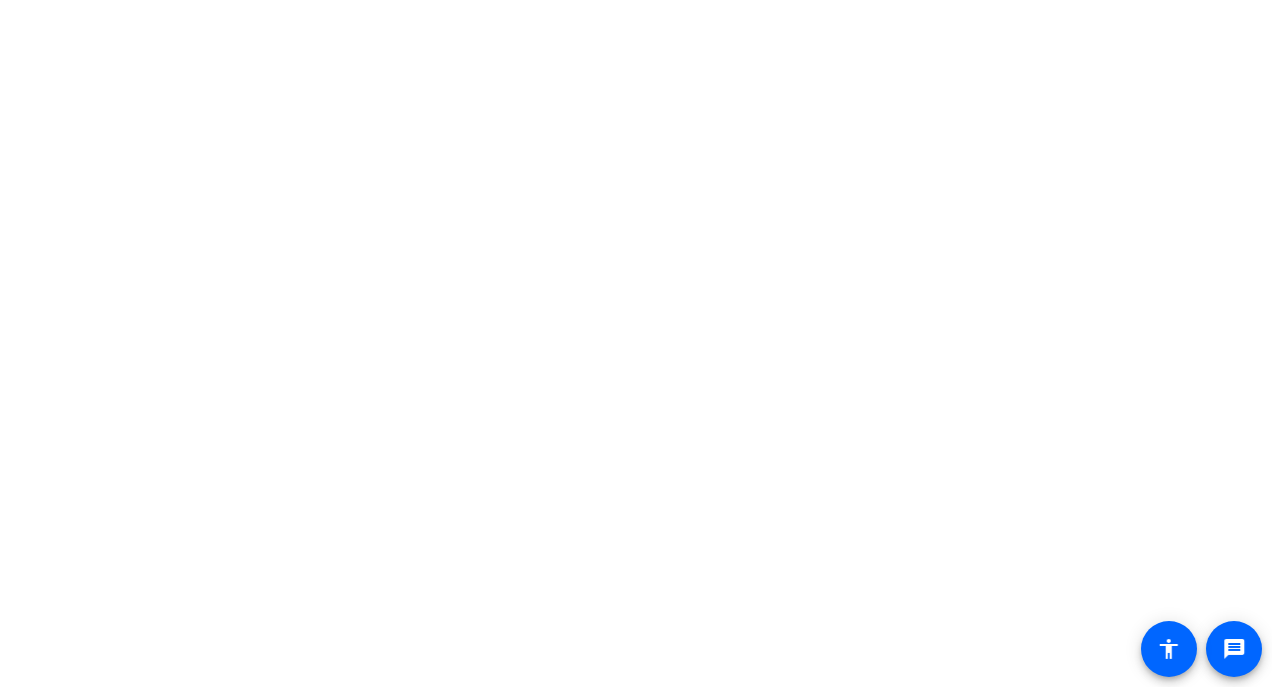 scroll, scrollTop: 0, scrollLeft: 0, axis: both 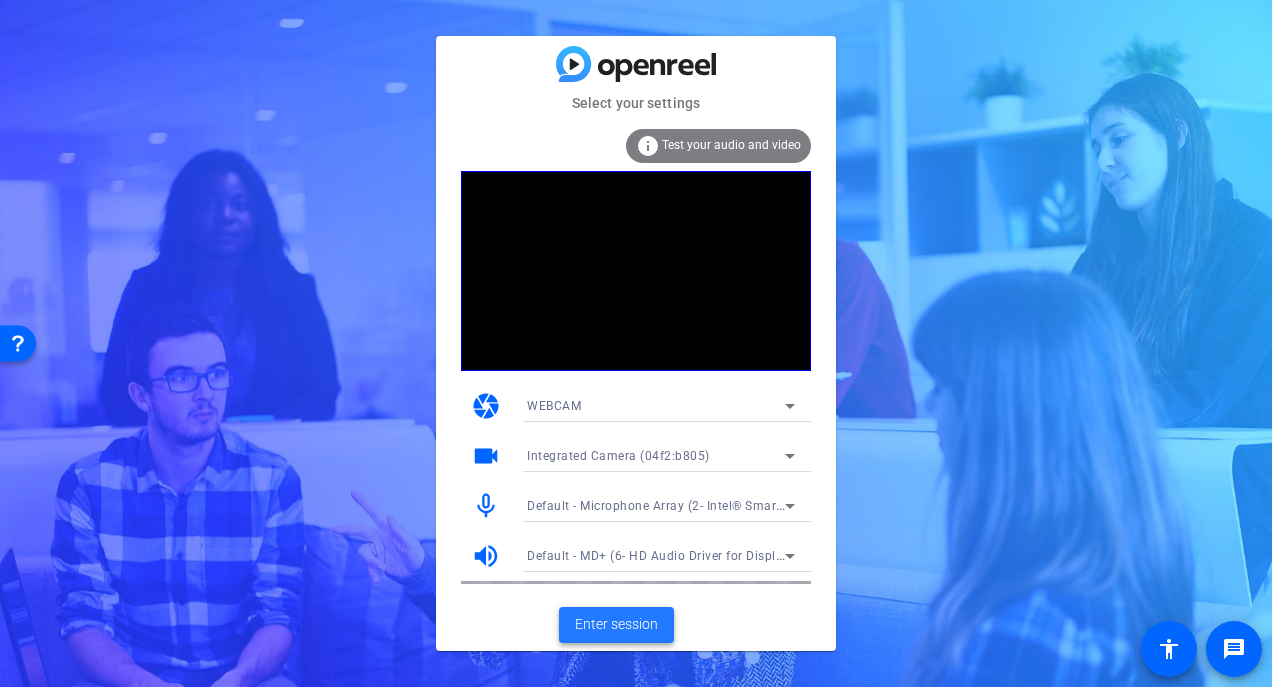 click on "Enter session" 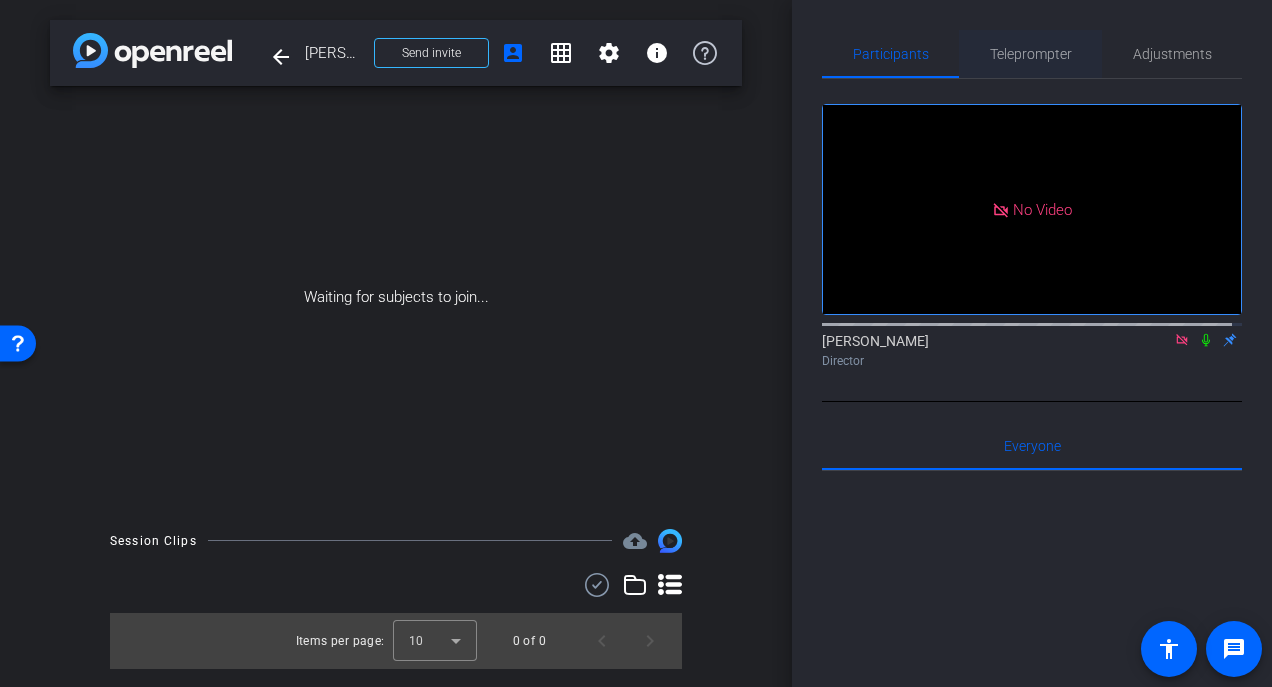 click on "Teleprompter" at bounding box center [1031, 54] 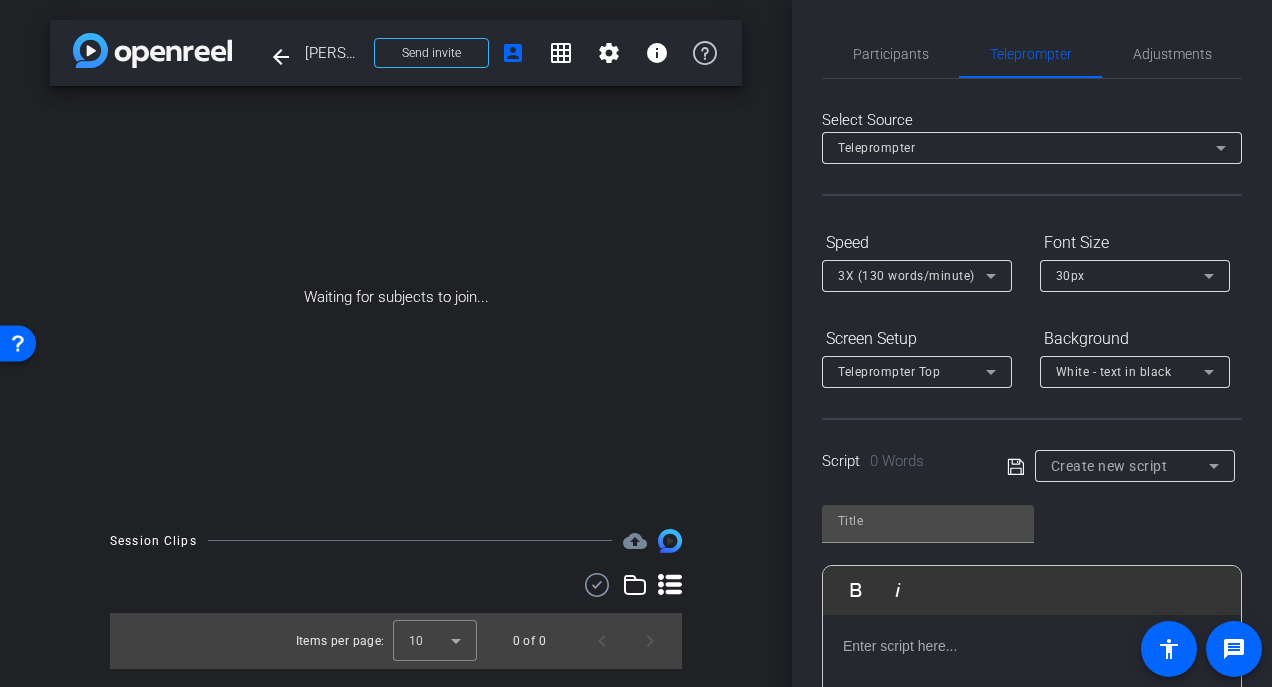 click 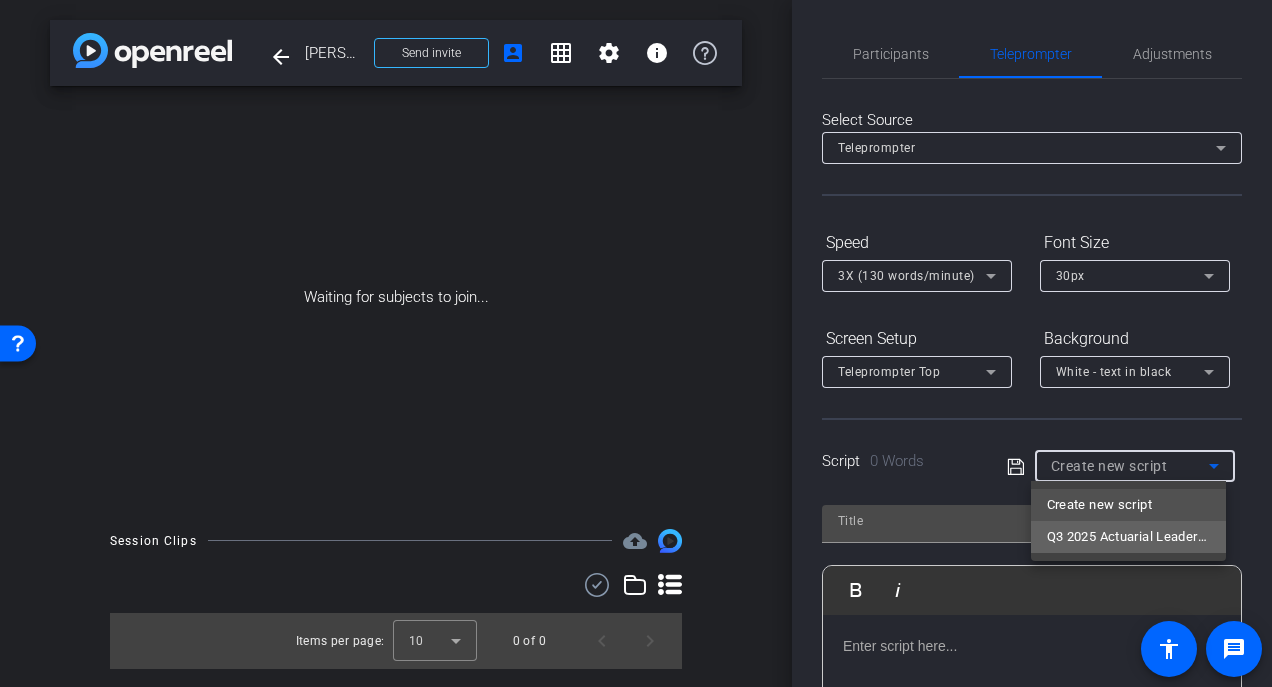 click on "Q3 2025 Actuarial Leadership video" at bounding box center [1128, 537] 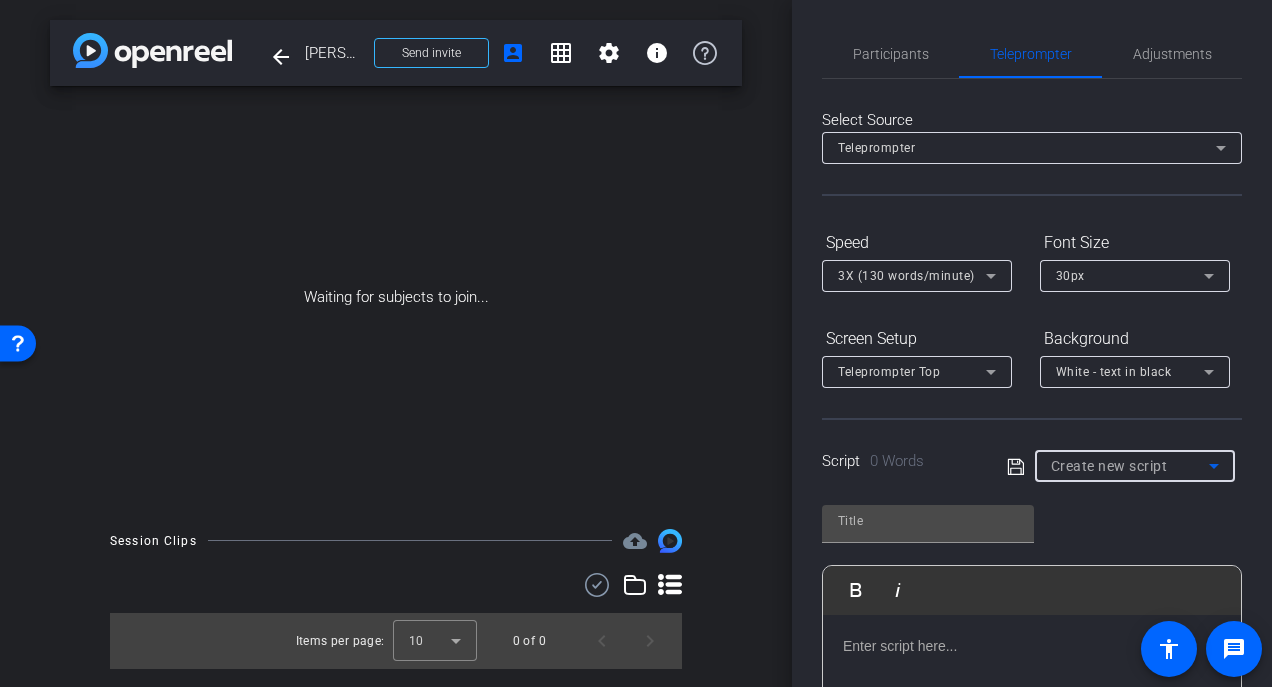 type on "Q3 2025 Actuarial Leadership video" 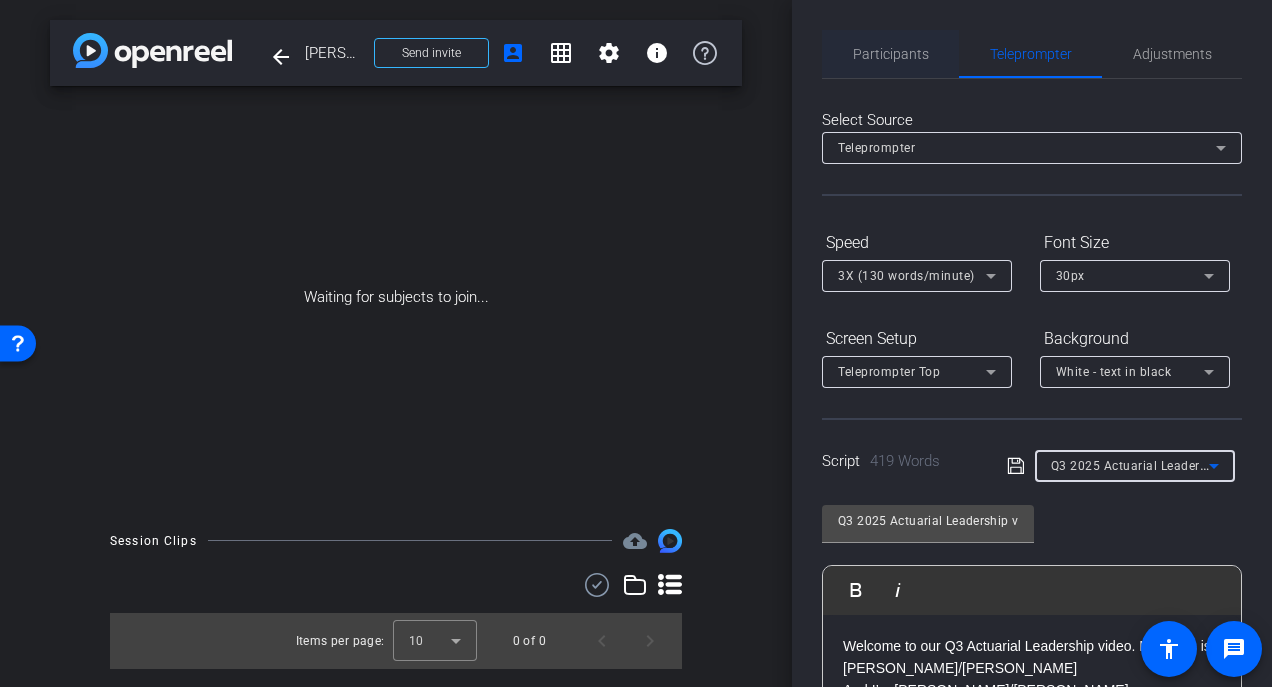 click on "Participants" at bounding box center [891, 54] 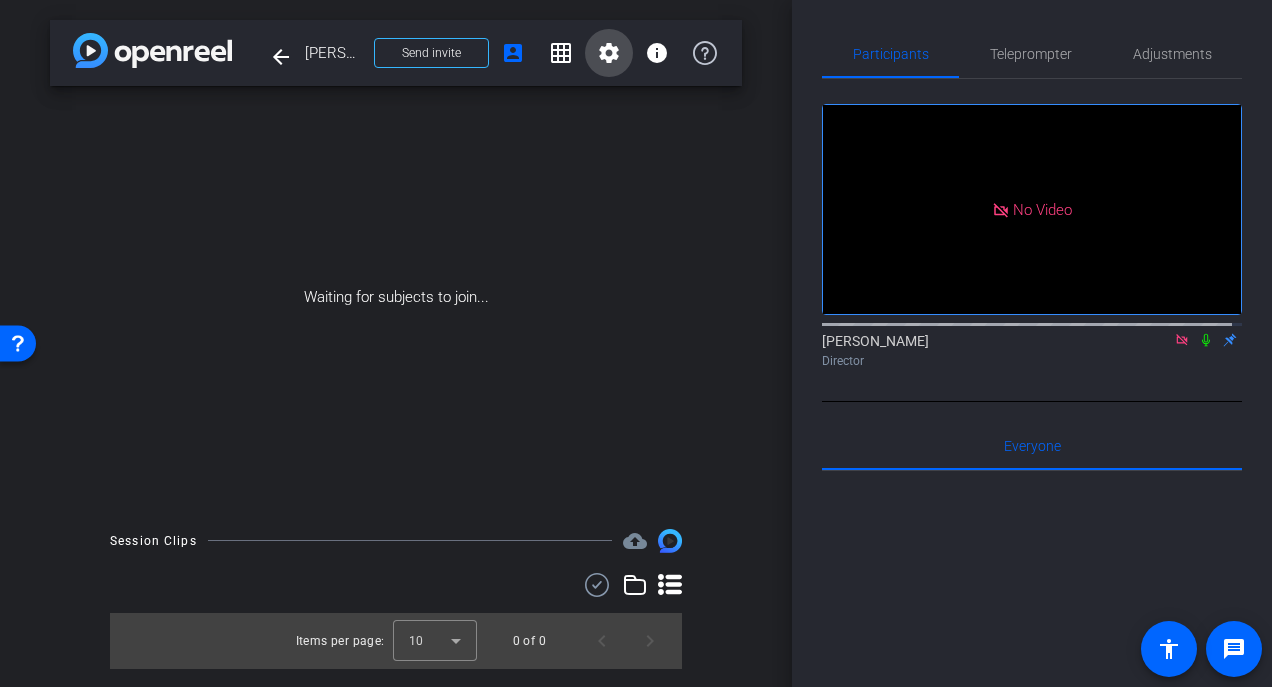 click on "settings" at bounding box center (609, 53) 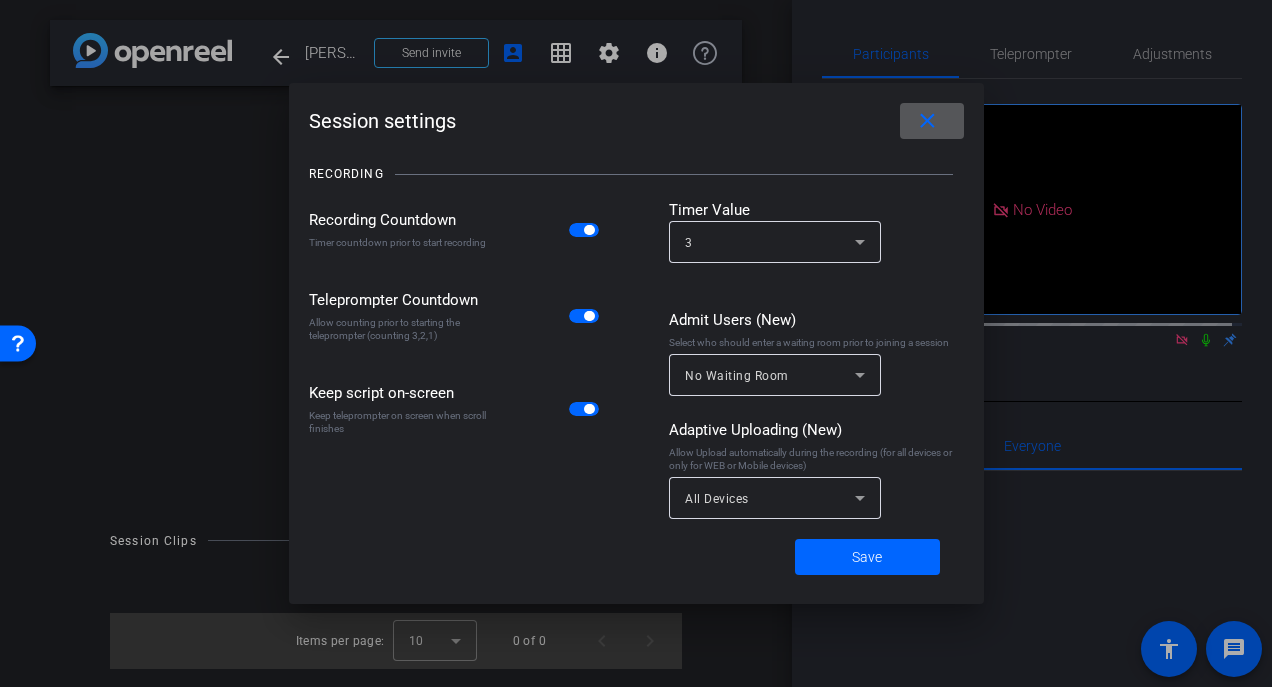 click on "close" at bounding box center [927, 121] 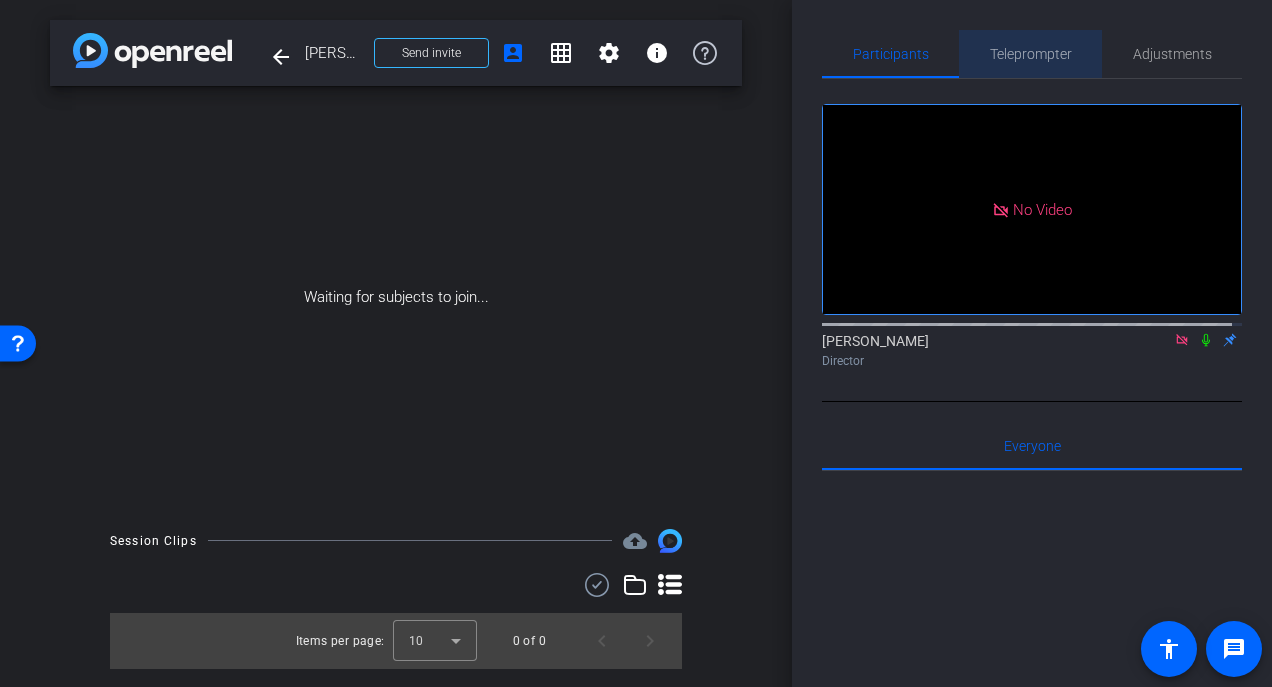 click on "Teleprompter" at bounding box center (1031, 54) 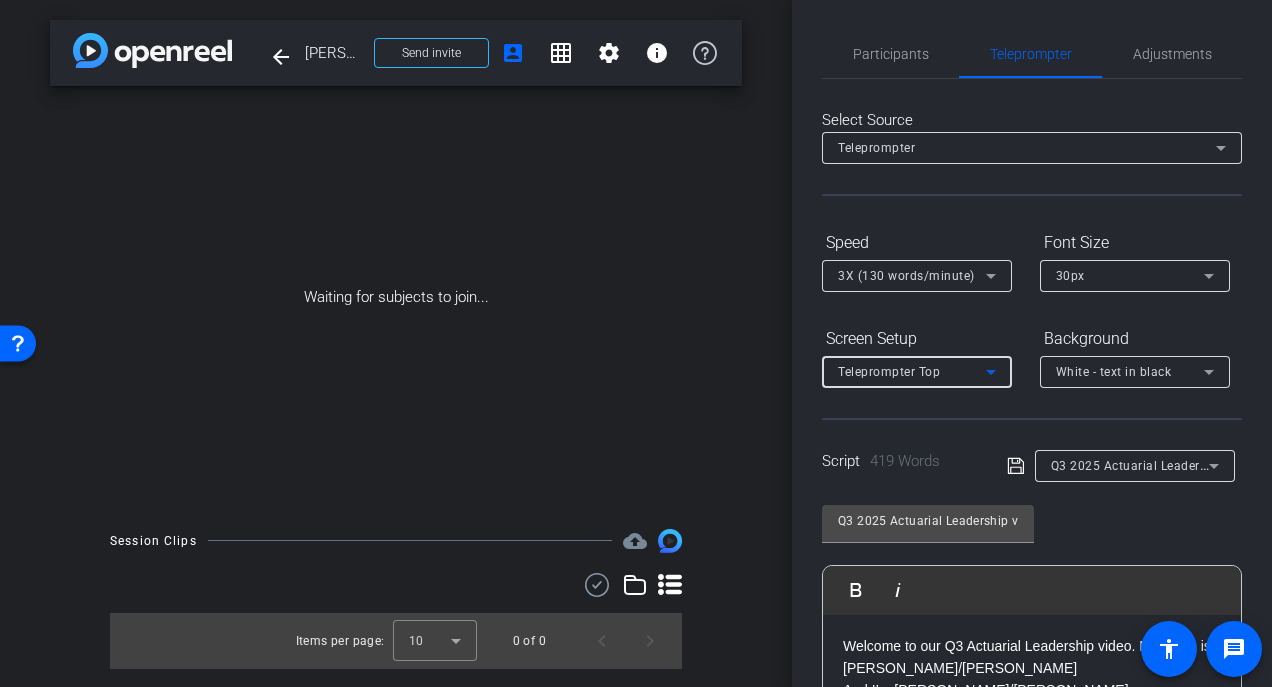 click 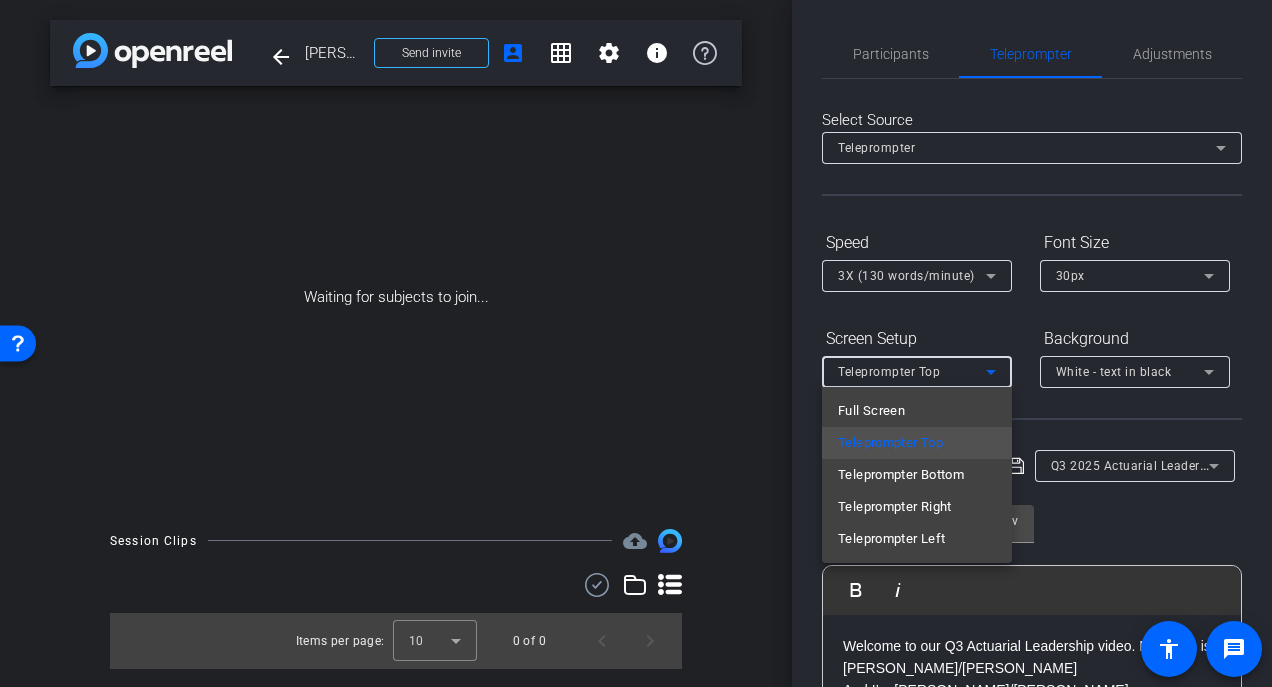 click at bounding box center (636, 343) 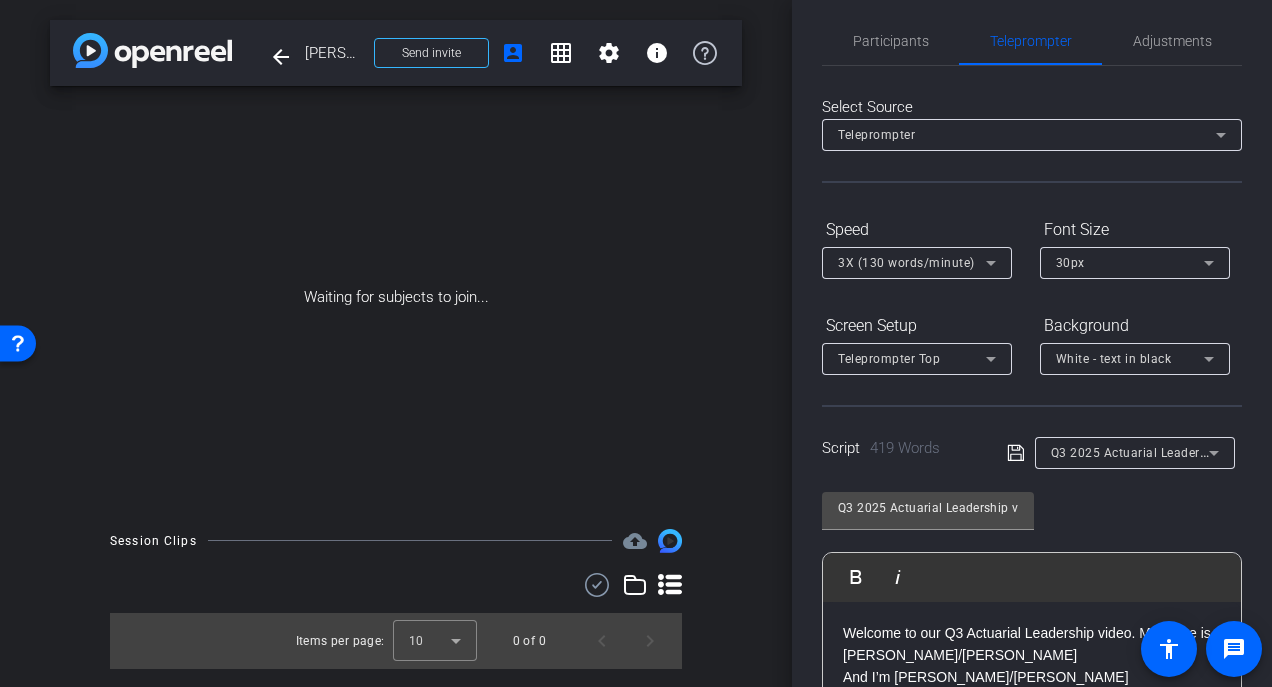 scroll, scrollTop: 0, scrollLeft: 0, axis: both 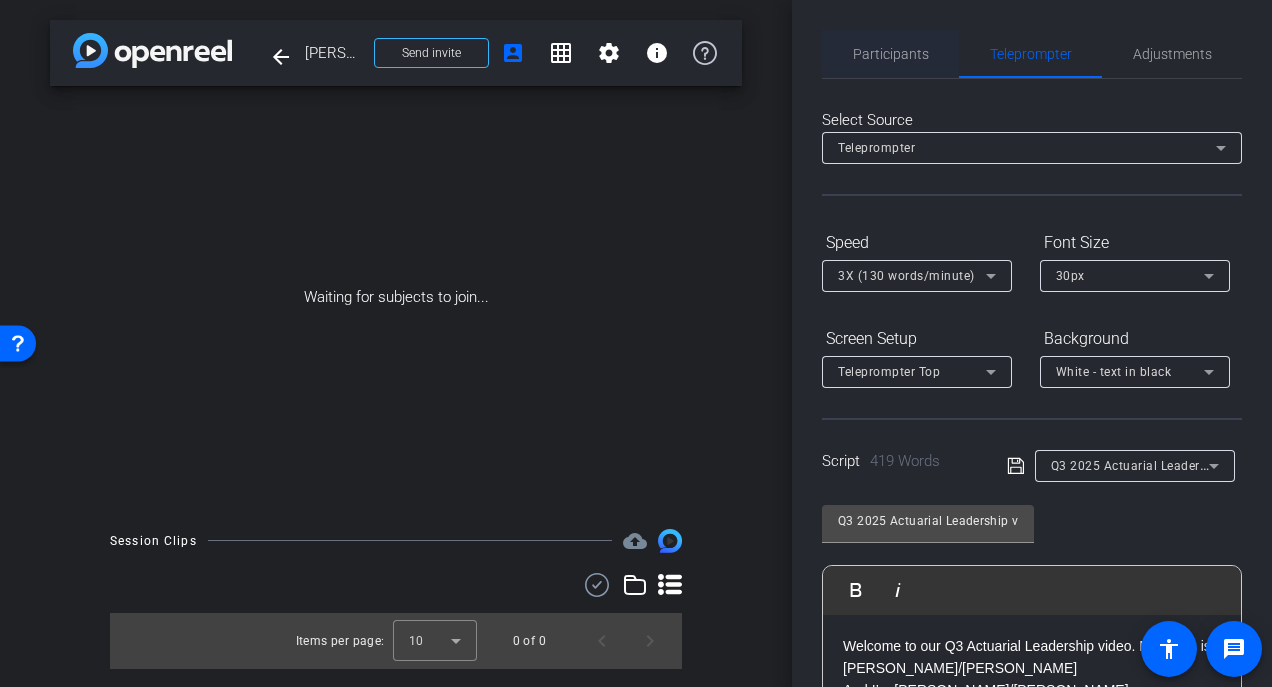 click on "Participants" at bounding box center [891, 54] 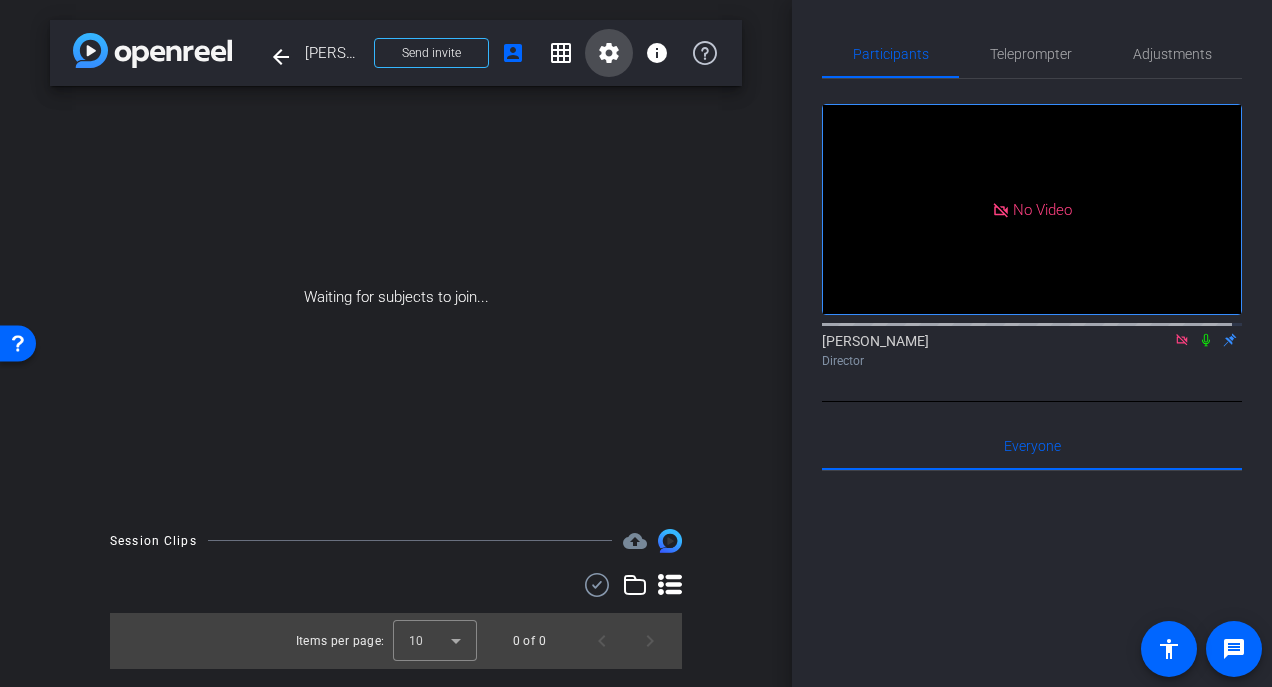 click on "settings" at bounding box center (609, 53) 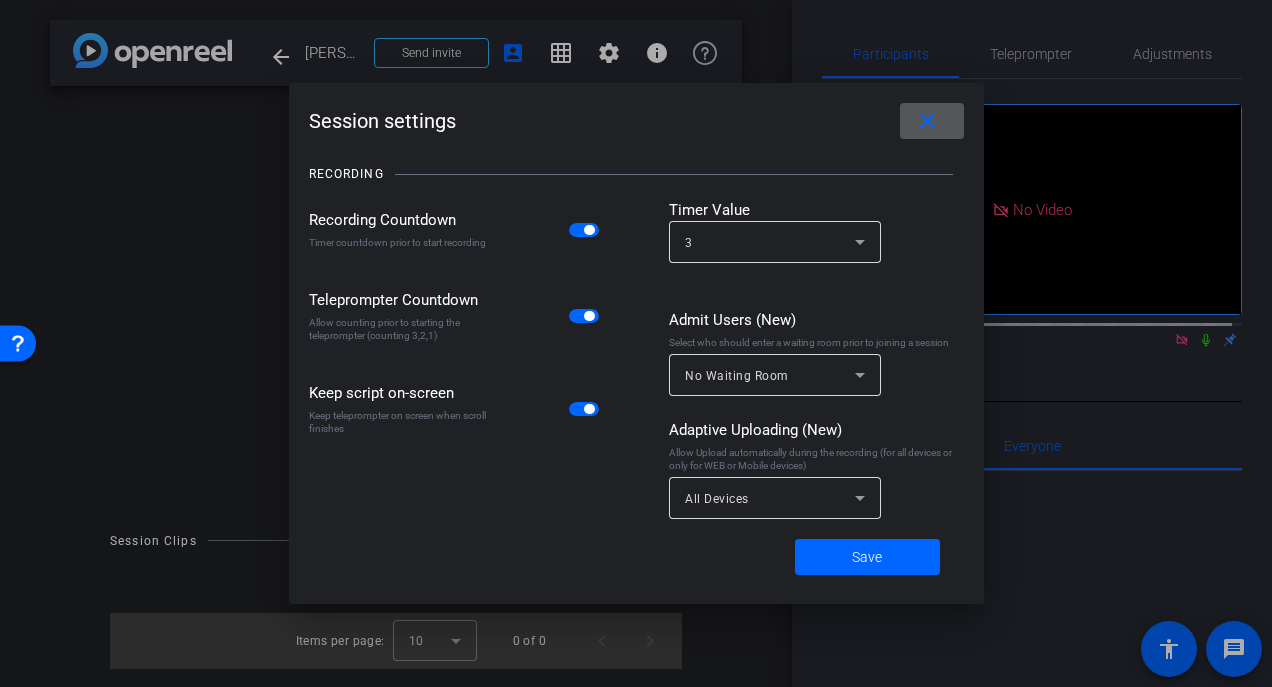 click on "close" at bounding box center [927, 121] 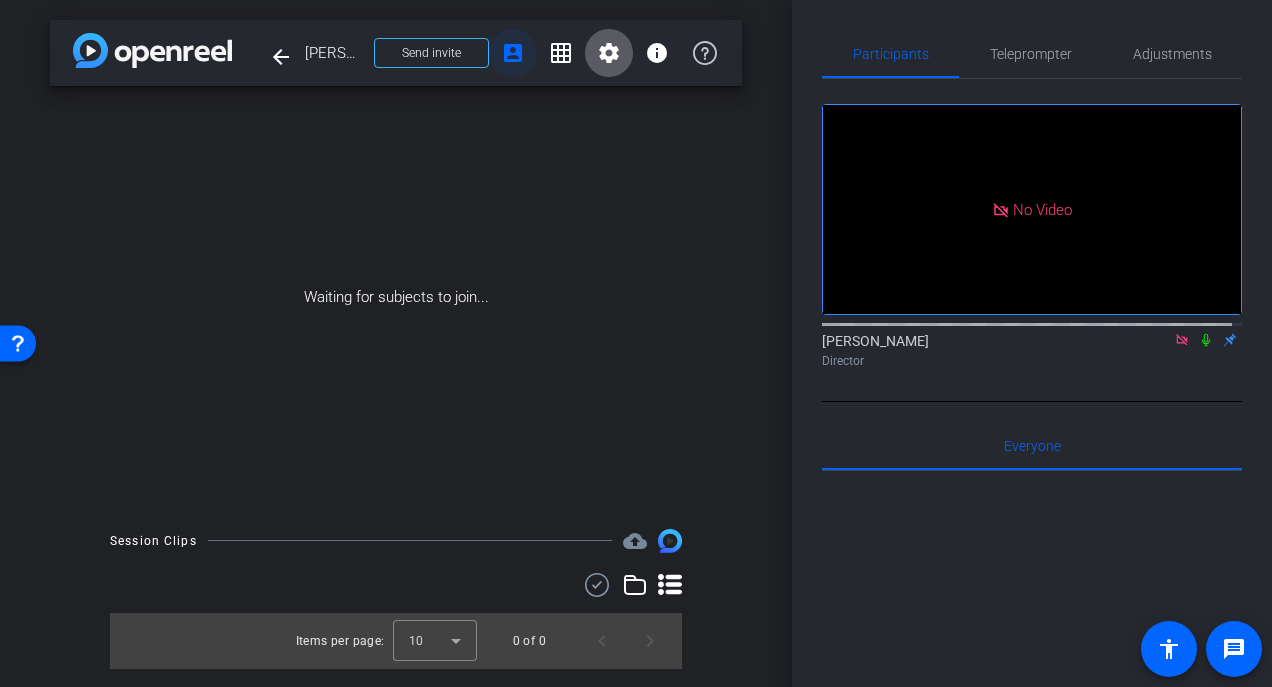 click on "account_box" at bounding box center (513, 53) 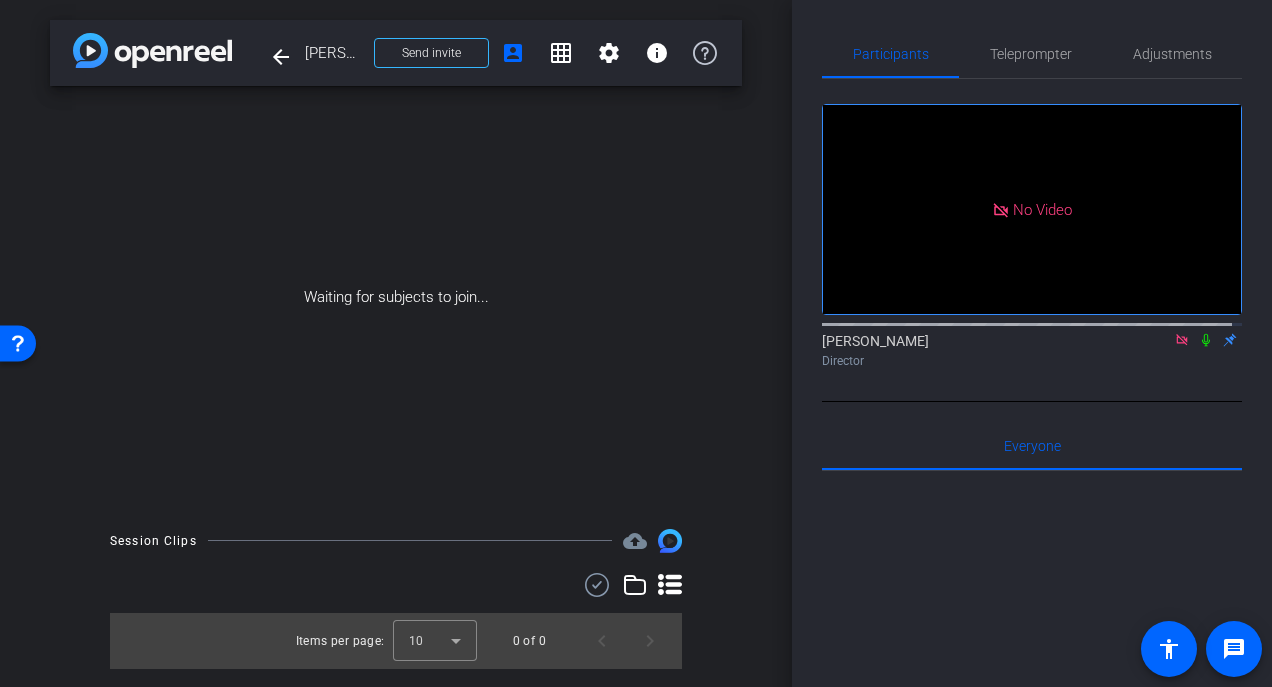 click 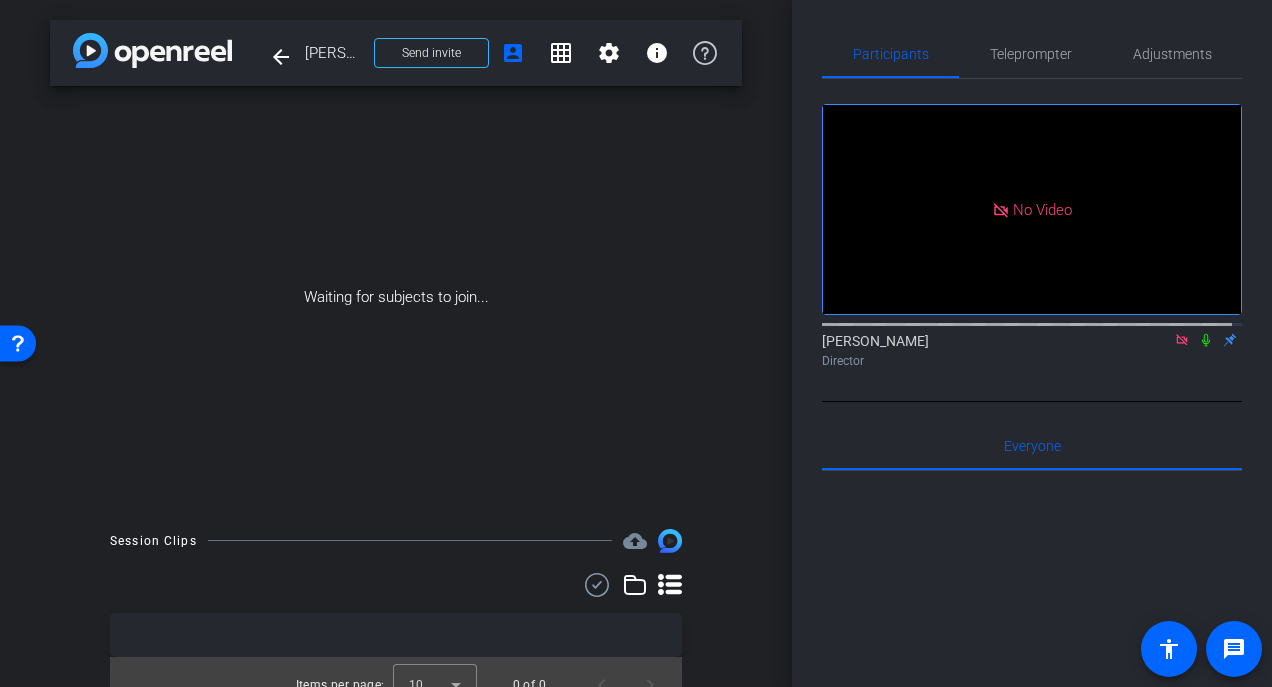 click 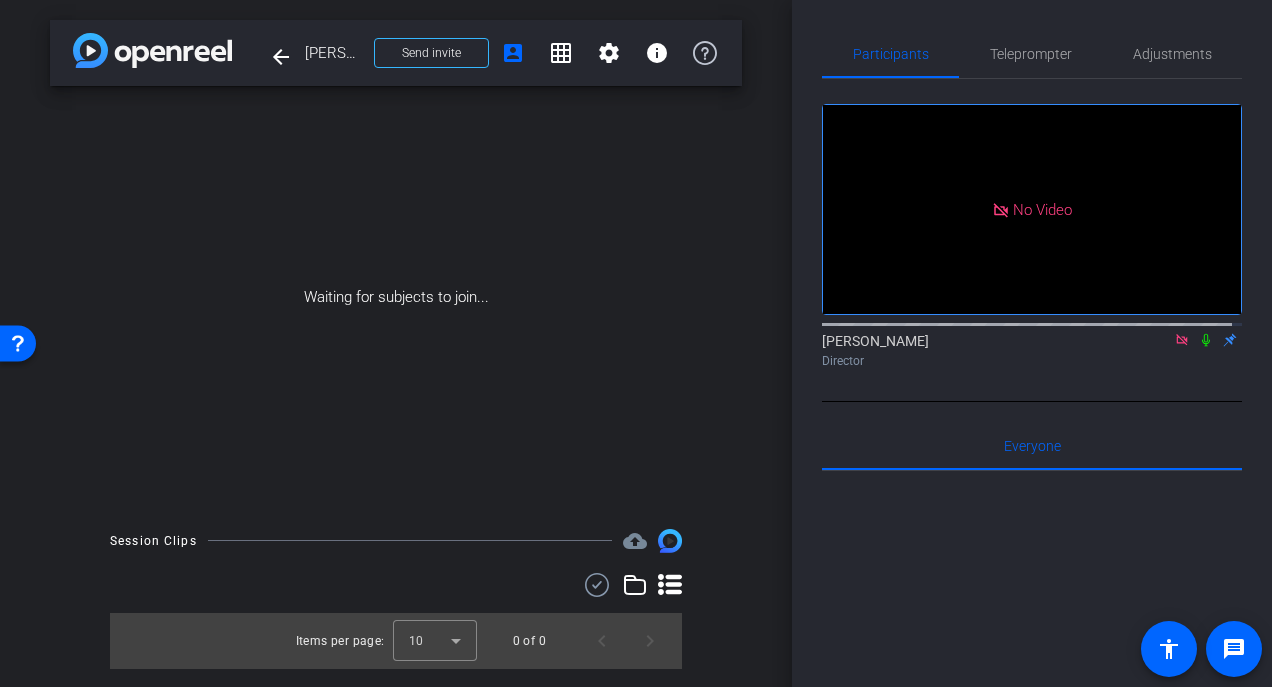 click 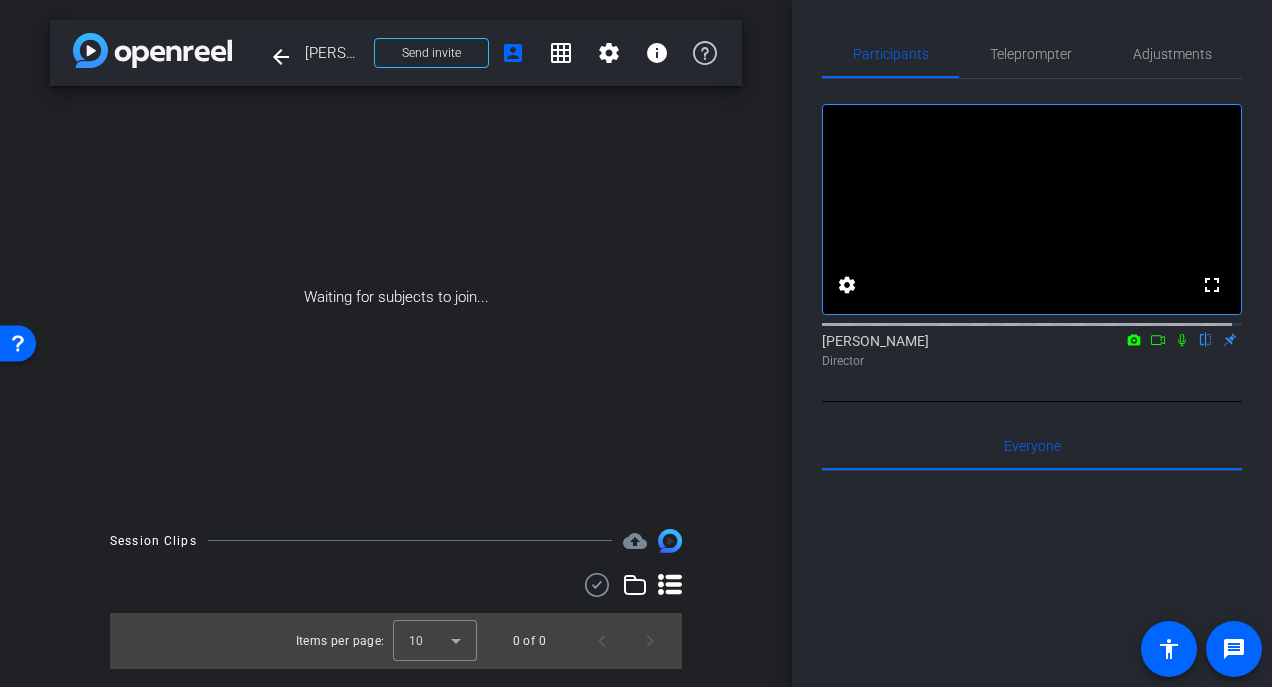 click 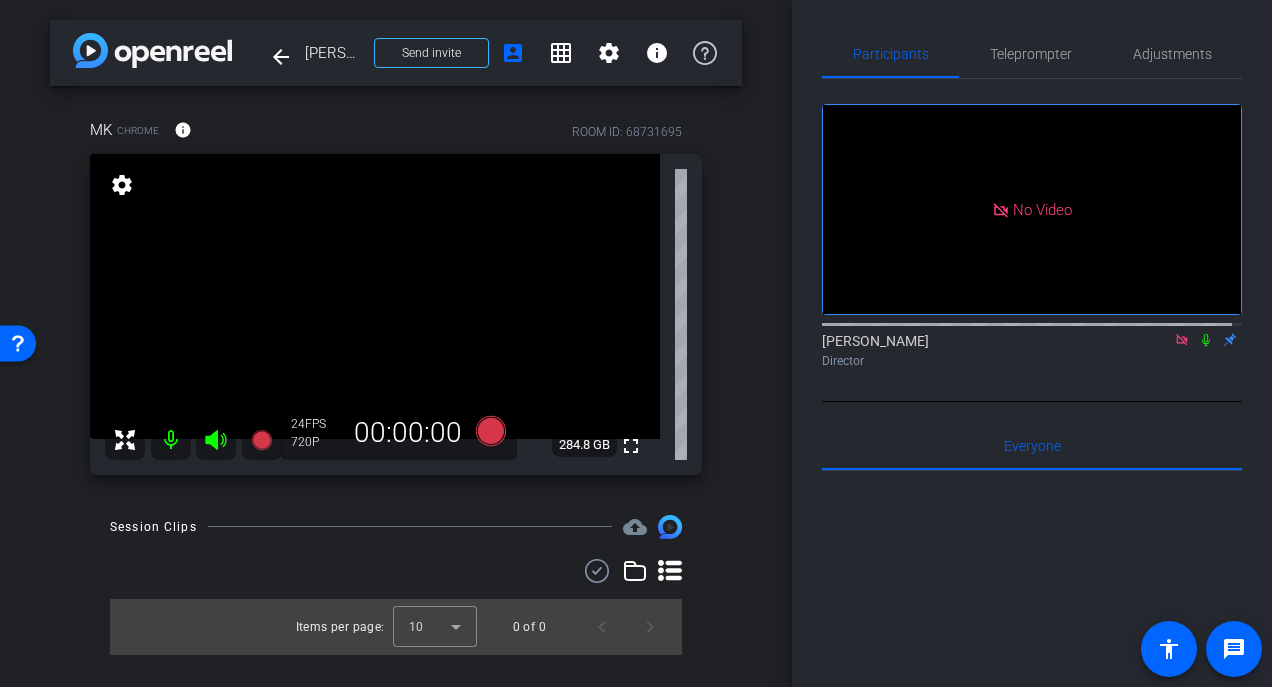 click 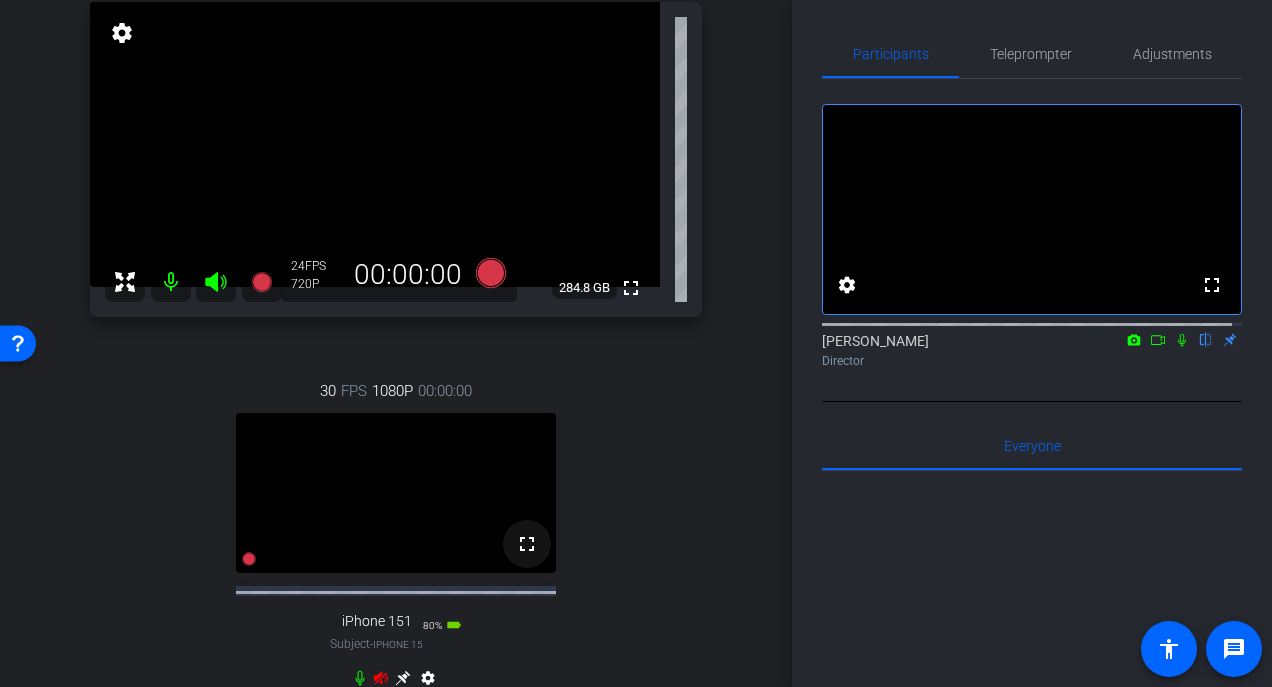 scroll, scrollTop: 200, scrollLeft: 0, axis: vertical 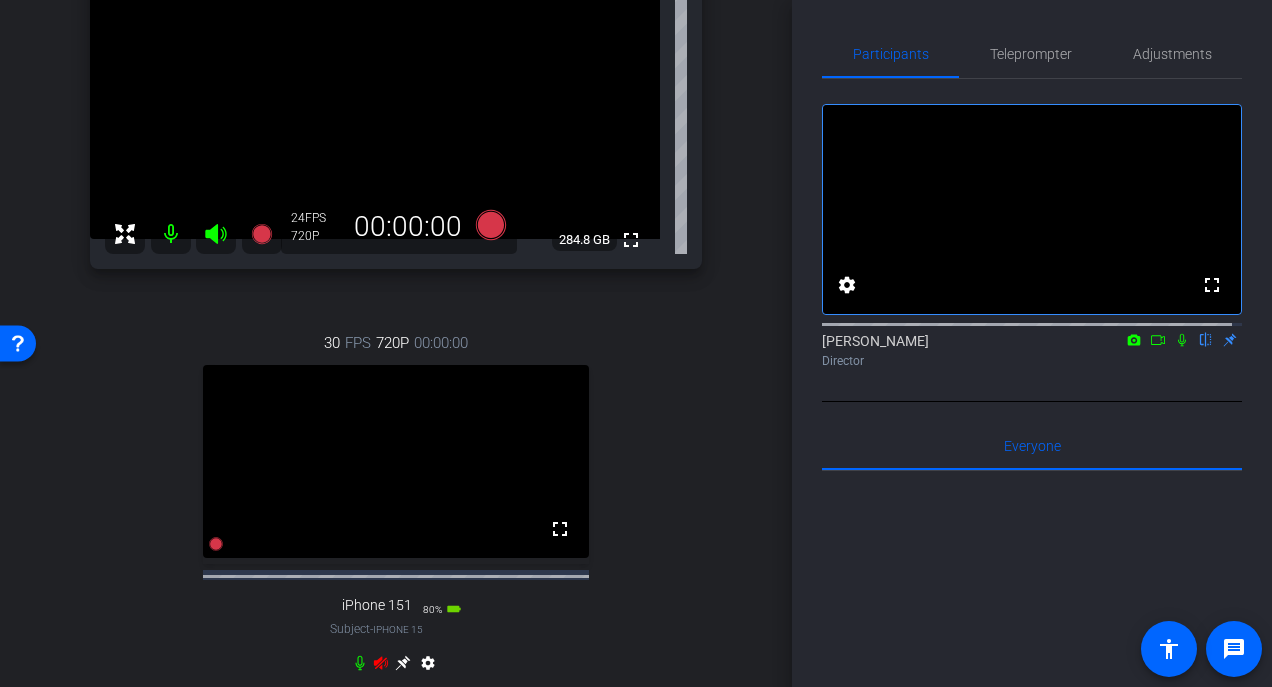 click 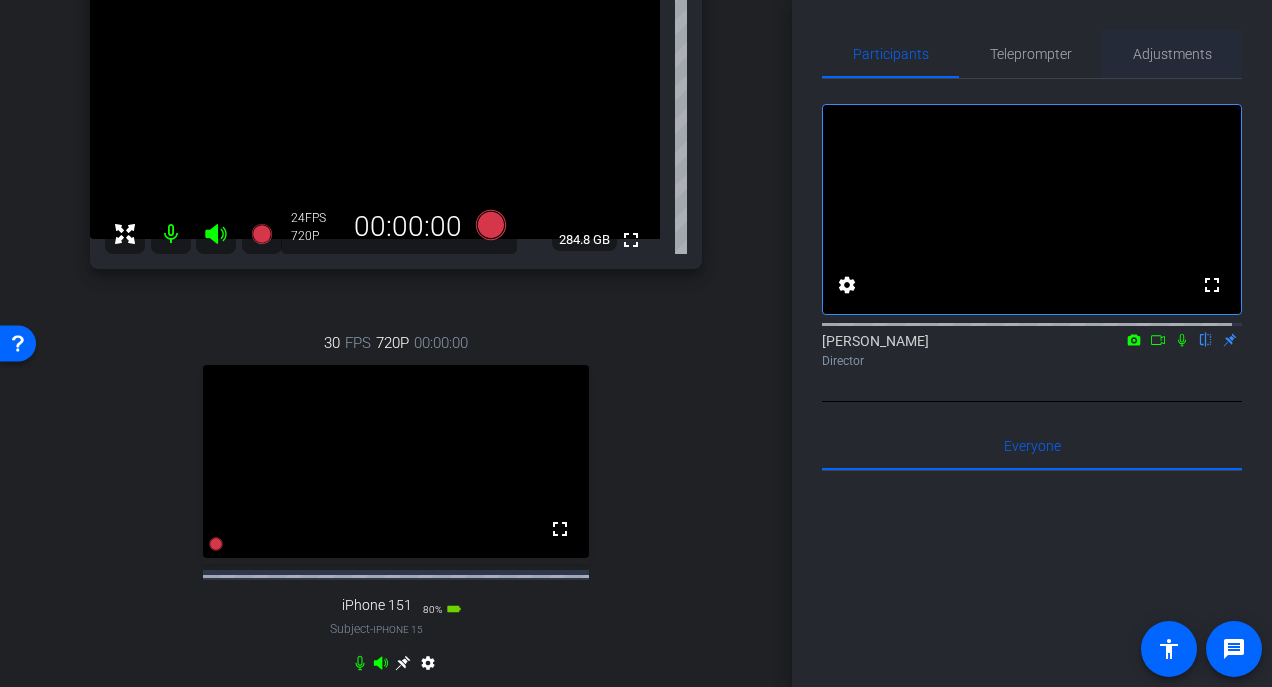 click on "Adjustments" at bounding box center [1172, 54] 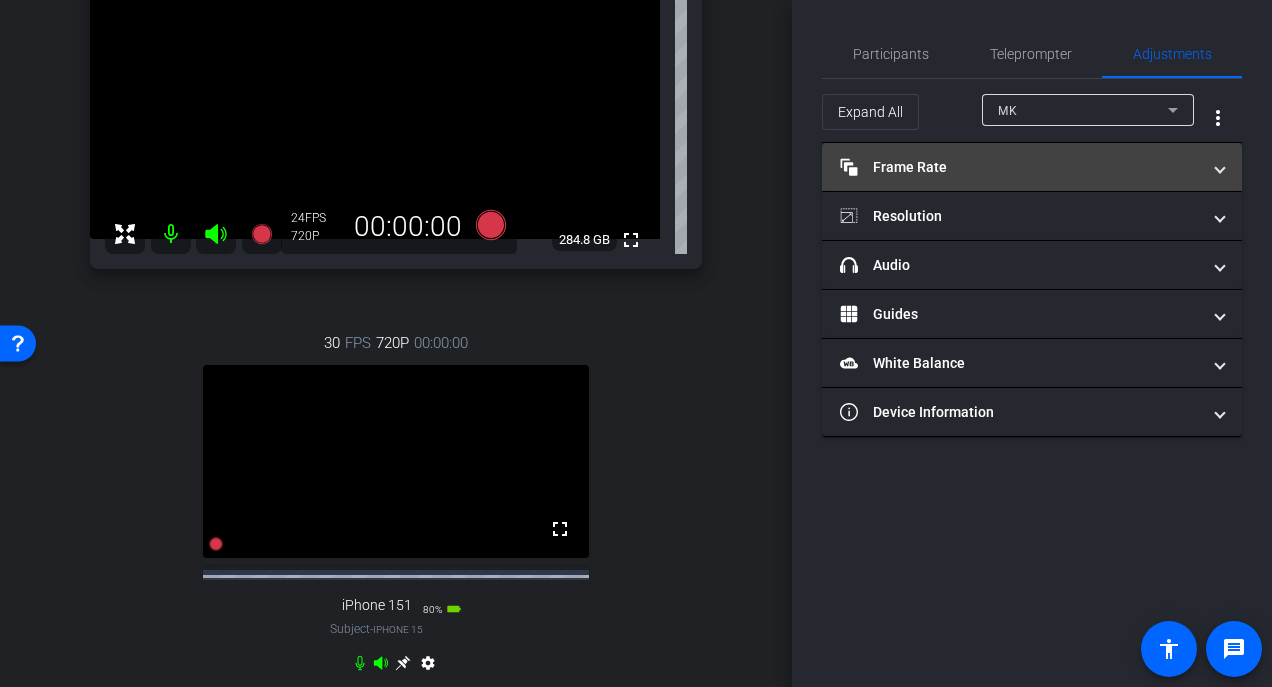 click at bounding box center [1220, 167] 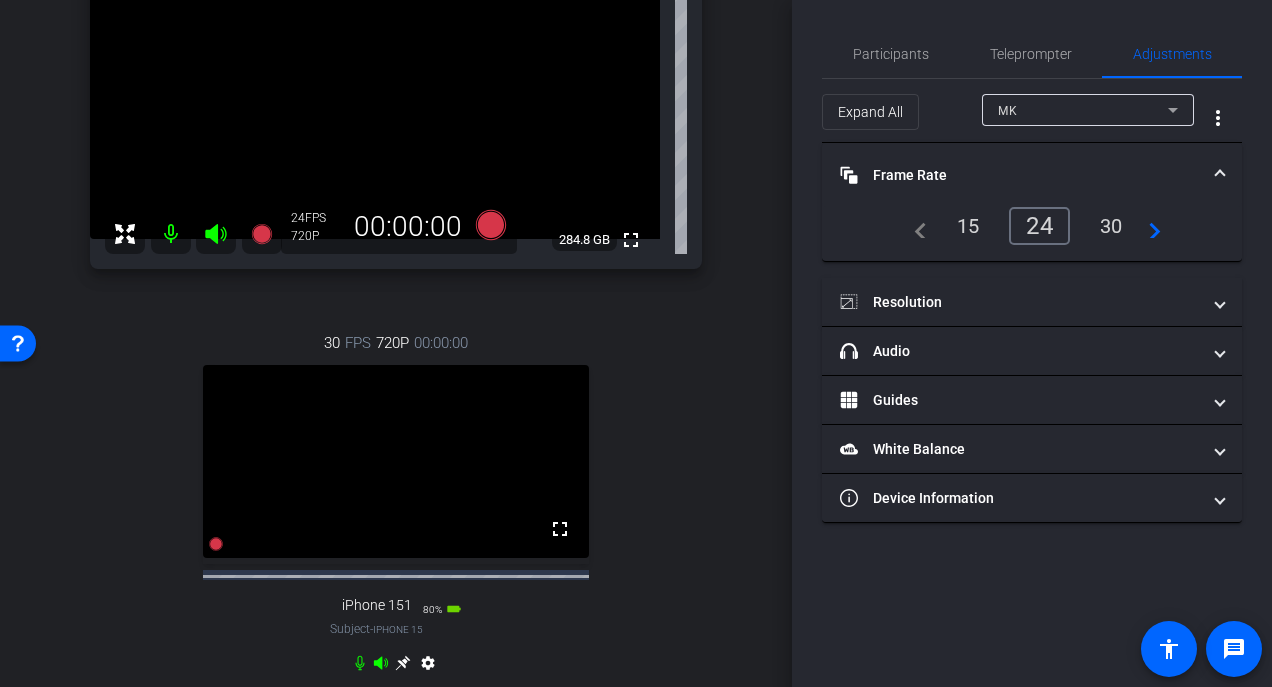 click on "30" at bounding box center [1111, 226] 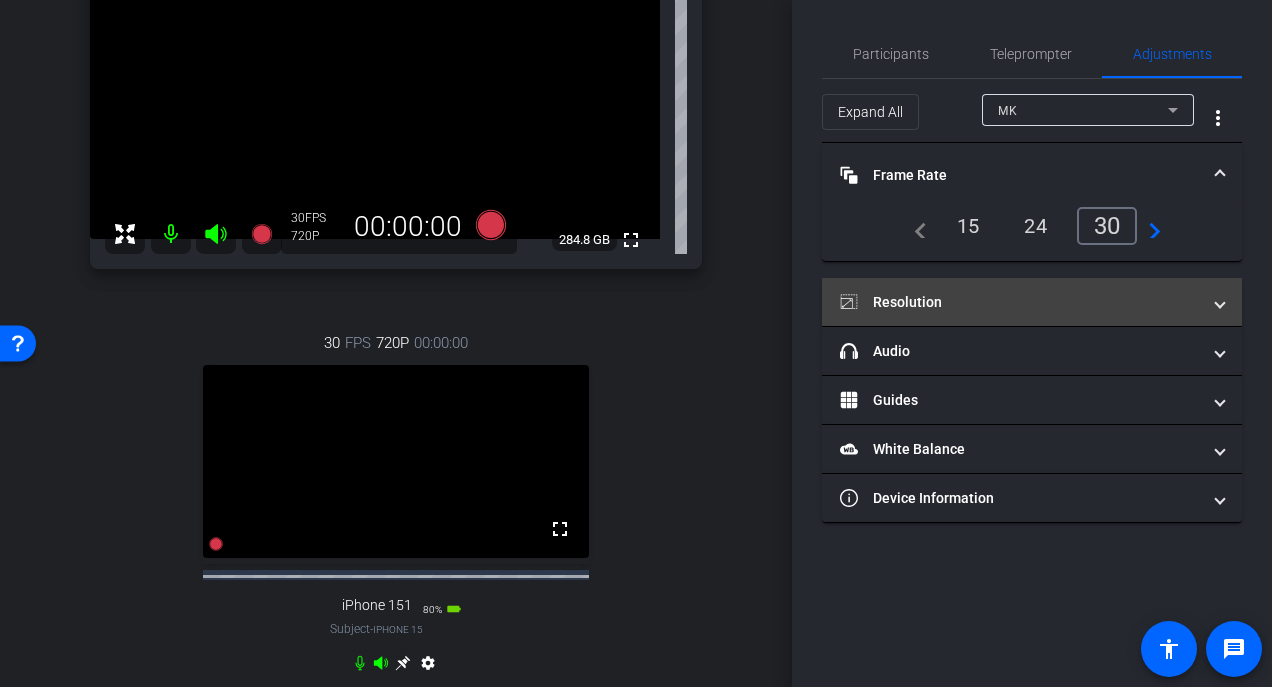 click at bounding box center (1220, 302) 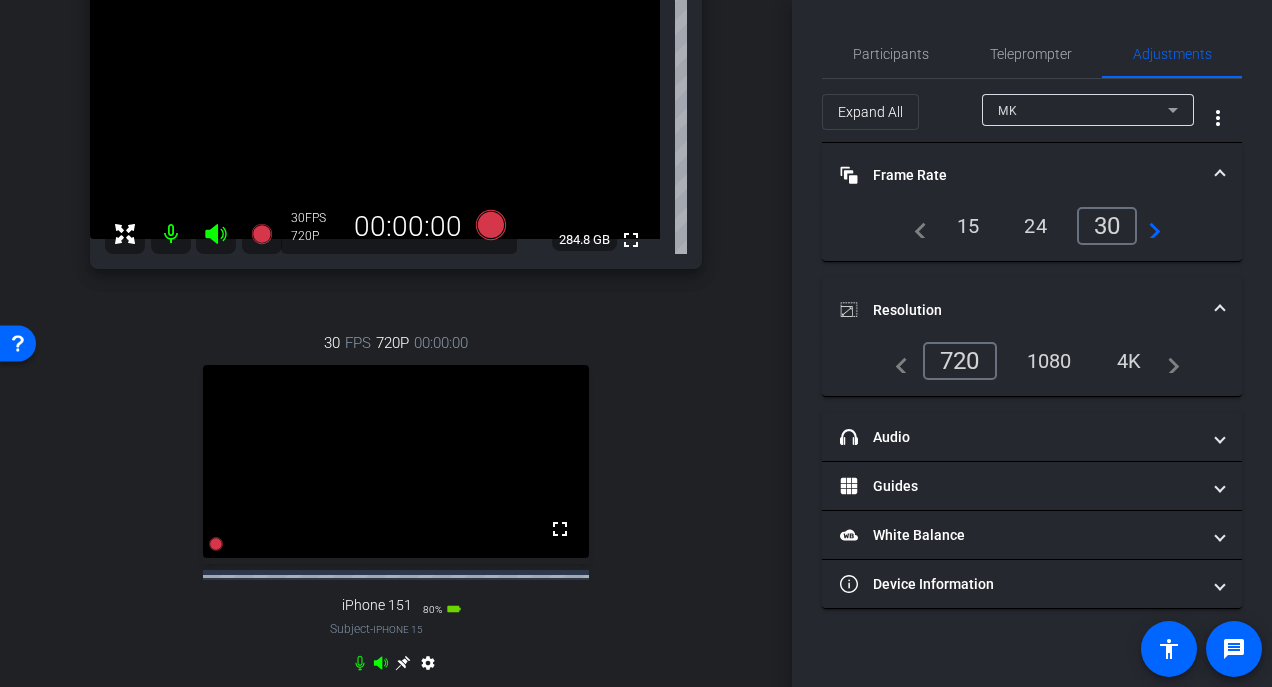 click on "4K" at bounding box center [1129, 361] 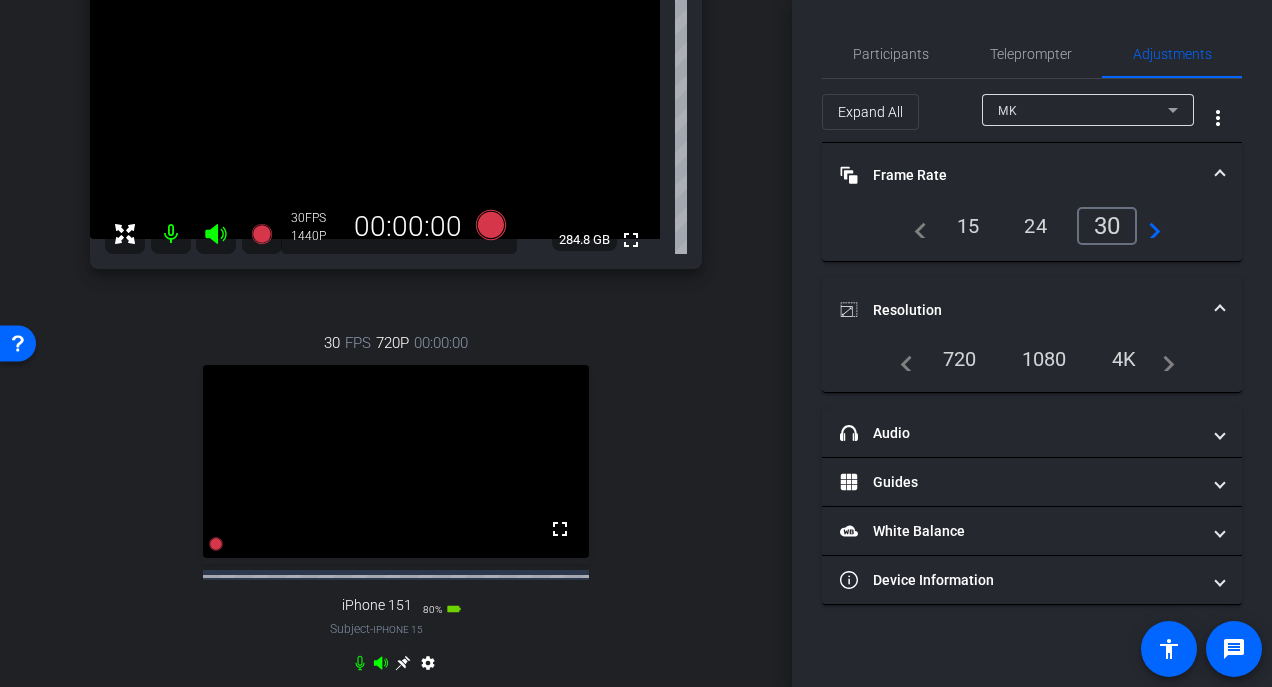 click on "1080" at bounding box center [1044, 359] 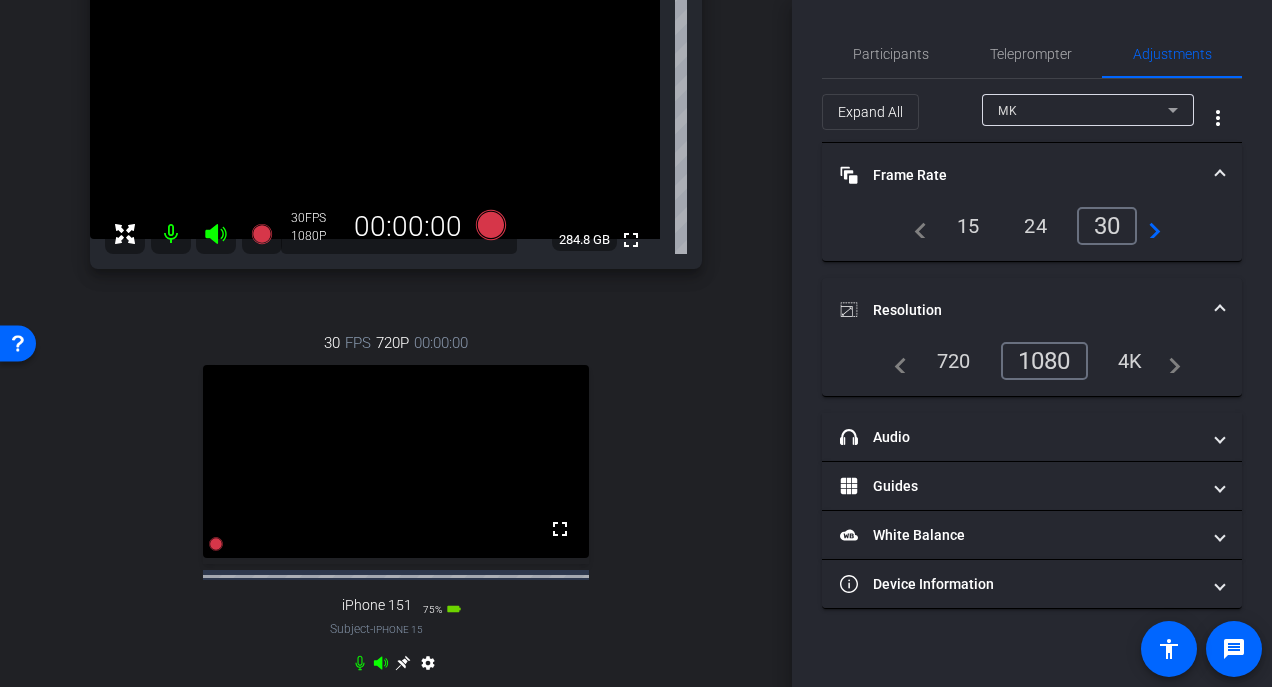 click 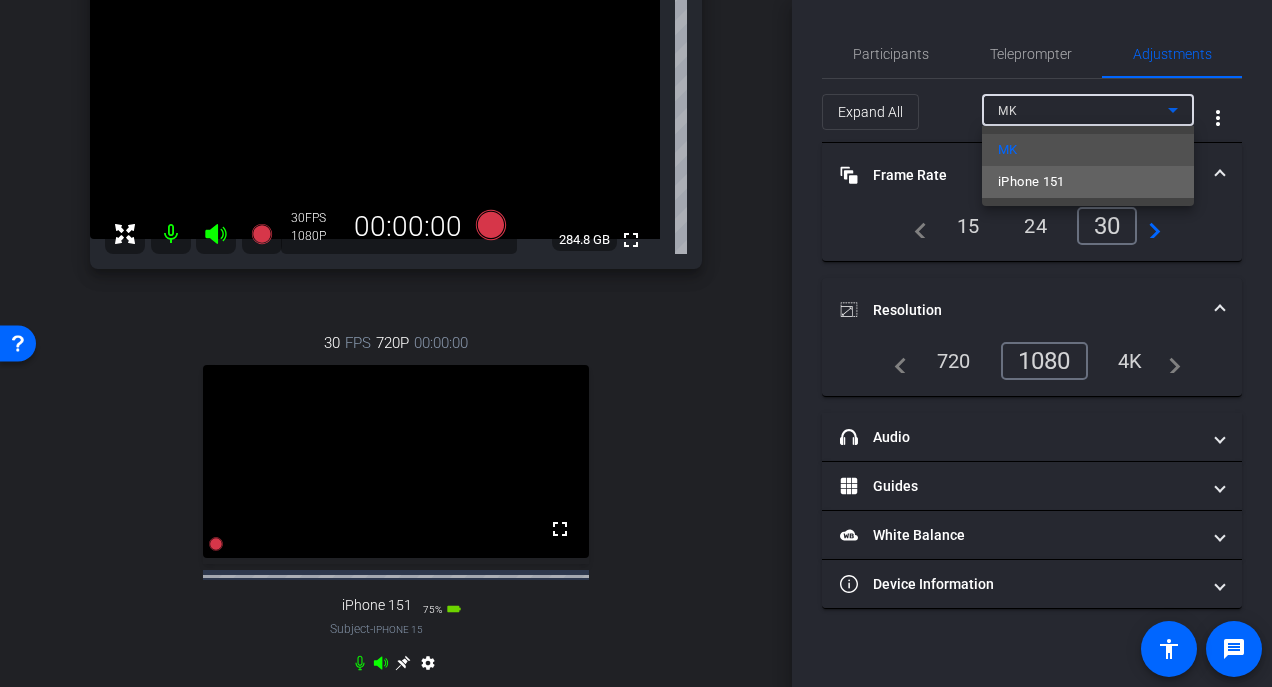 click on "iPhone 151" at bounding box center (1031, 182) 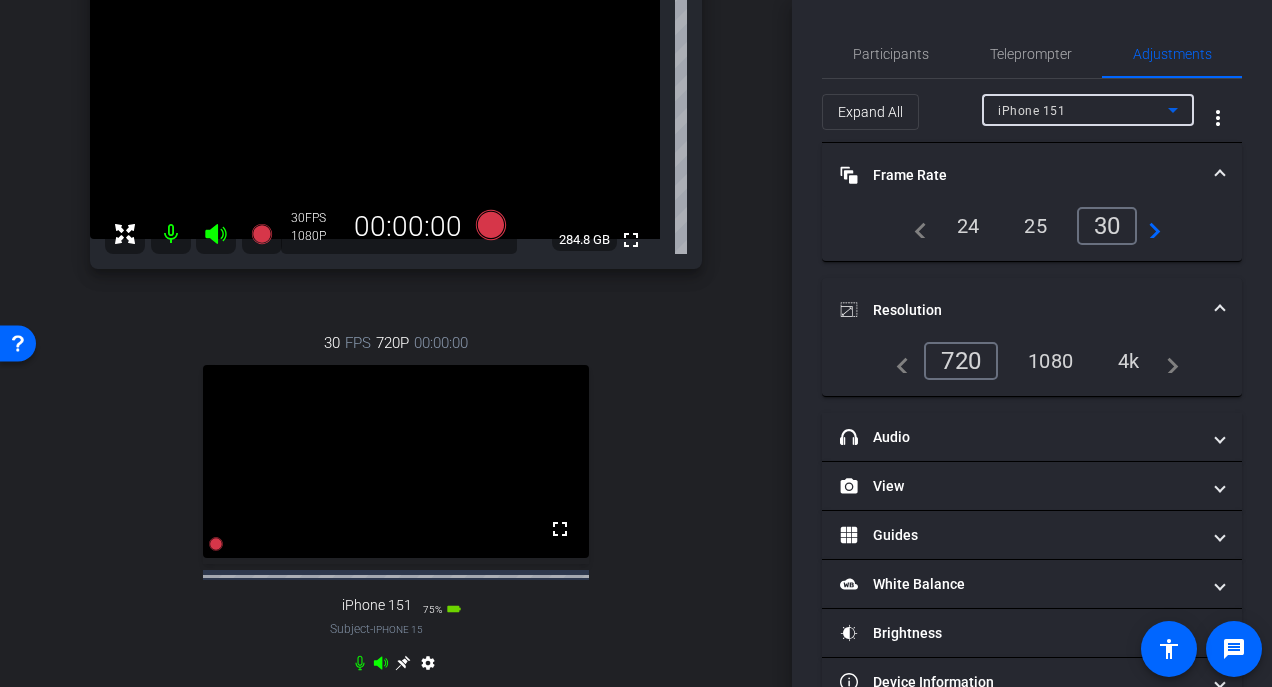 click on "4k" at bounding box center (1129, 361) 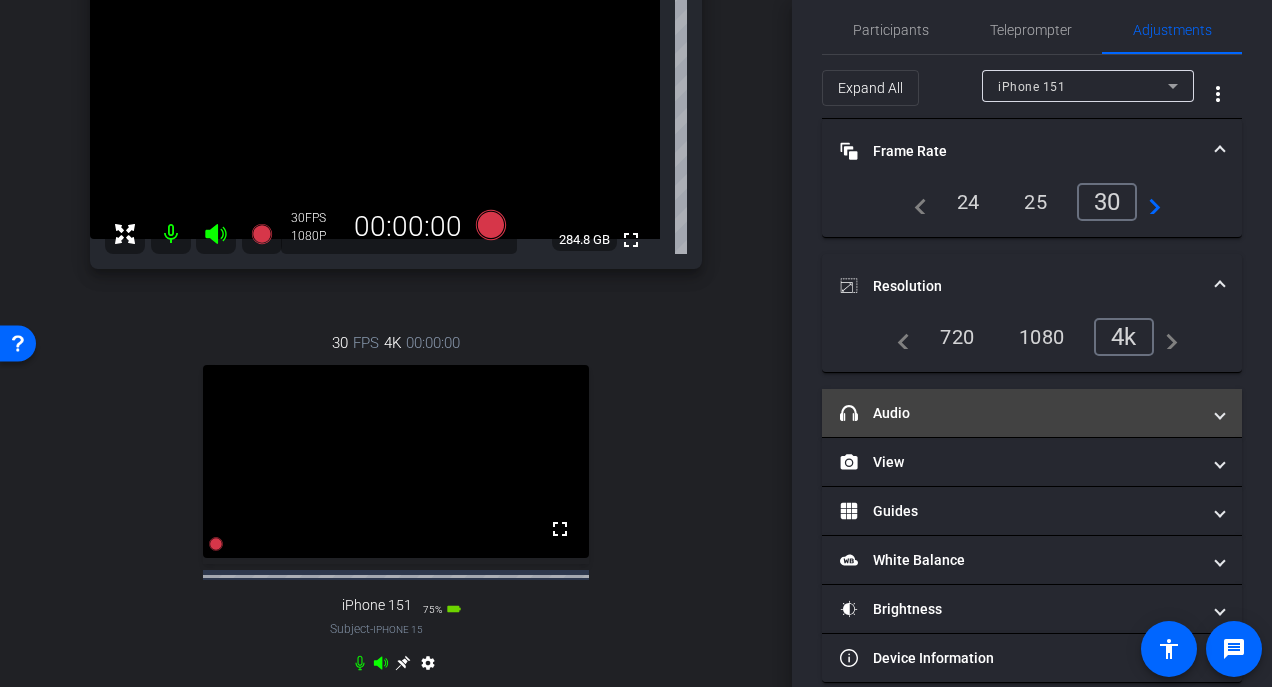 scroll, scrollTop: 46, scrollLeft: 0, axis: vertical 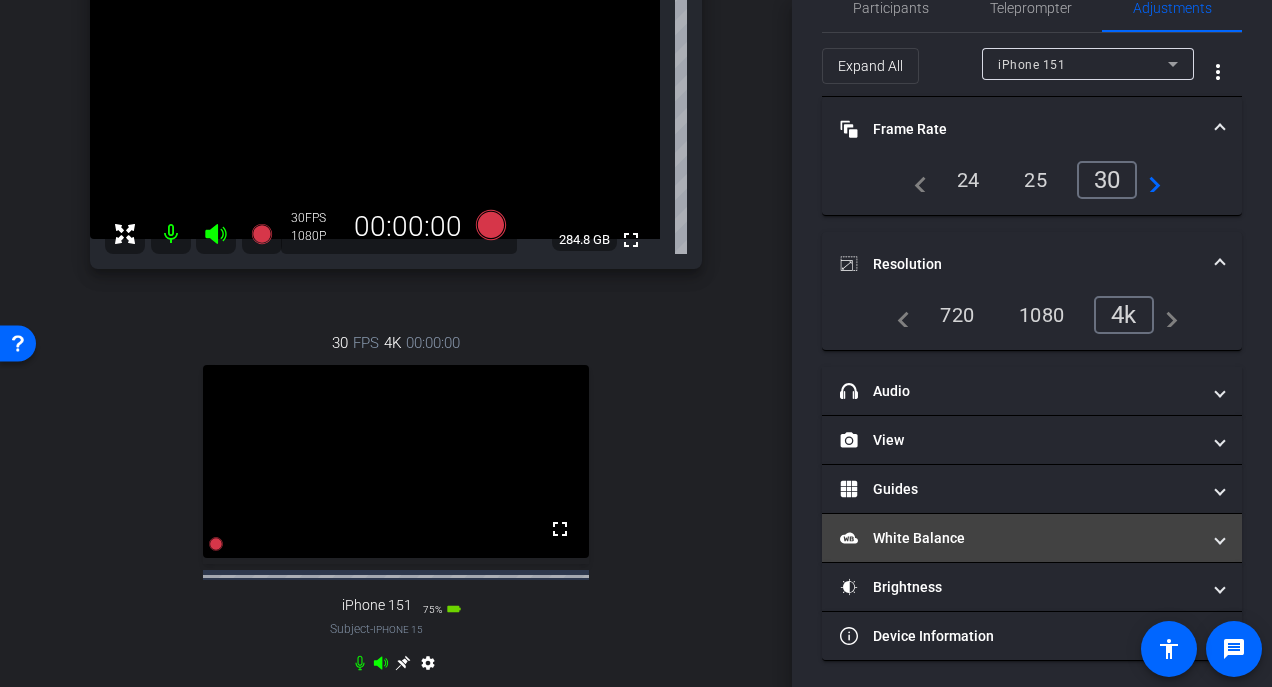click at bounding box center [1220, 538] 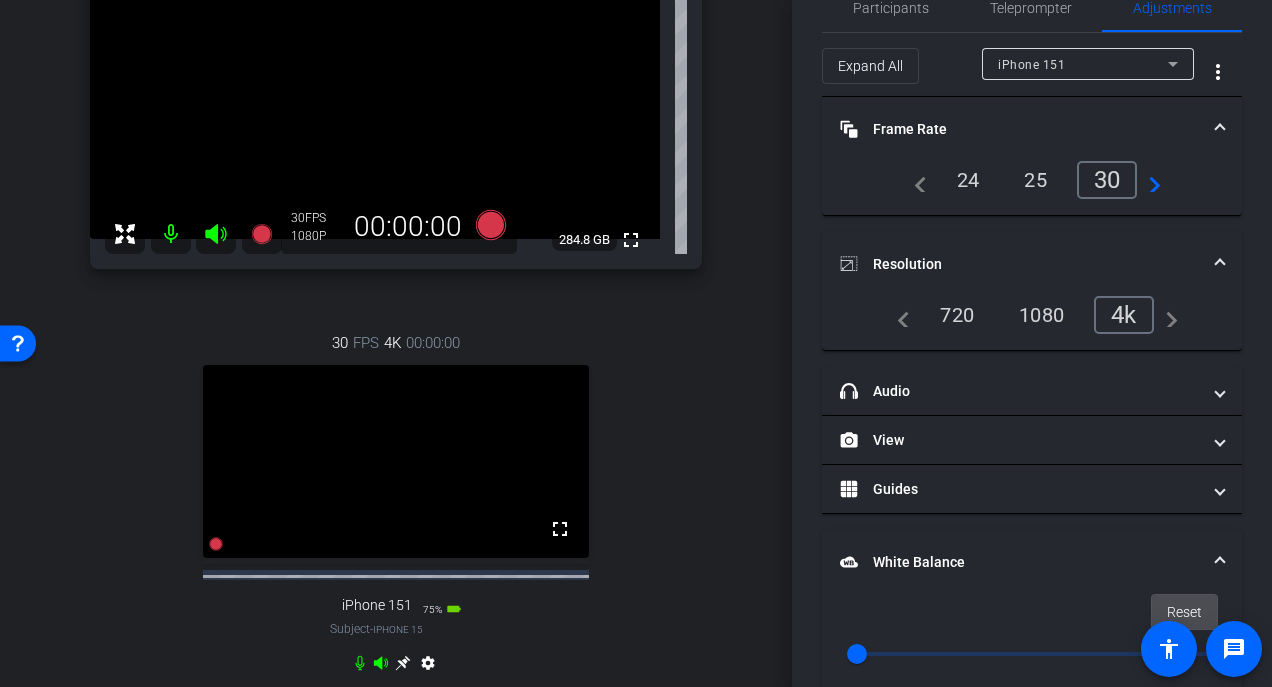 click on "Reset" at bounding box center (1184, 612) 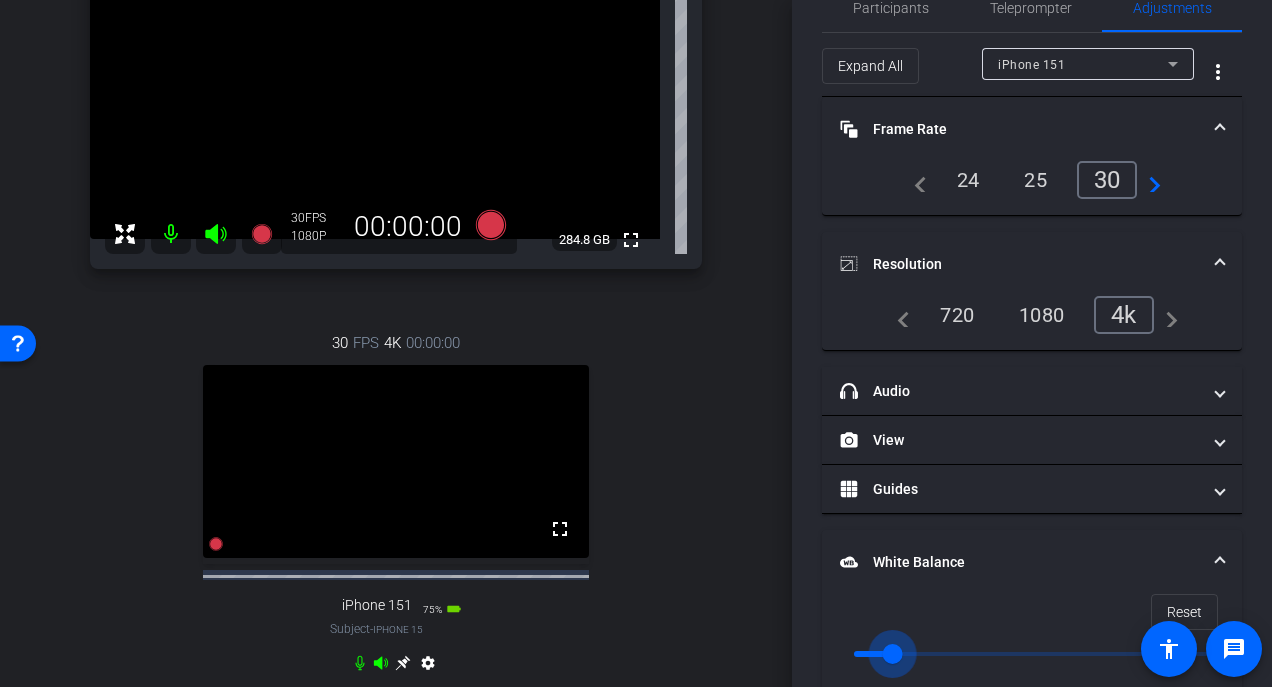 type on "1000" 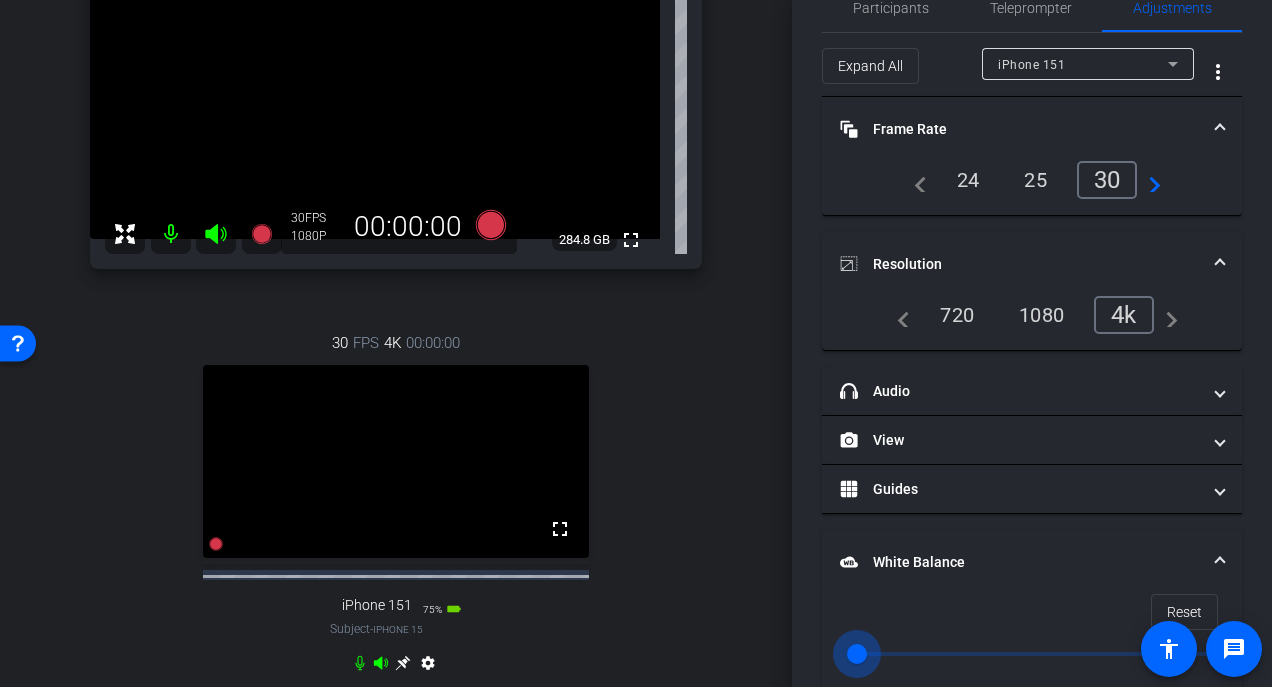 drag, startPoint x: 858, startPoint y: 654, endPoint x: 845, endPoint y: 645, distance: 15.811388 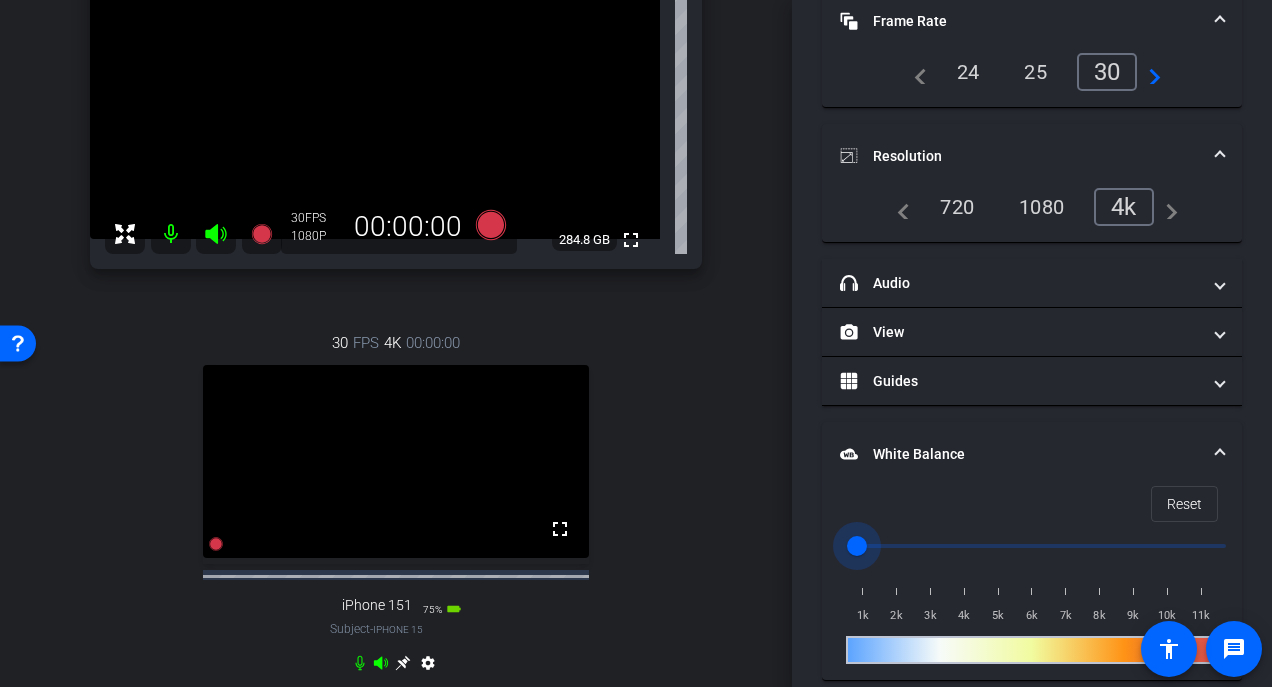 scroll, scrollTop: 288, scrollLeft: 0, axis: vertical 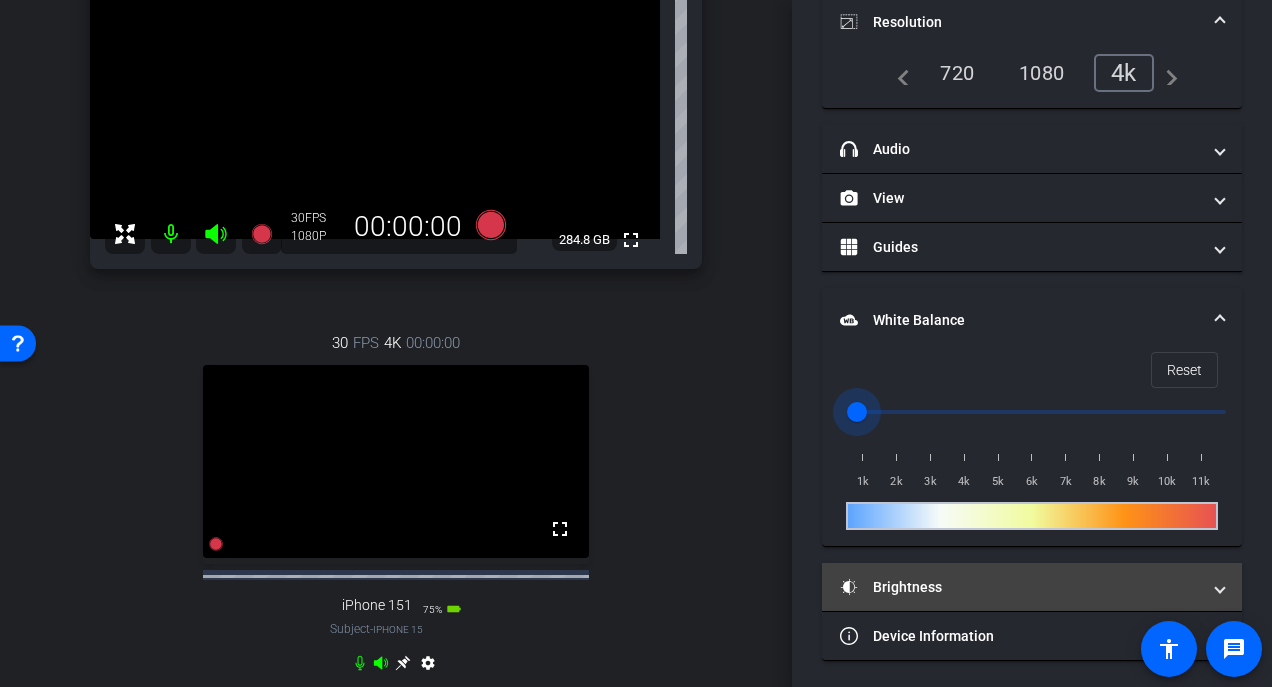 click at bounding box center (1220, 587) 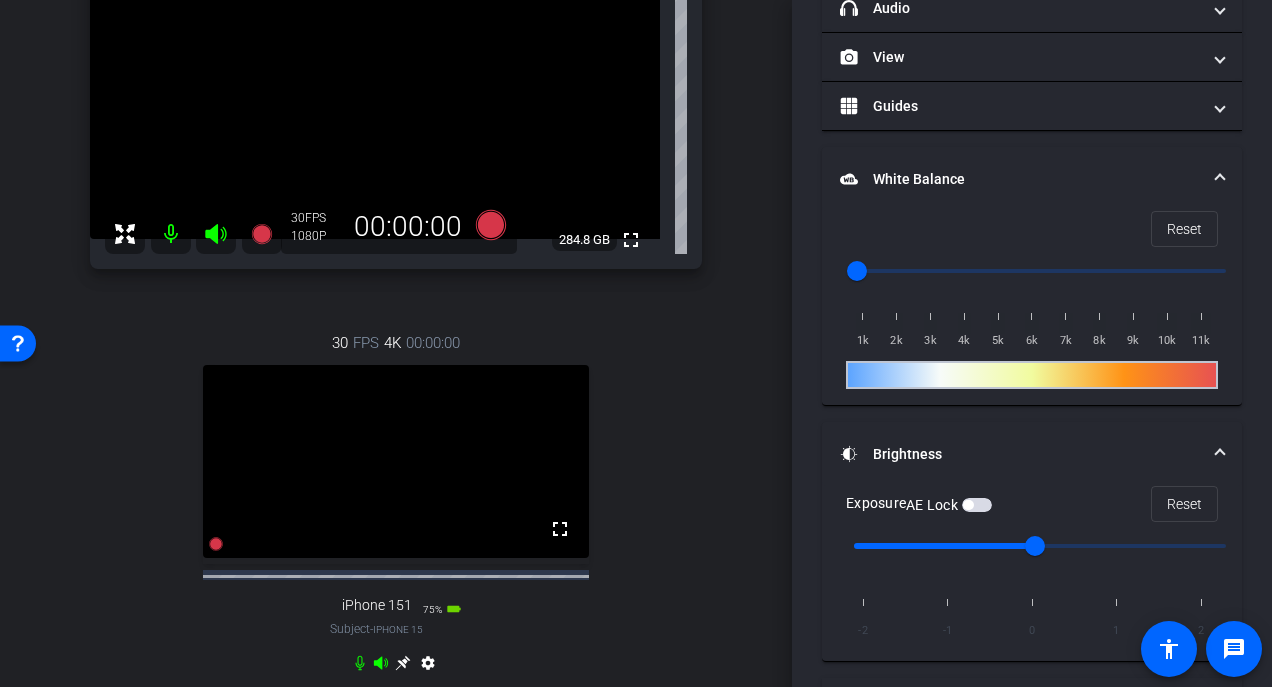 scroll, scrollTop: 488, scrollLeft: 0, axis: vertical 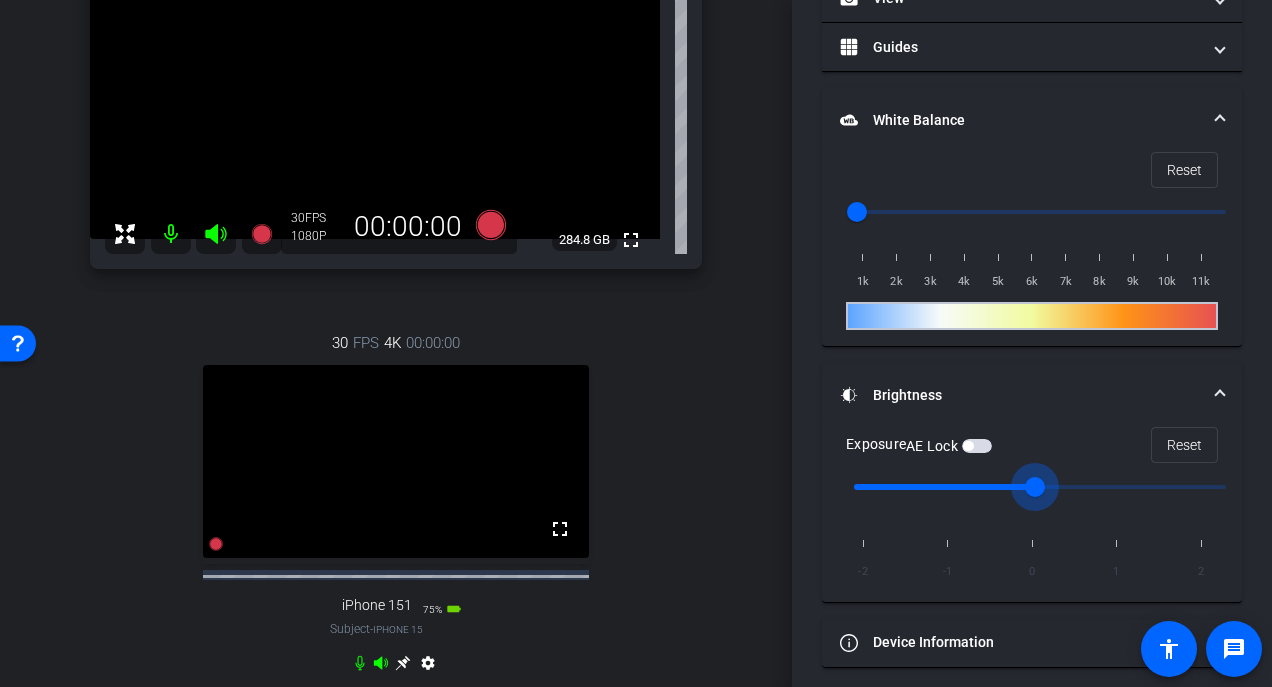 click at bounding box center [1040, 487] 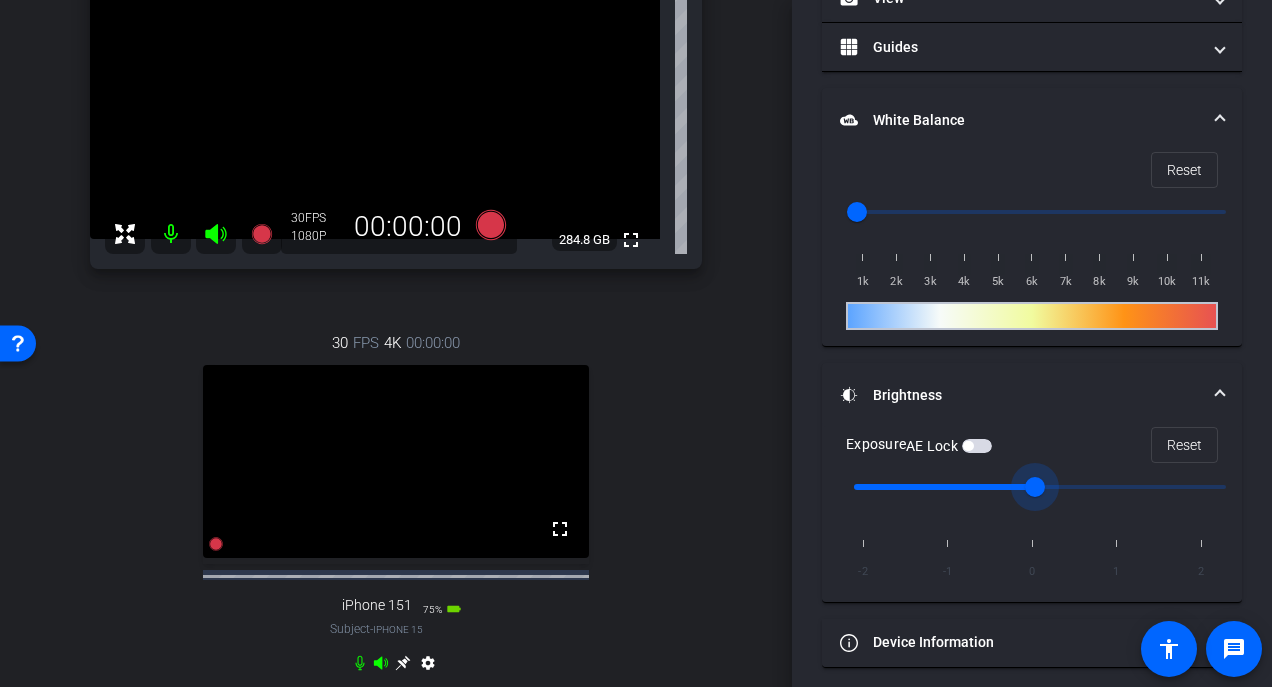 click at bounding box center (977, 446) 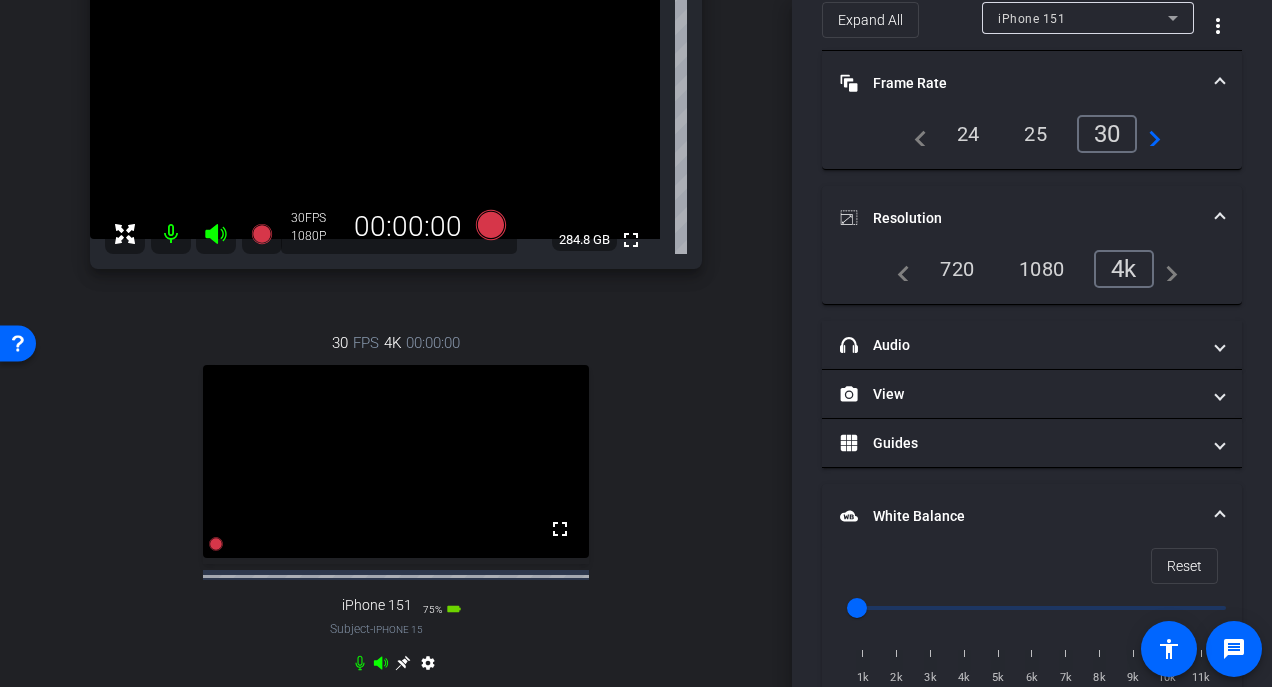 scroll, scrollTop: 0, scrollLeft: 0, axis: both 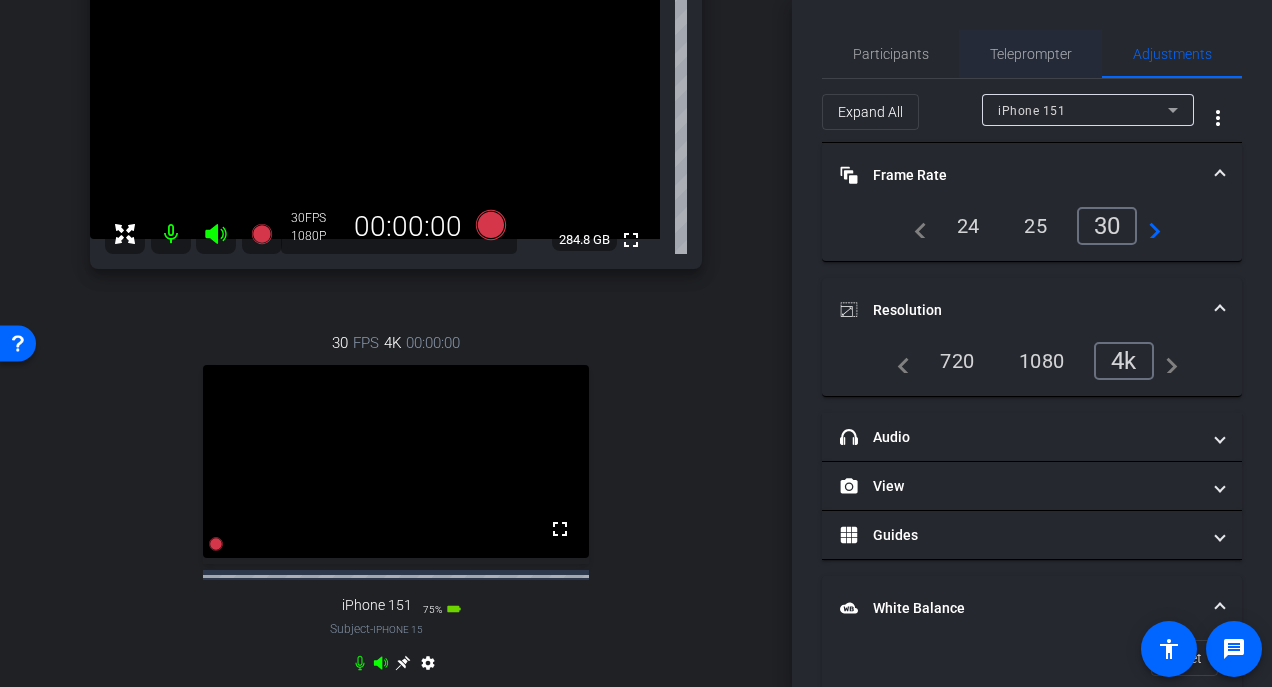 click on "Teleprompter" at bounding box center [1031, 54] 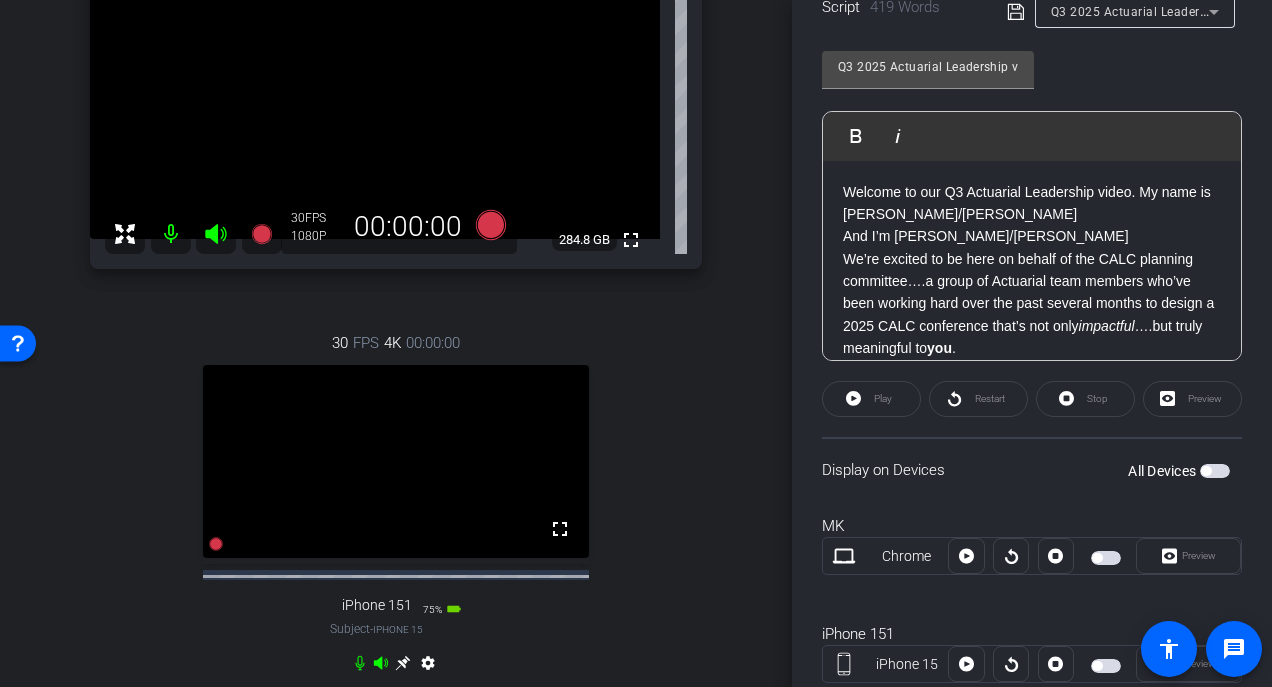 scroll, scrollTop: 511, scrollLeft: 0, axis: vertical 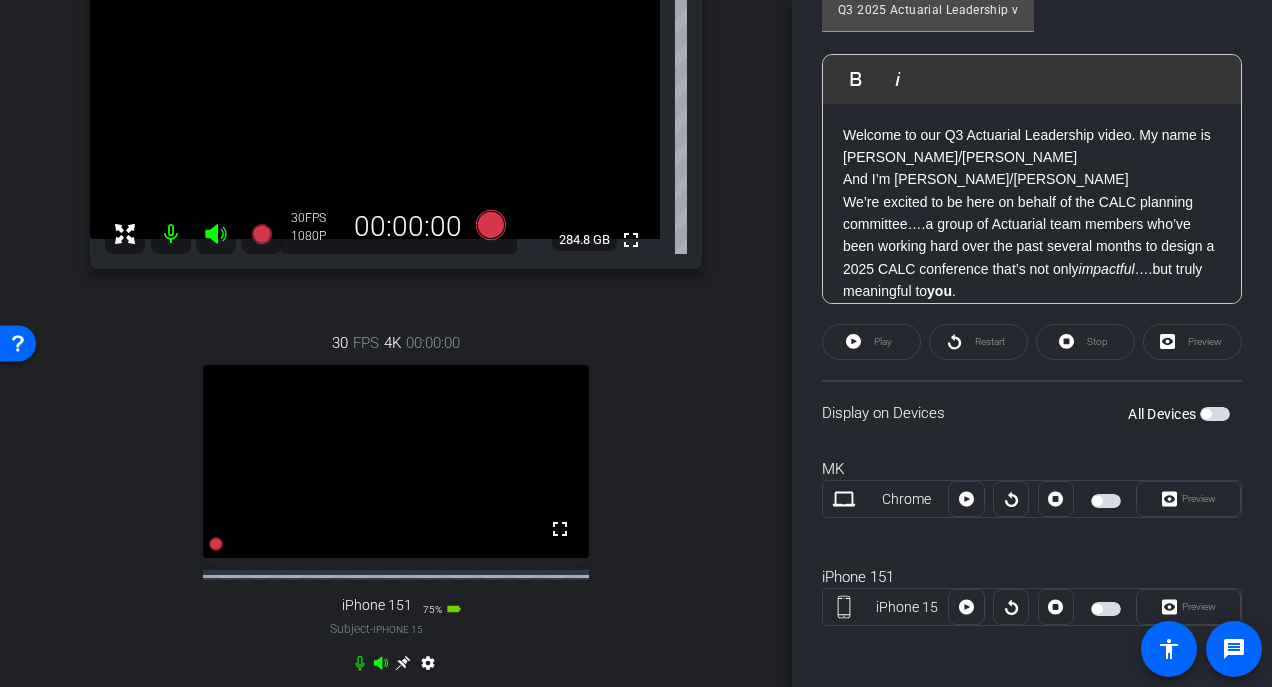 click at bounding box center (1106, 609) 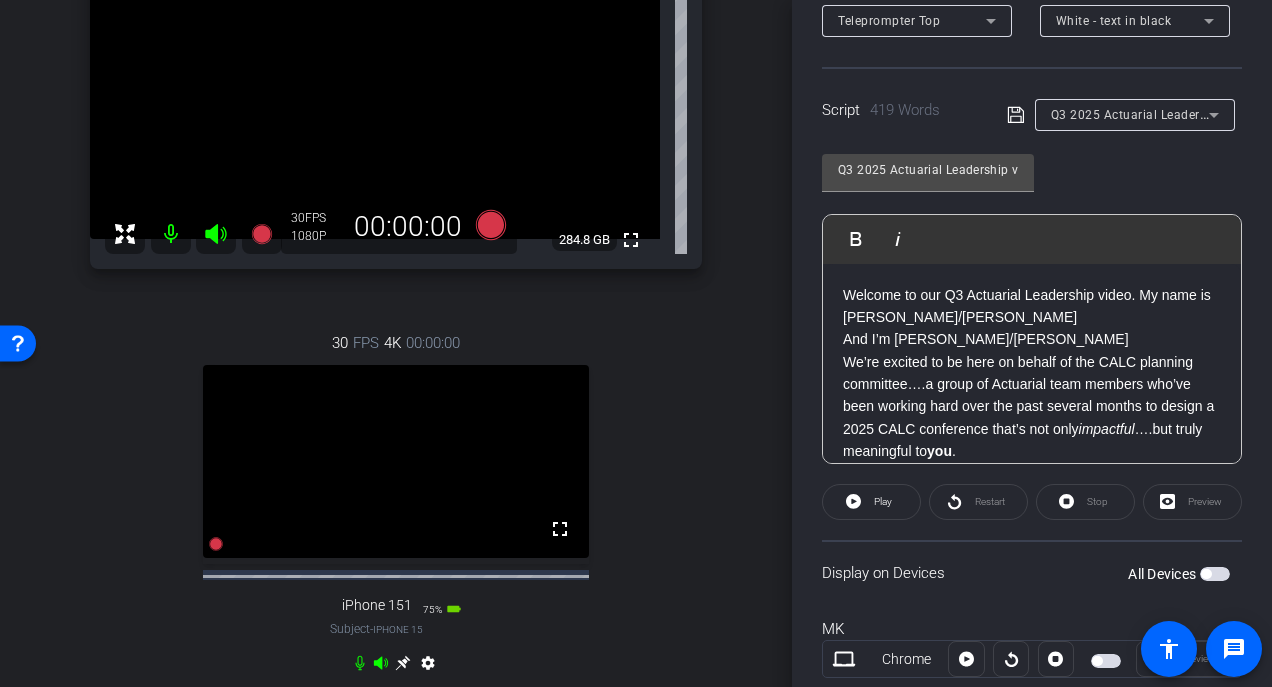 scroll, scrollTop: 211, scrollLeft: 0, axis: vertical 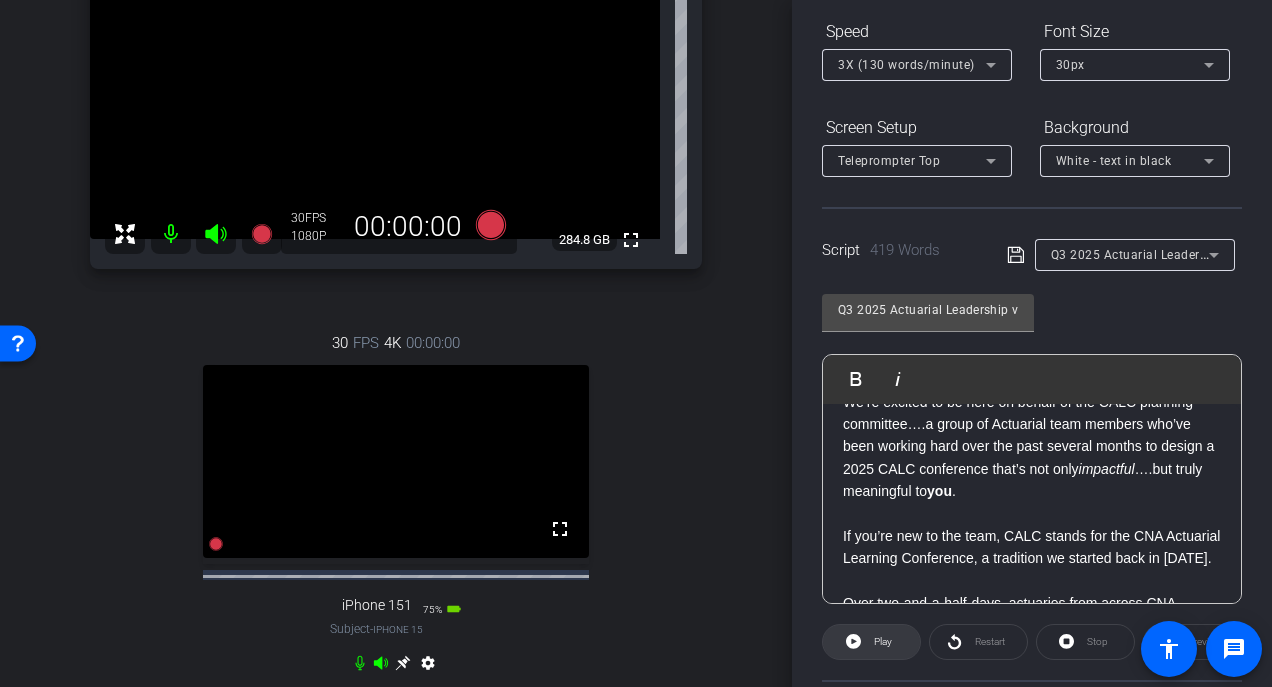 click on "Play" 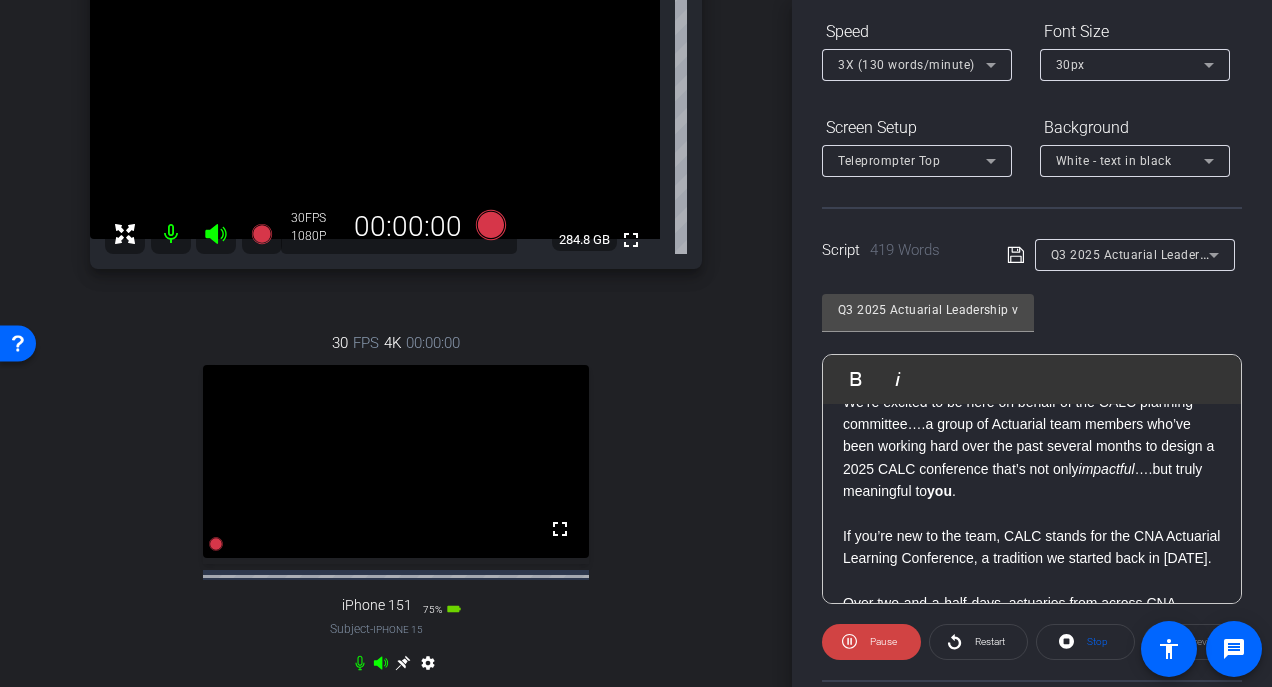 click 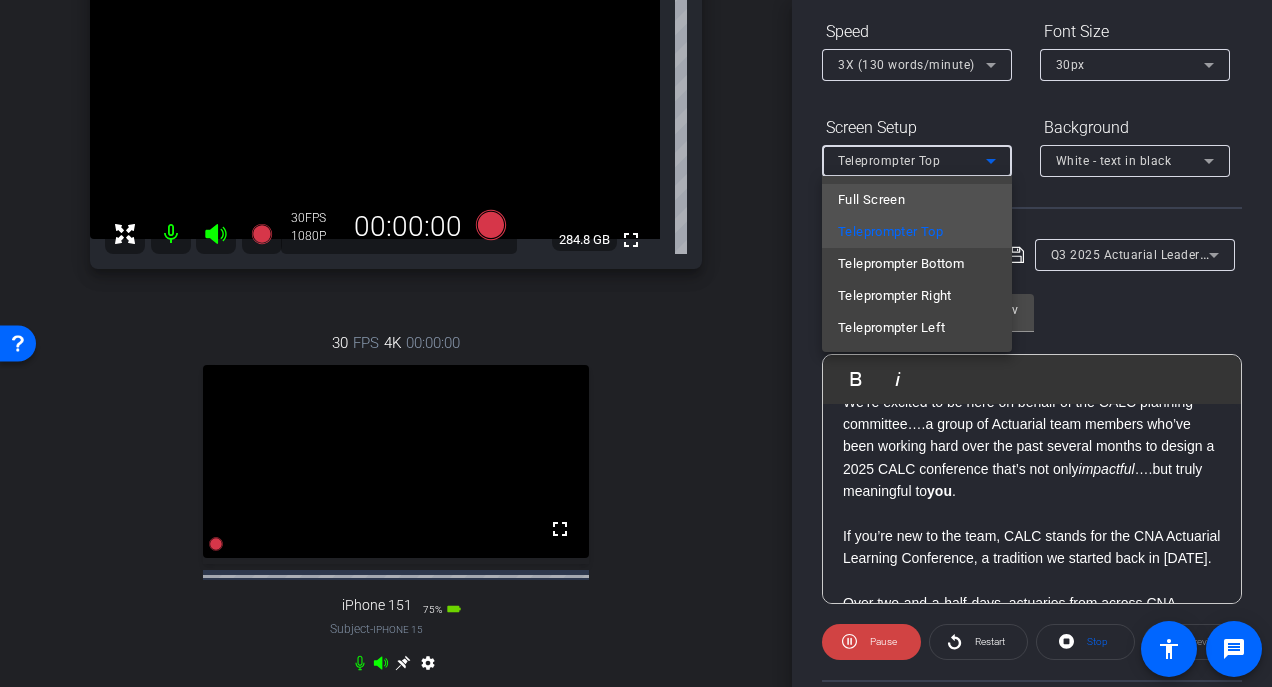 click on "Full Screen" at bounding box center [871, 200] 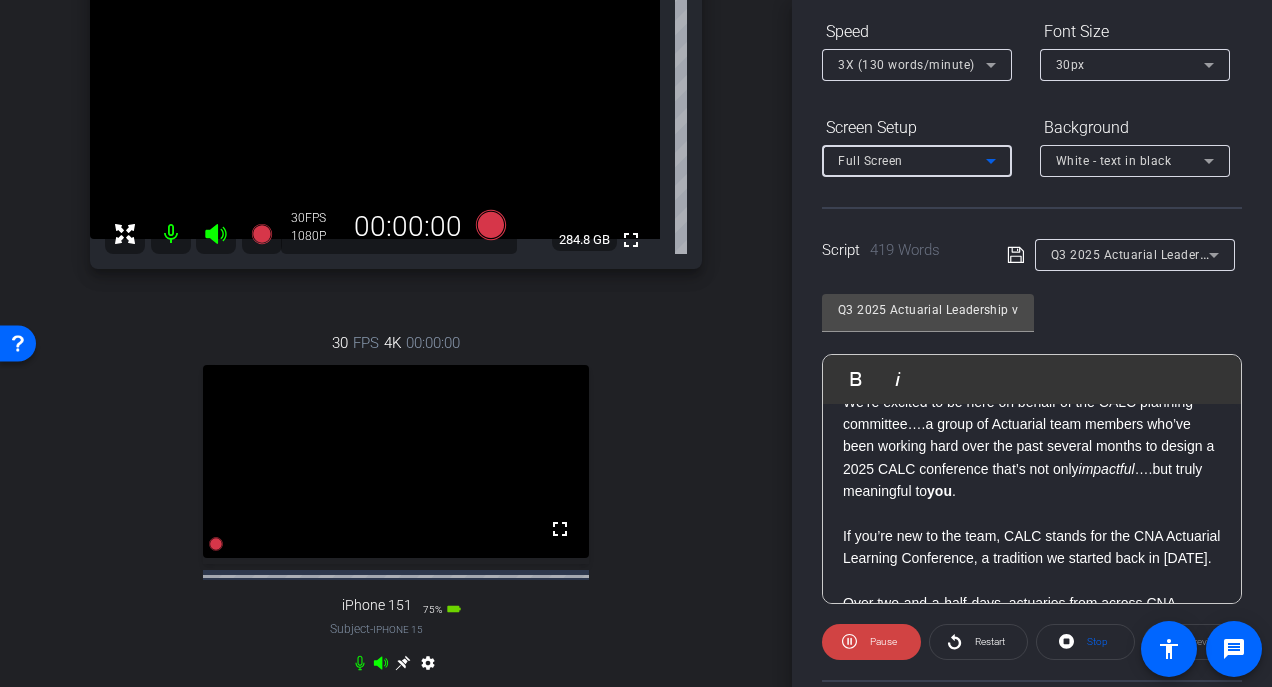 click 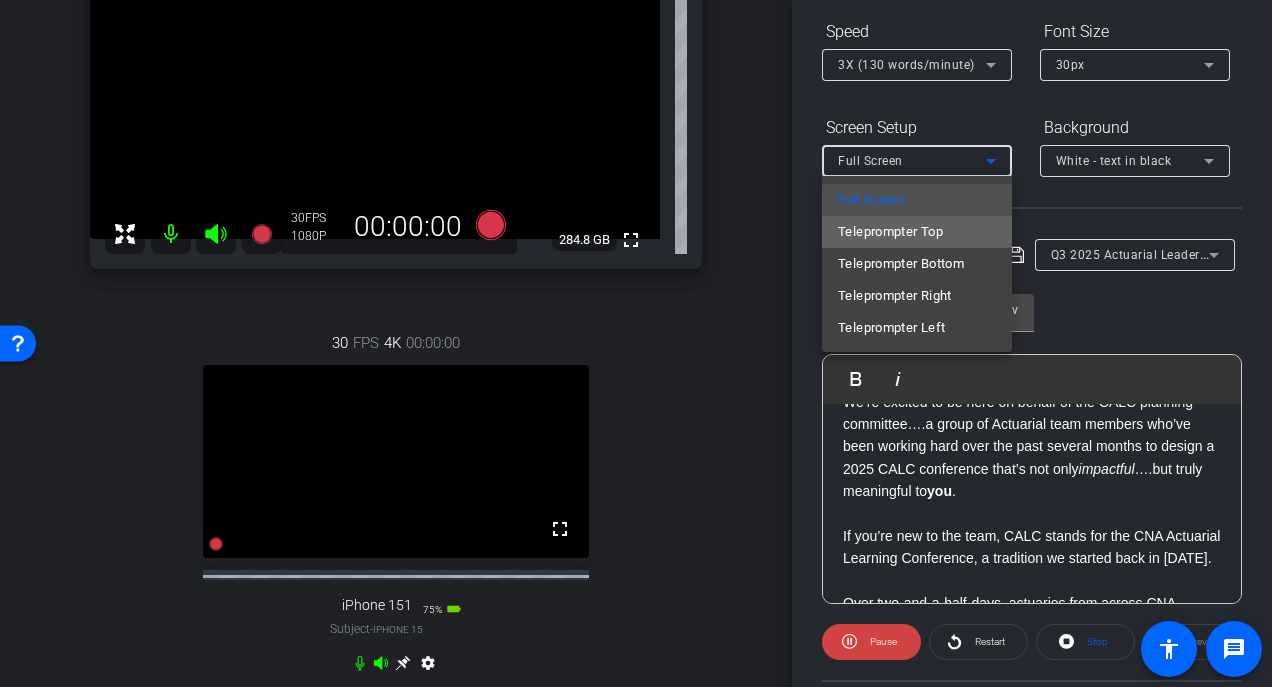 click on "Teleprompter Top" at bounding box center [917, 232] 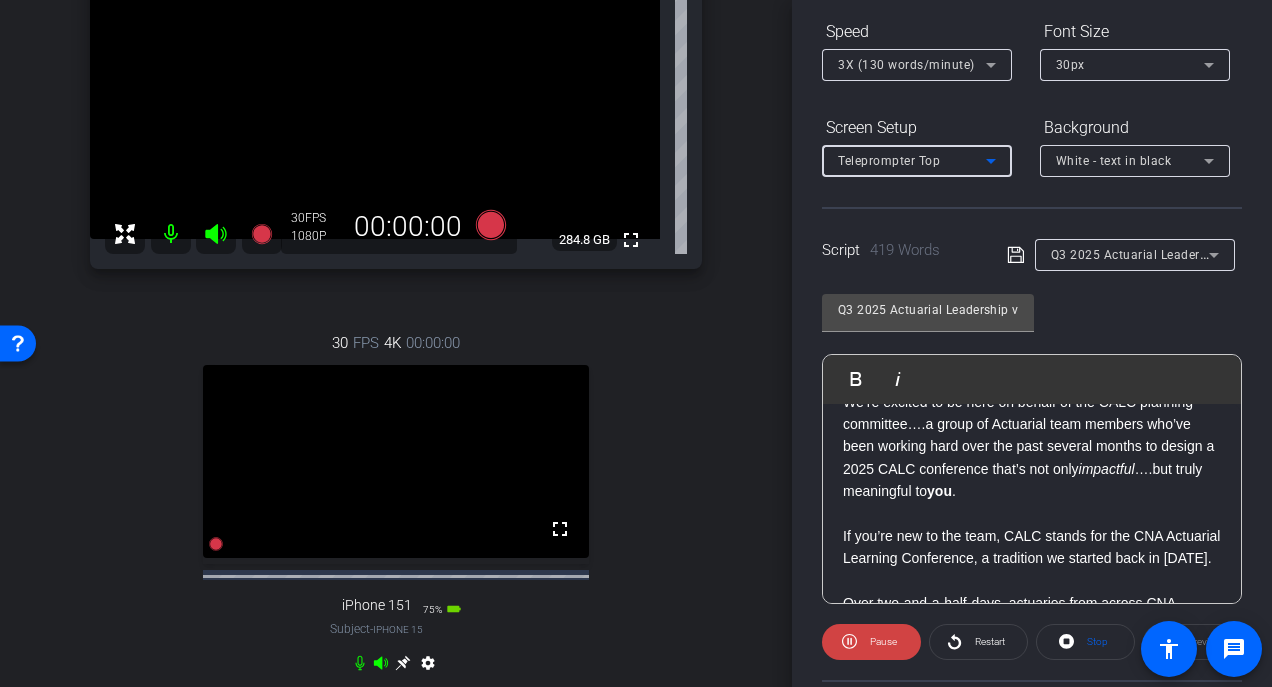 click 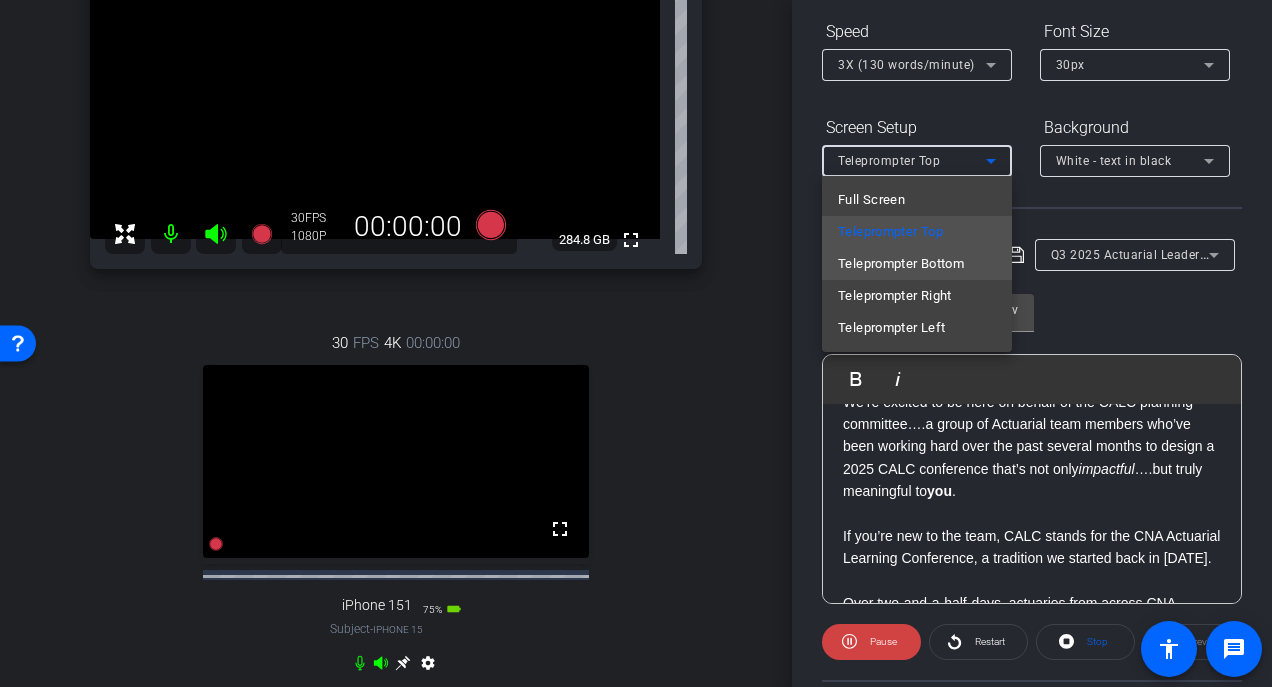 click on "Teleprompter Bottom" at bounding box center [901, 264] 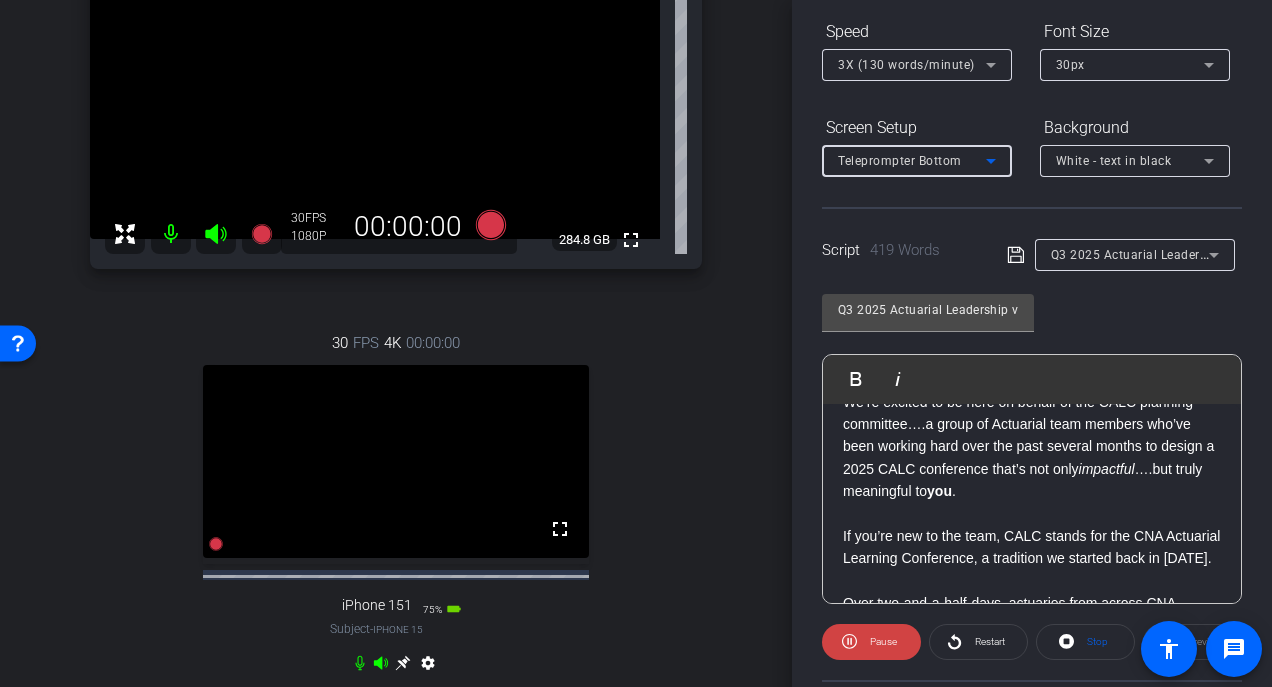 click 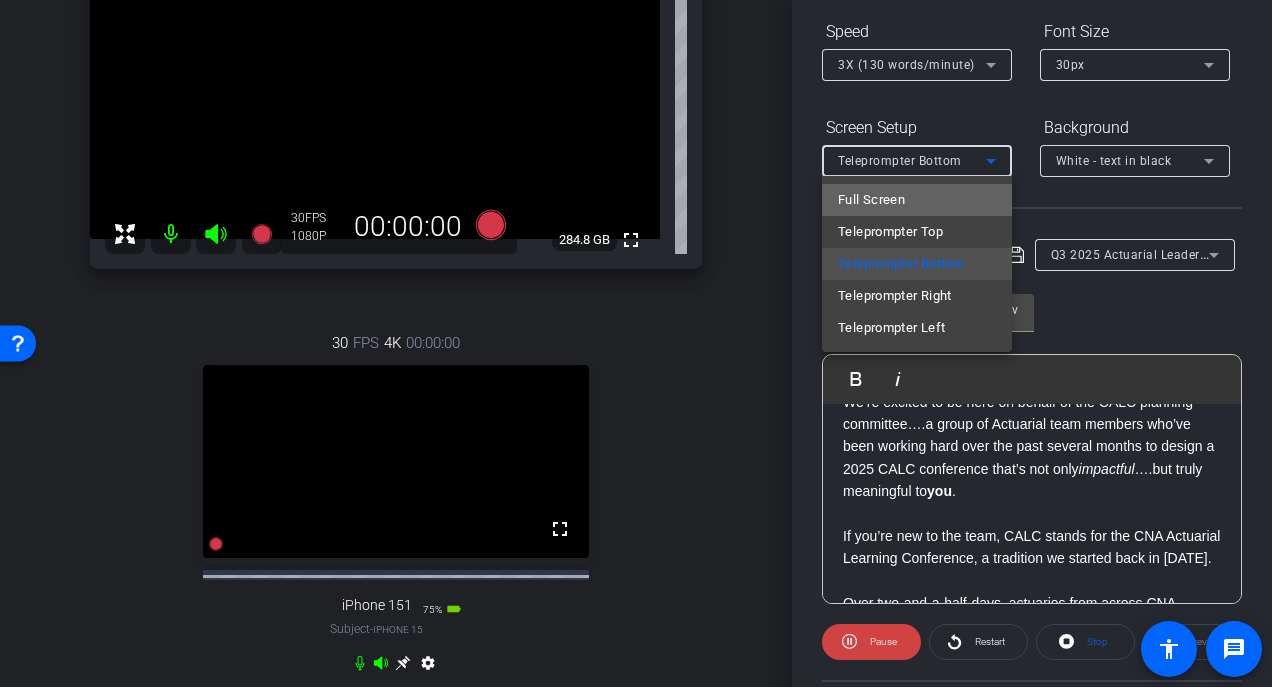 click on "Full Screen" at bounding box center (871, 200) 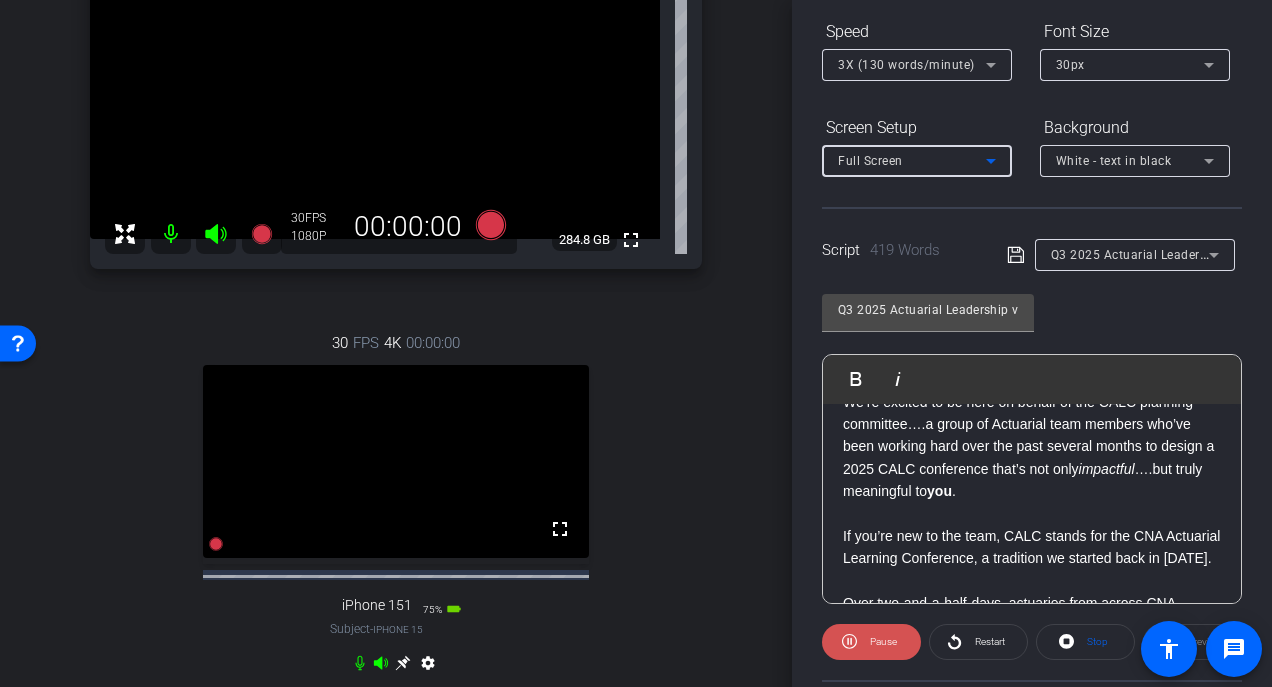 click on "Pause" 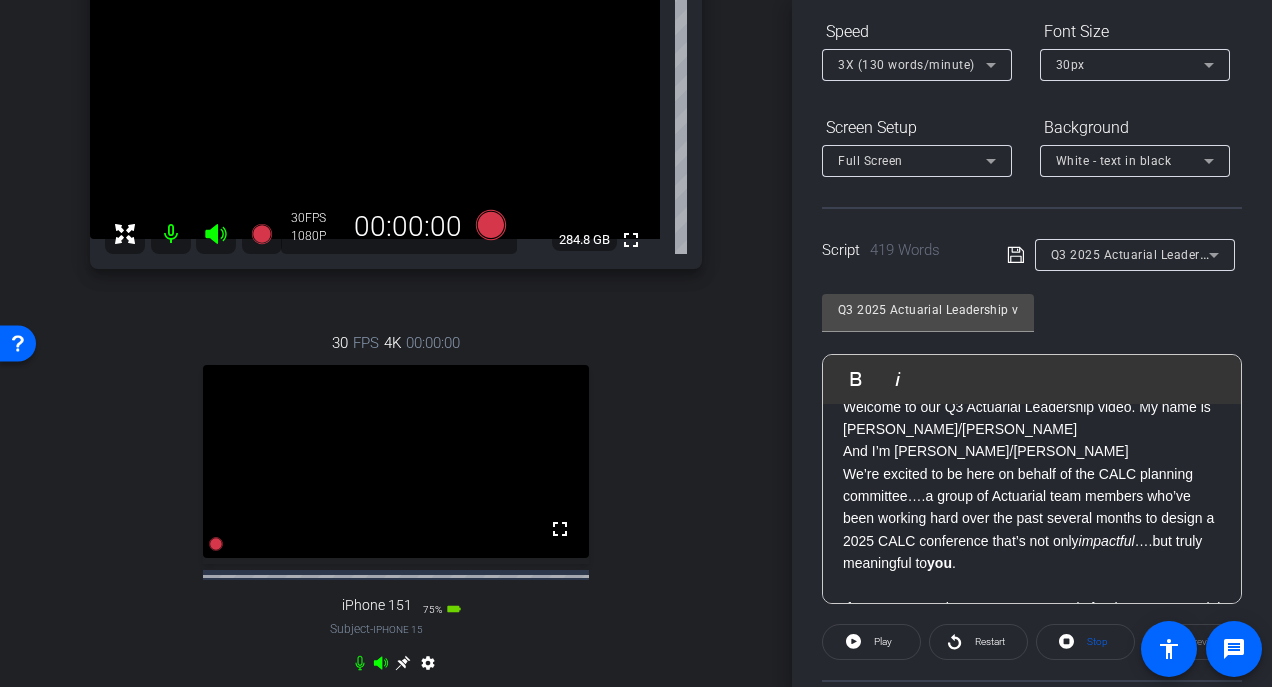 scroll, scrollTop: 0, scrollLeft: 0, axis: both 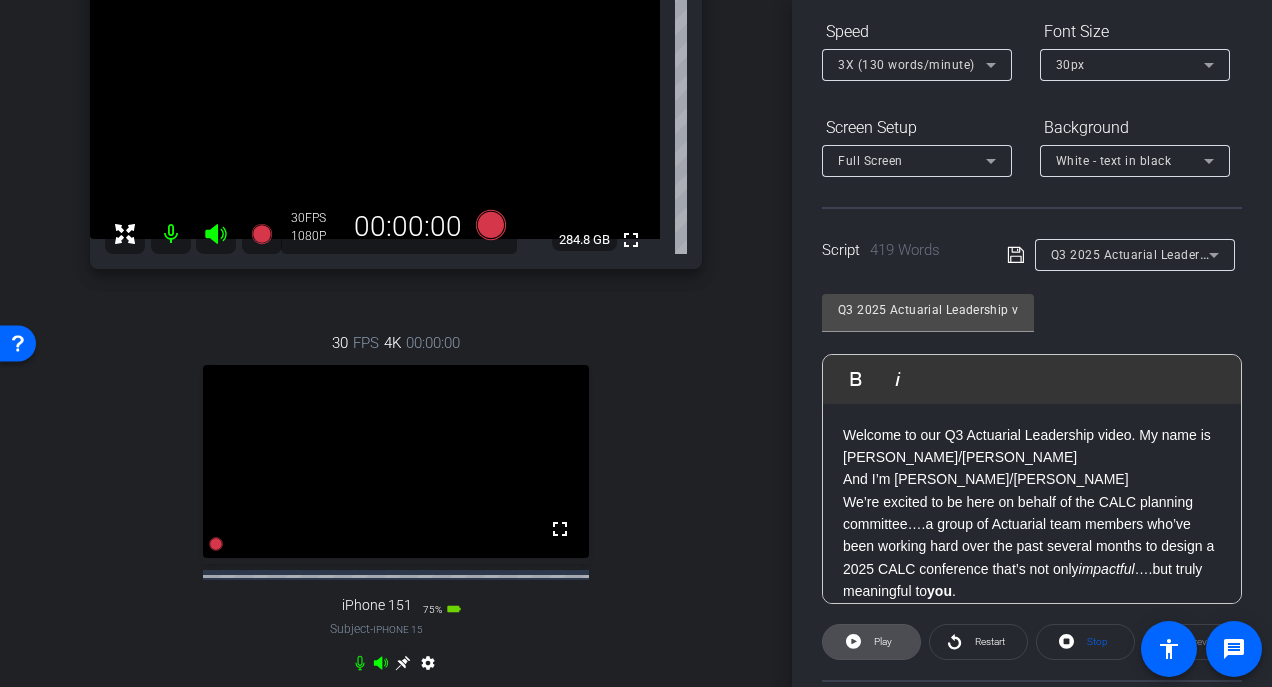 click on "Play" 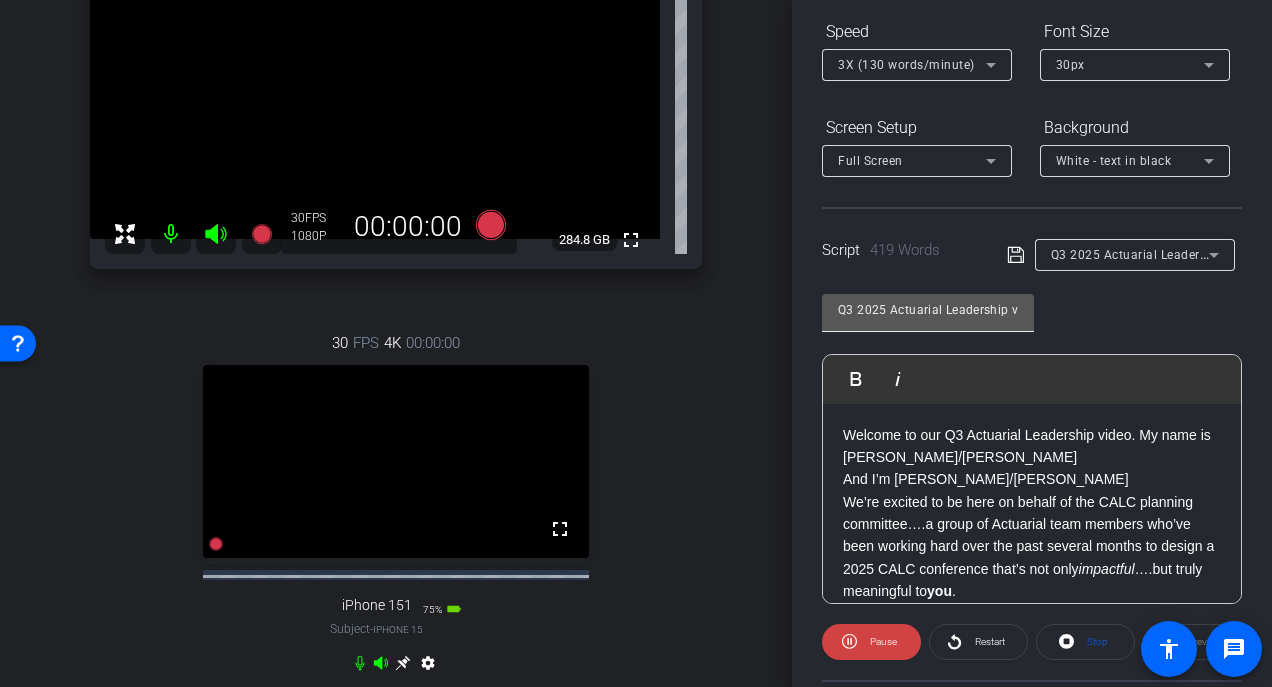 scroll, scrollTop: 0, scrollLeft: 0, axis: both 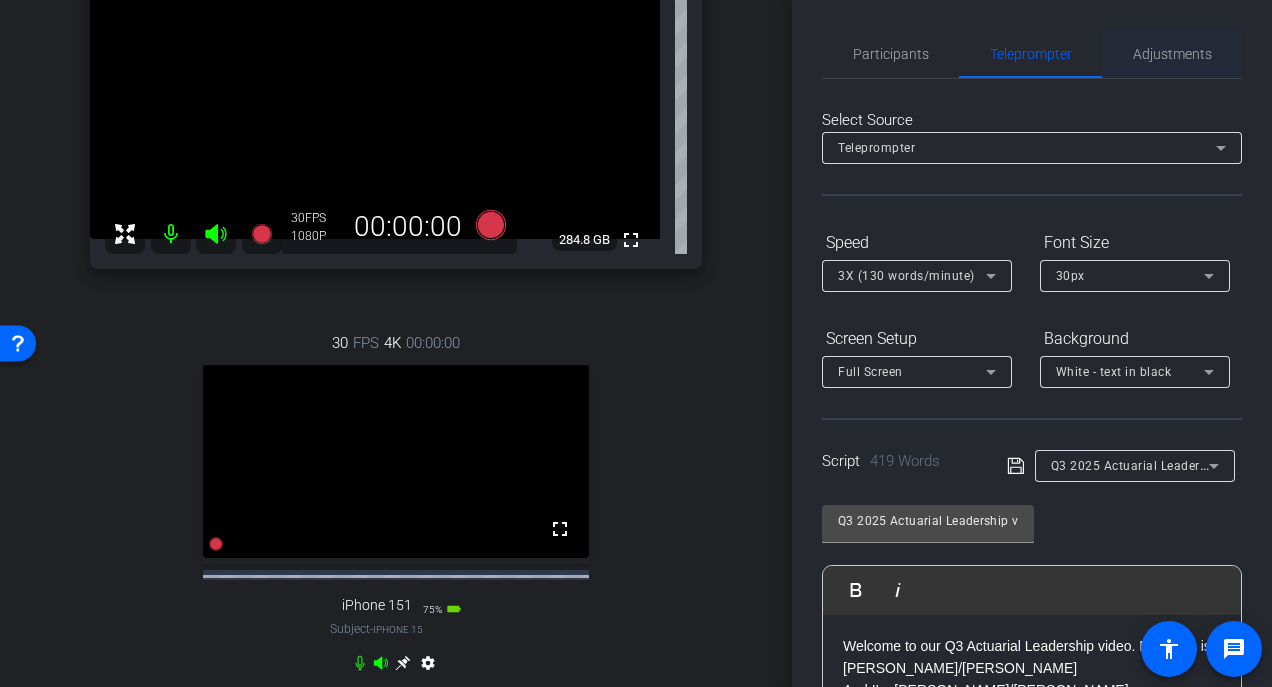 click on "Adjustments" at bounding box center [1172, 54] 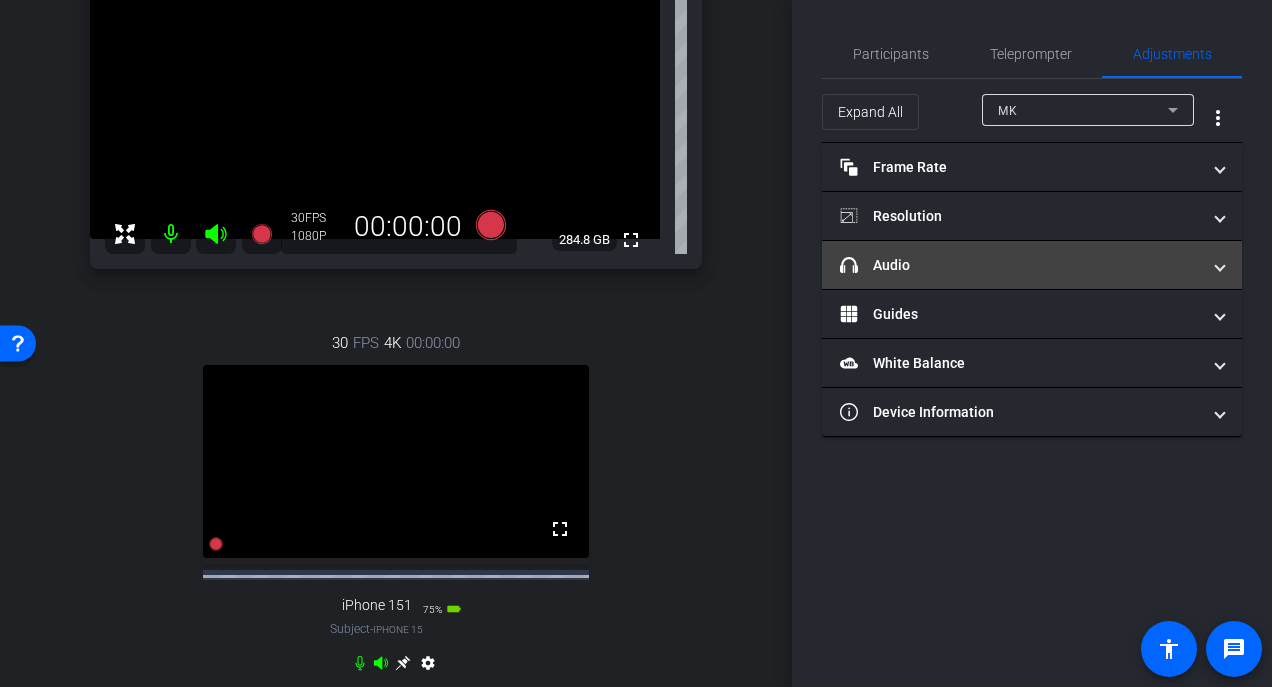 click on "headphone icon
Audio" at bounding box center (1020, 265) 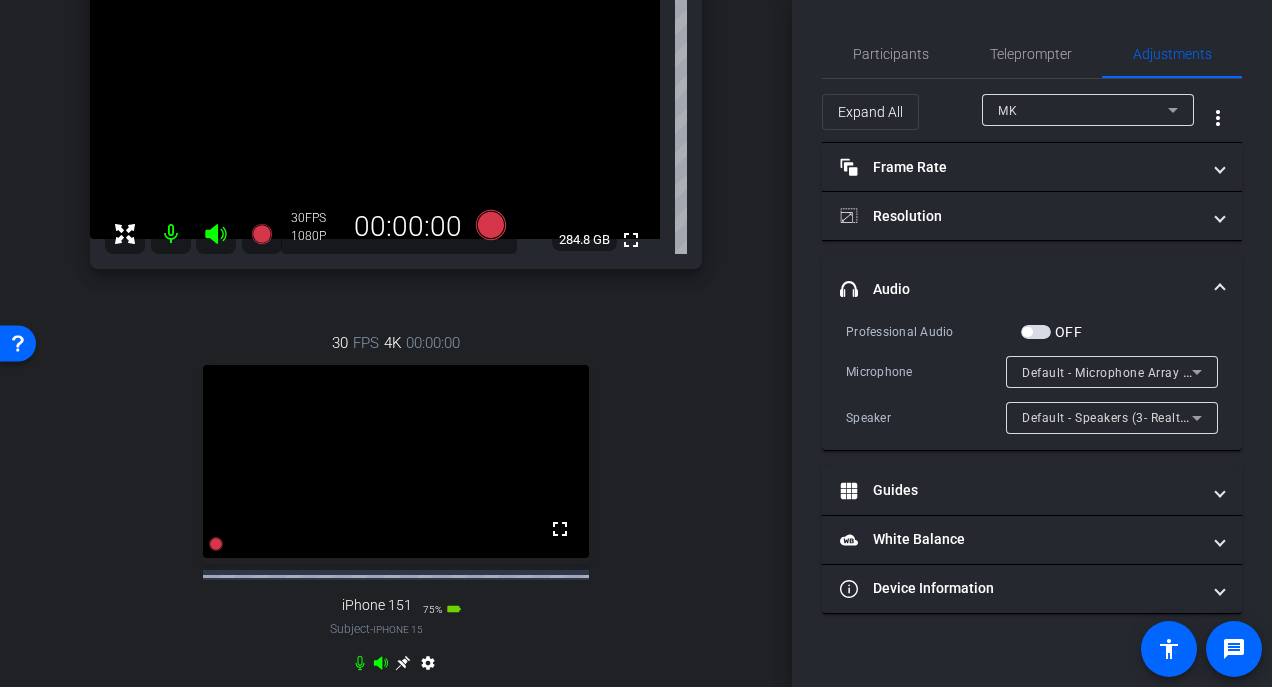 click at bounding box center (1036, 332) 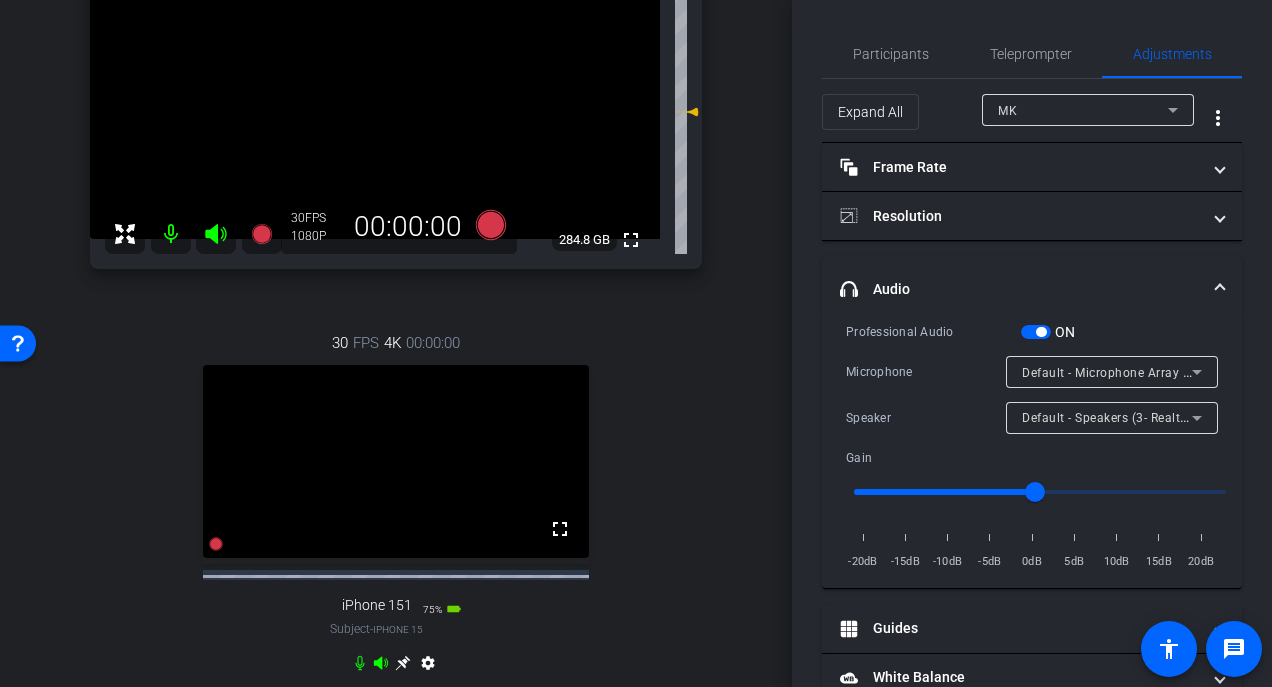 click at bounding box center [1036, 332] 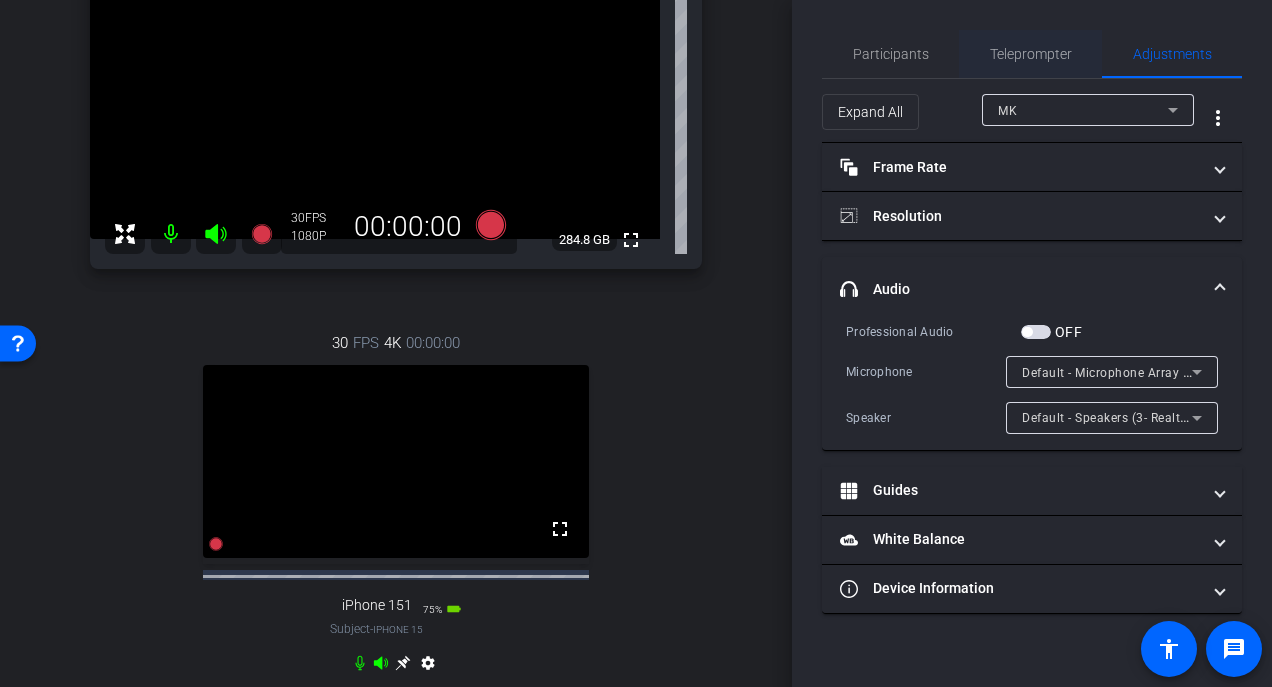 click on "Teleprompter" at bounding box center (1031, 54) 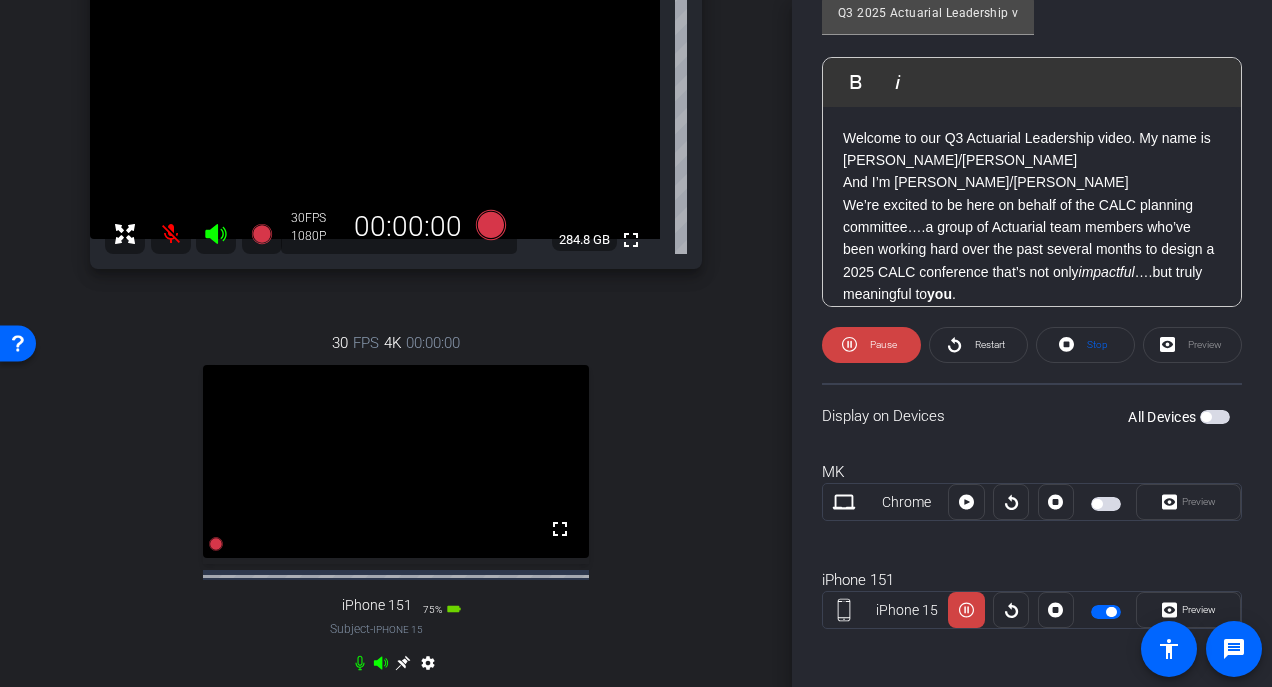 scroll, scrollTop: 511, scrollLeft: 0, axis: vertical 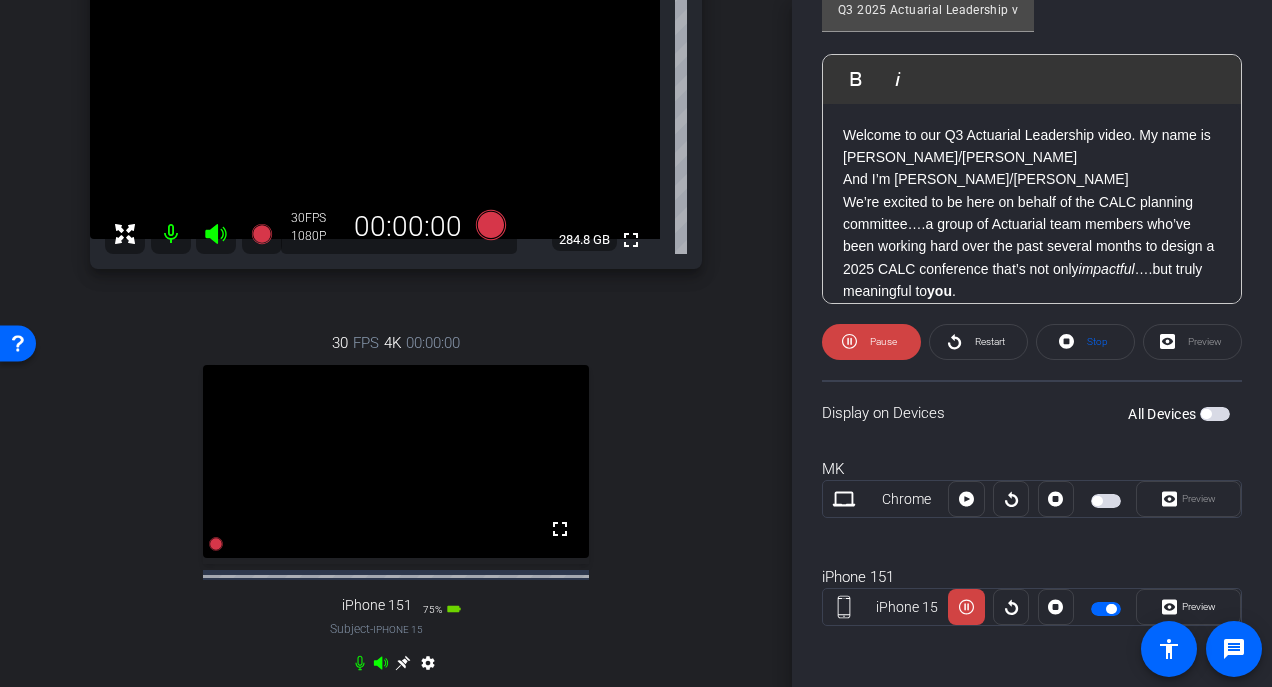 click at bounding box center [1106, 609] 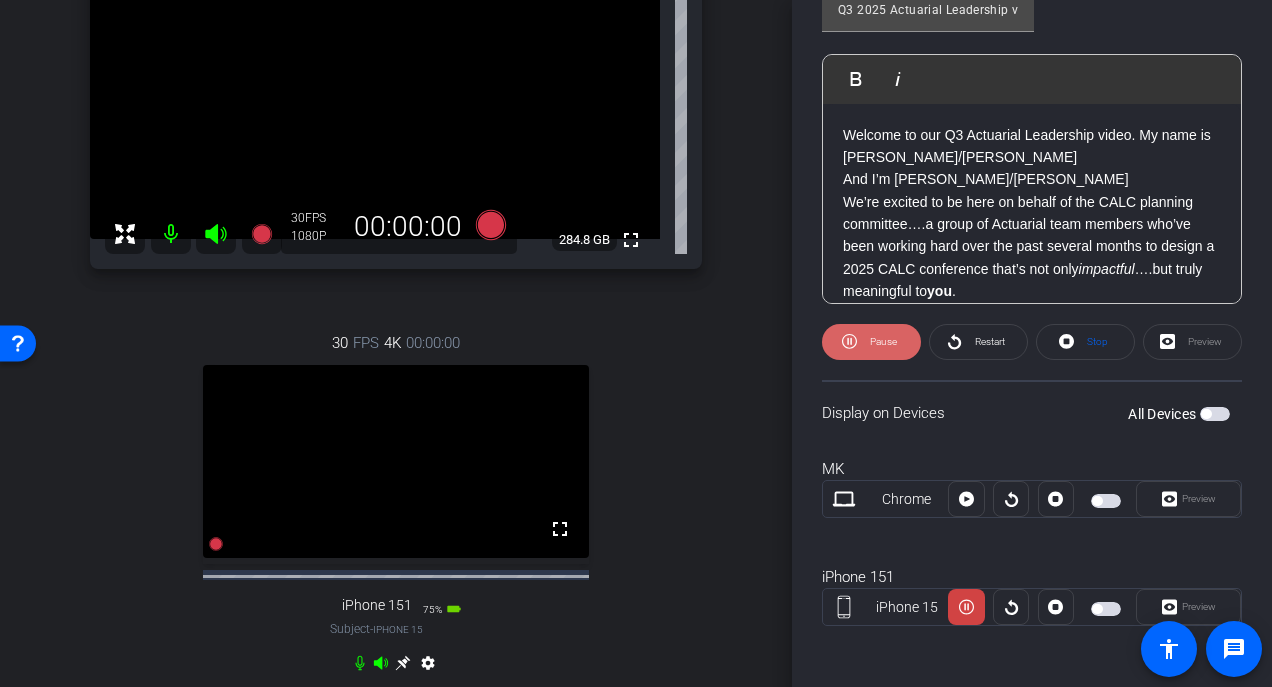 click on "Pause" 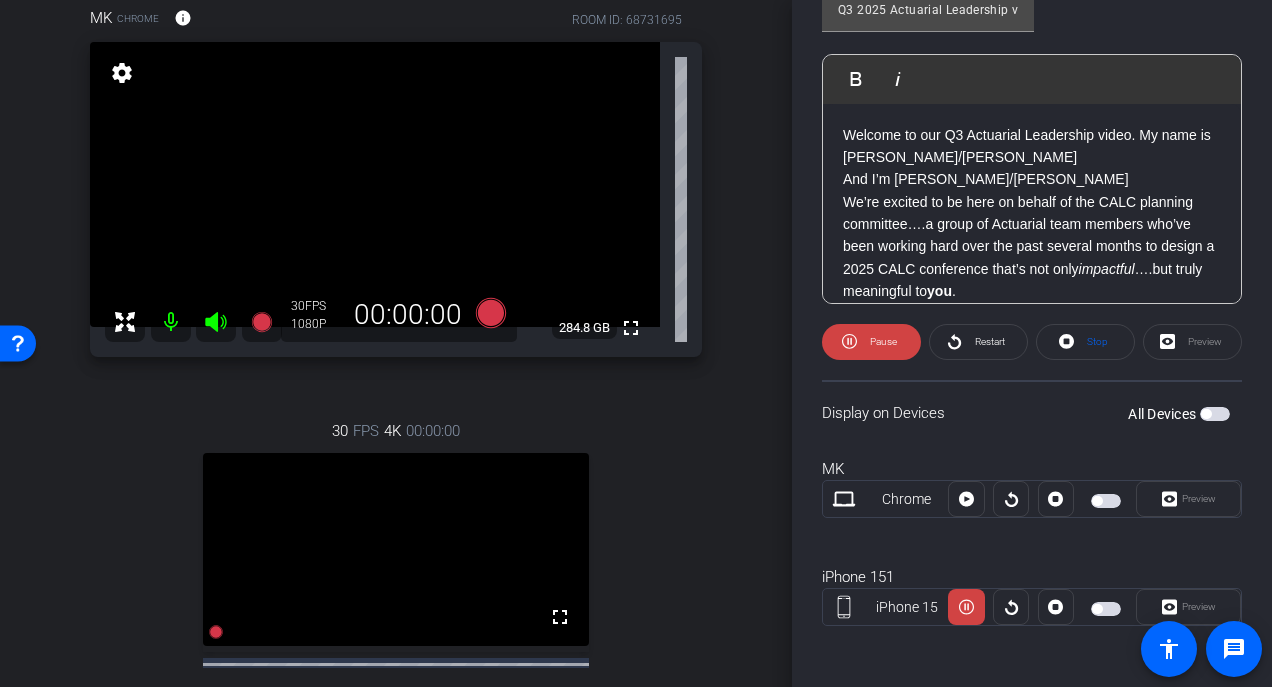 scroll, scrollTop: 0, scrollLeft: 0, axis: both 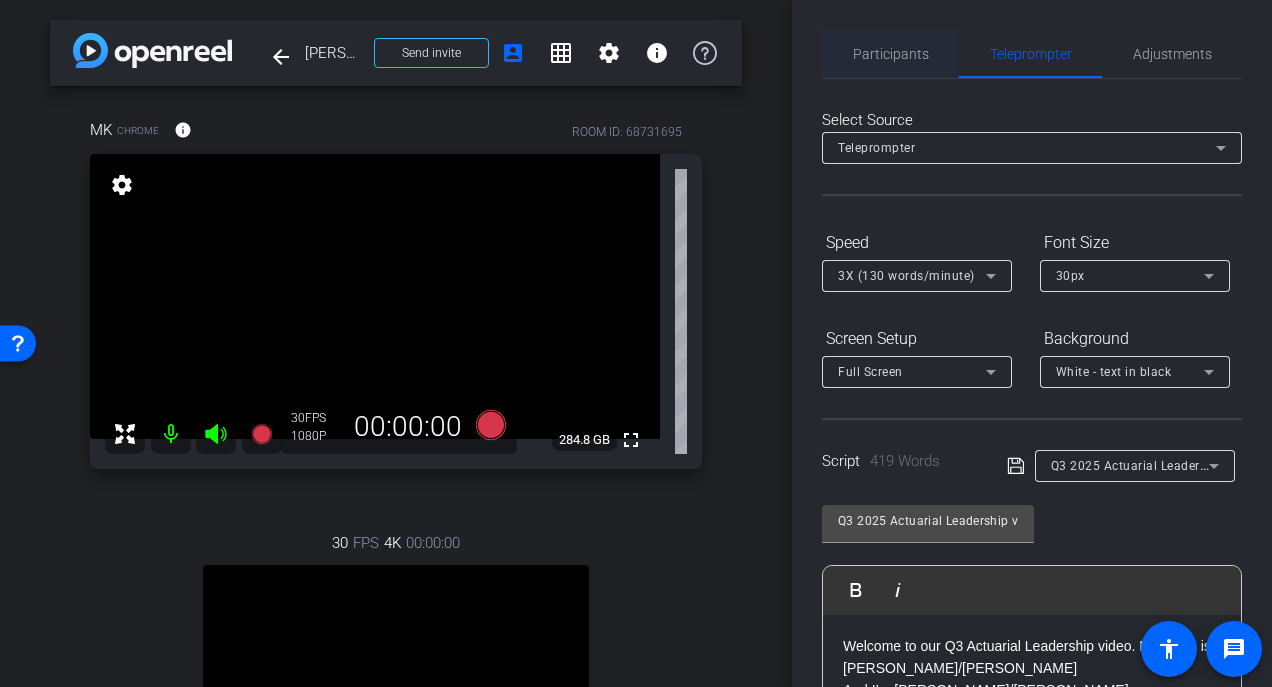 click on "Participants" at bounding box center [891, 54] 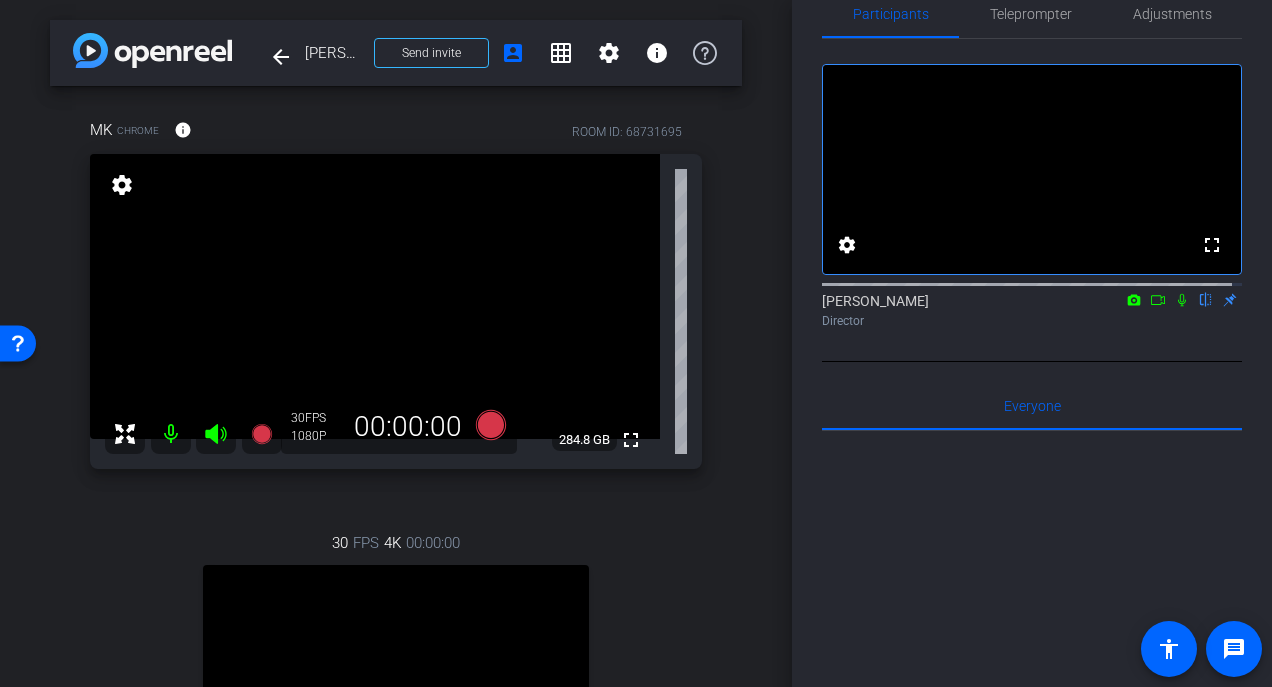 scroll, scrollTop: 0, scrollLeft: 0, axis: both 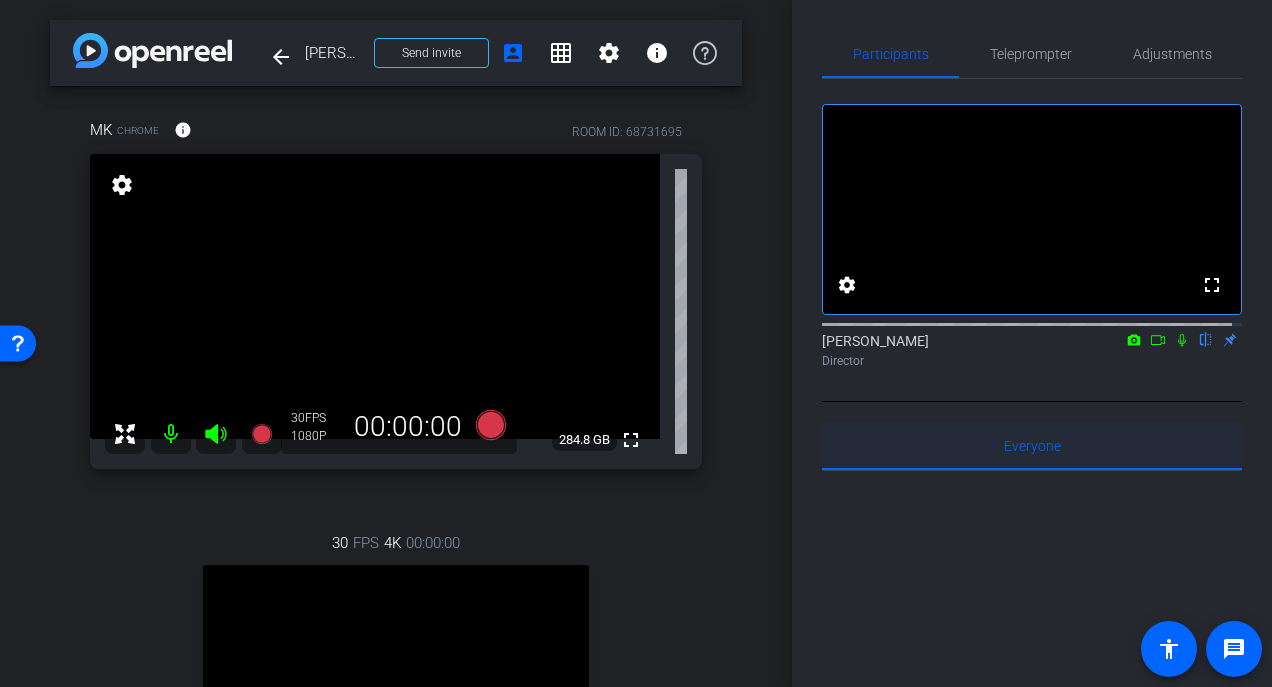 click on "Everyone  0" at bounding box center (1032, 446) 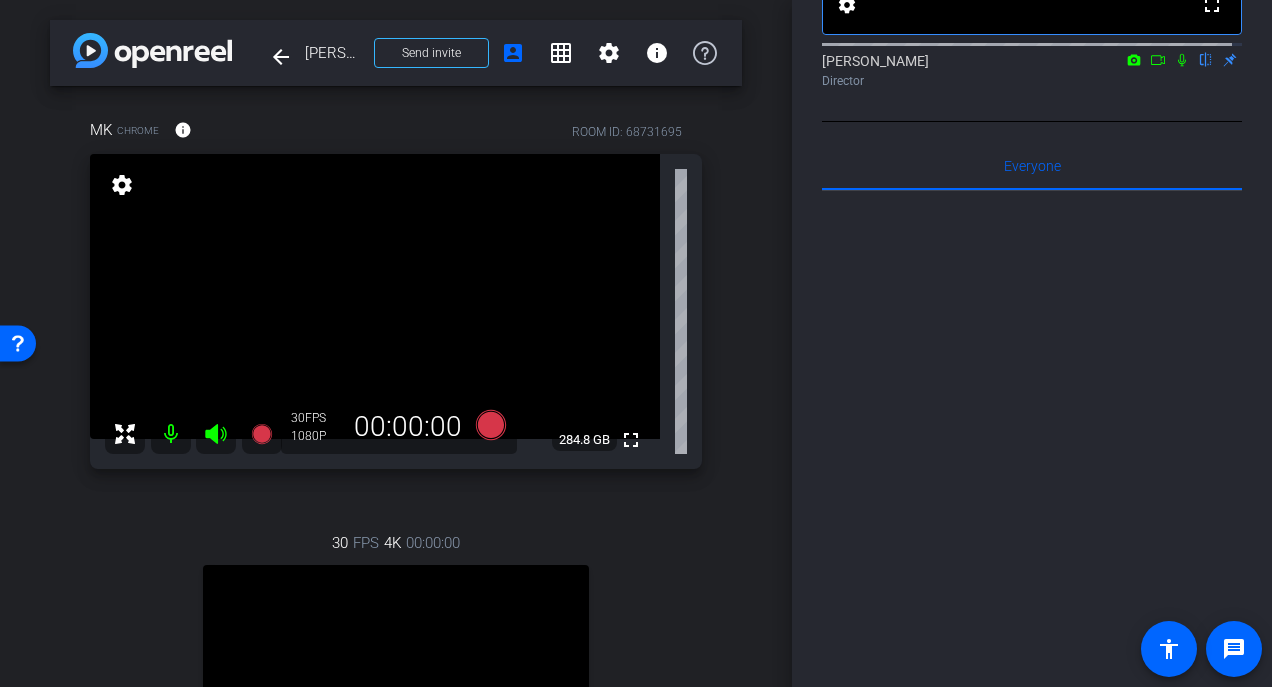 scroll, scrollTop: 300, scrollLeft: 0, axis: vertical 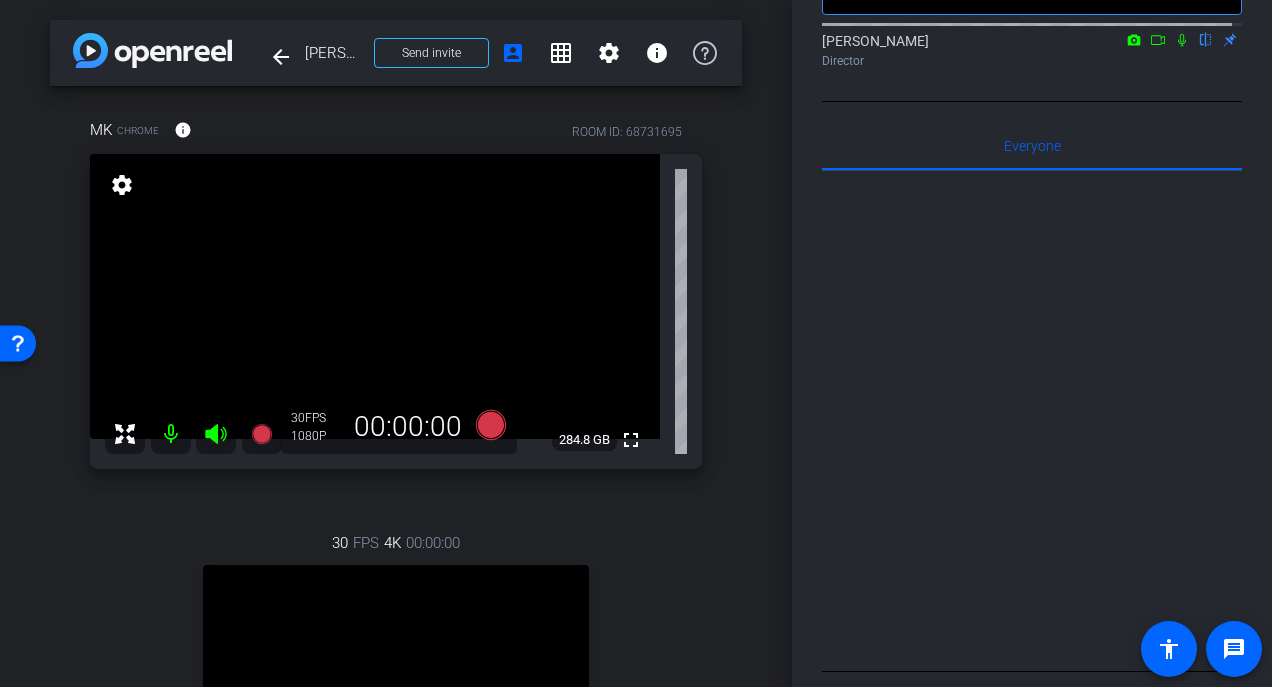 click 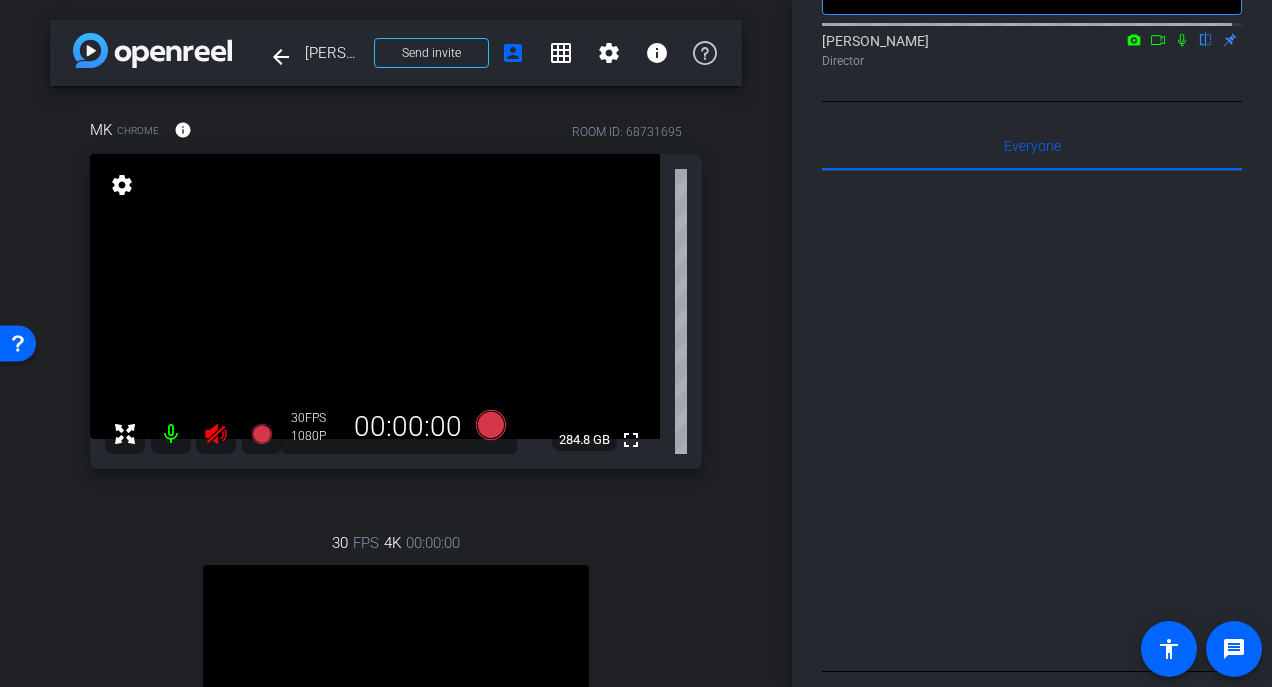 click at bounding box center (171, 434) 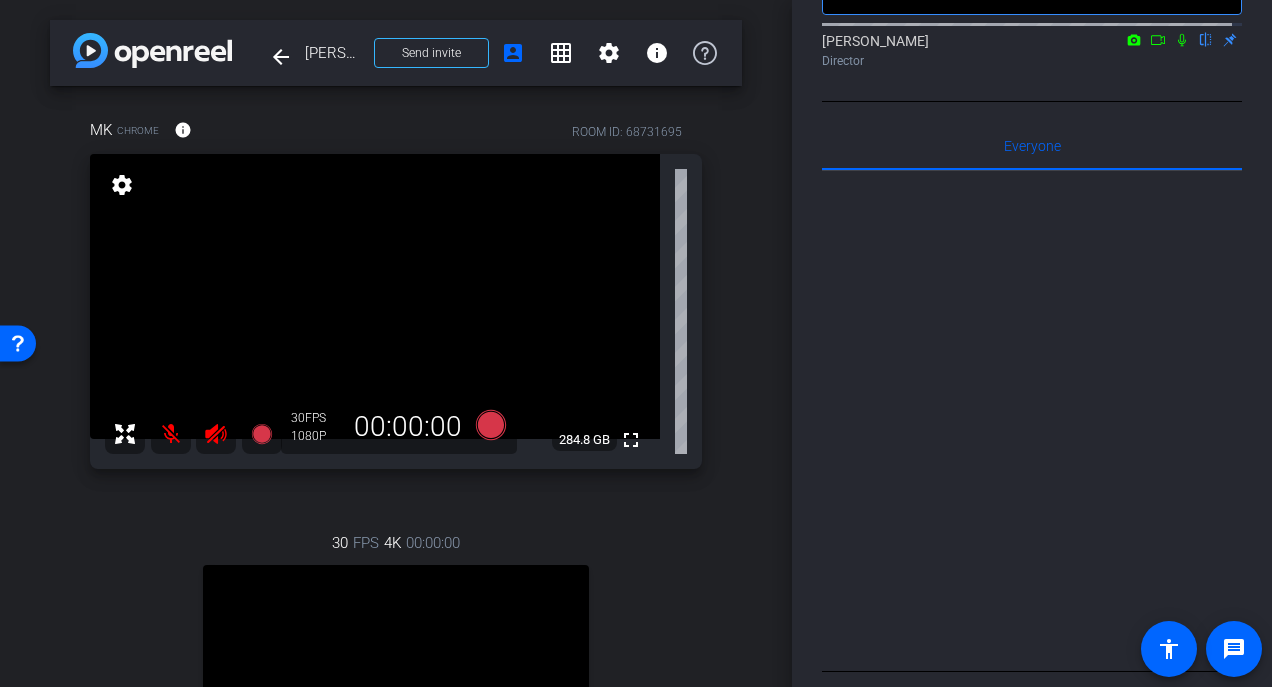 click at bounding box center [171, 434] 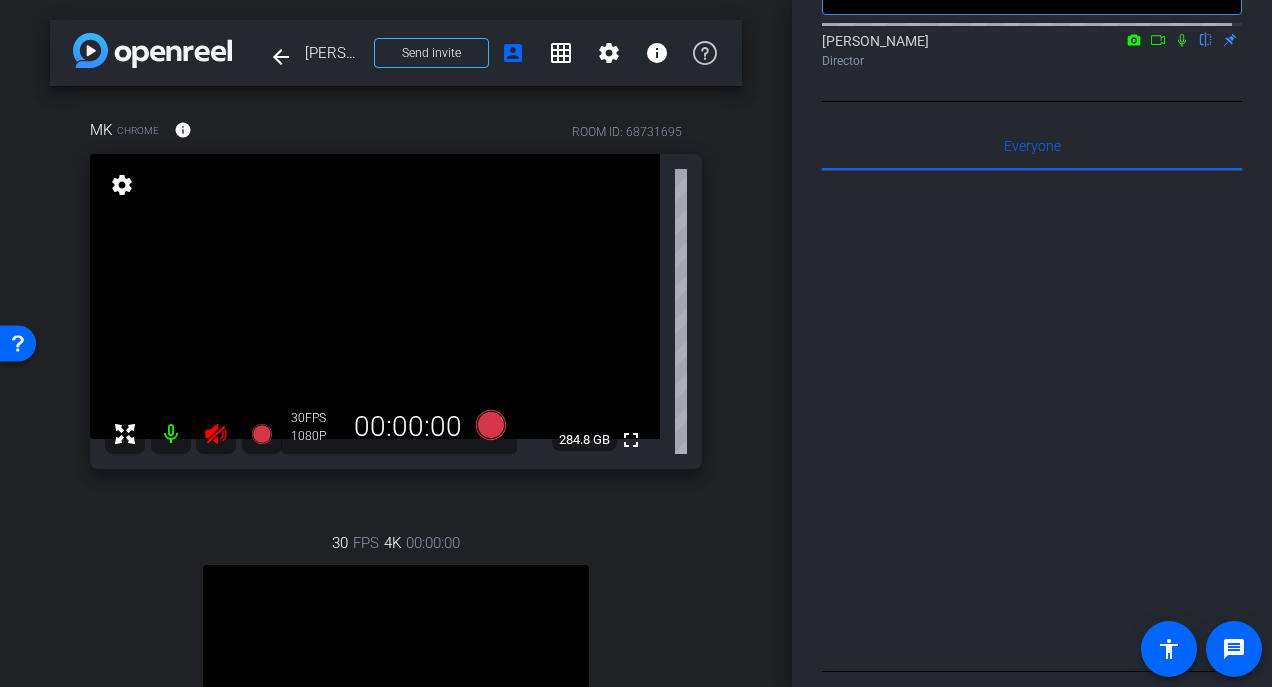 click 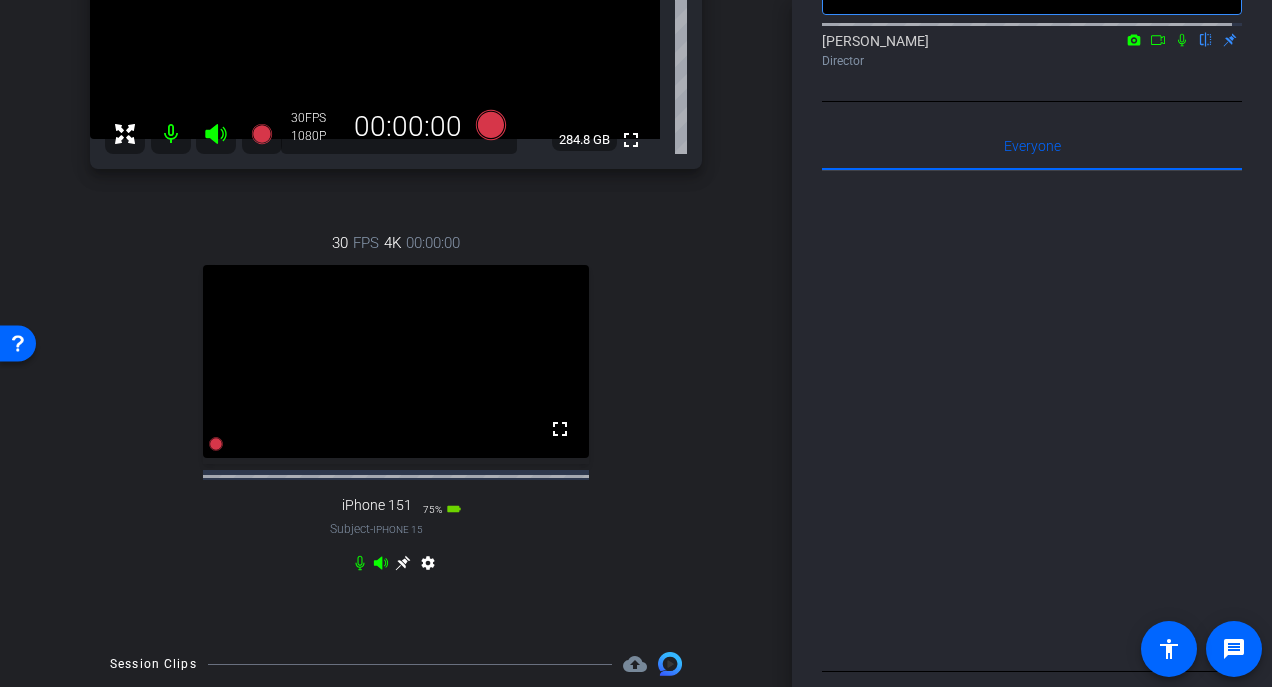 scroll, scrollTop: 0, scrollLeft: 0, axis: both 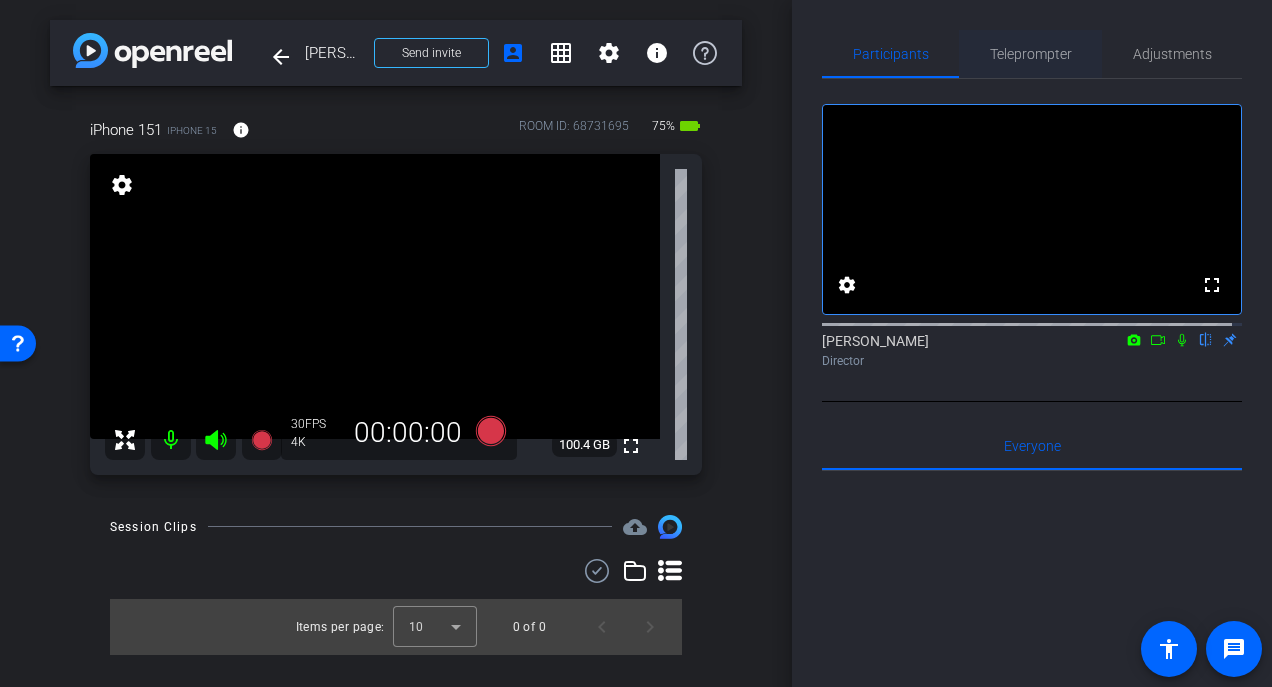 click on "Teleprompter" at bounding box center [1031, 54] 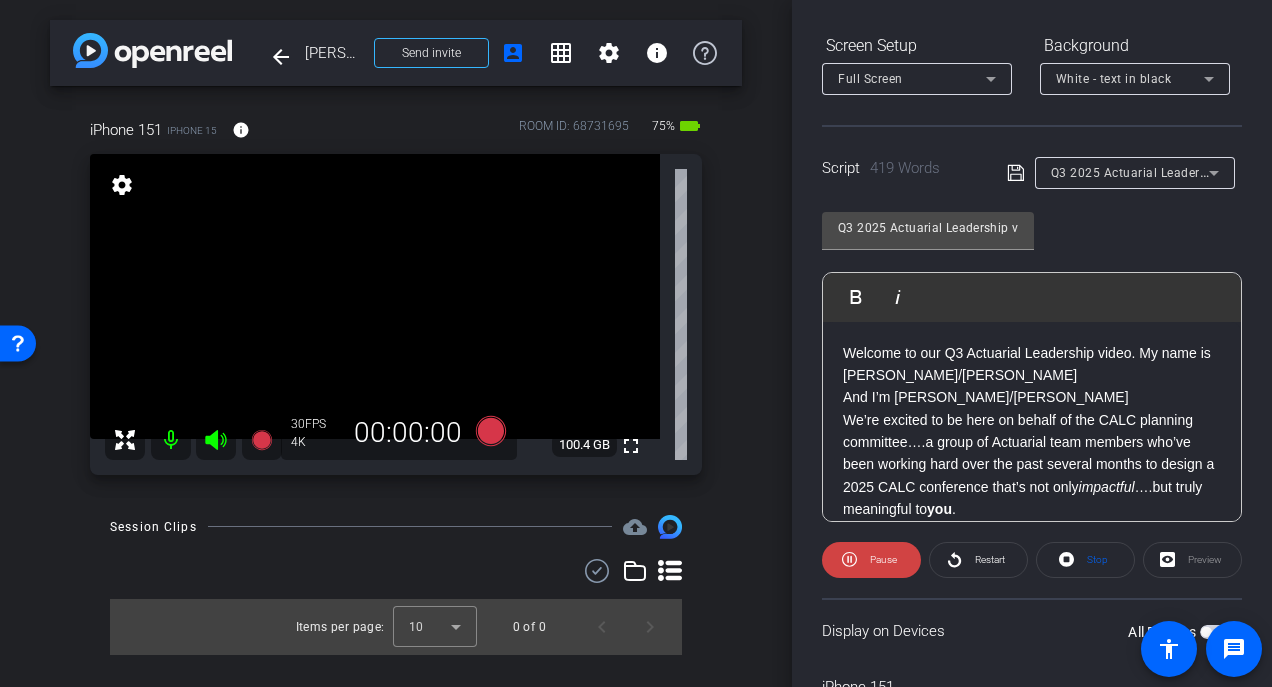 scroll, scrollTop: 300, scrollLeft: 0, axis: vertical 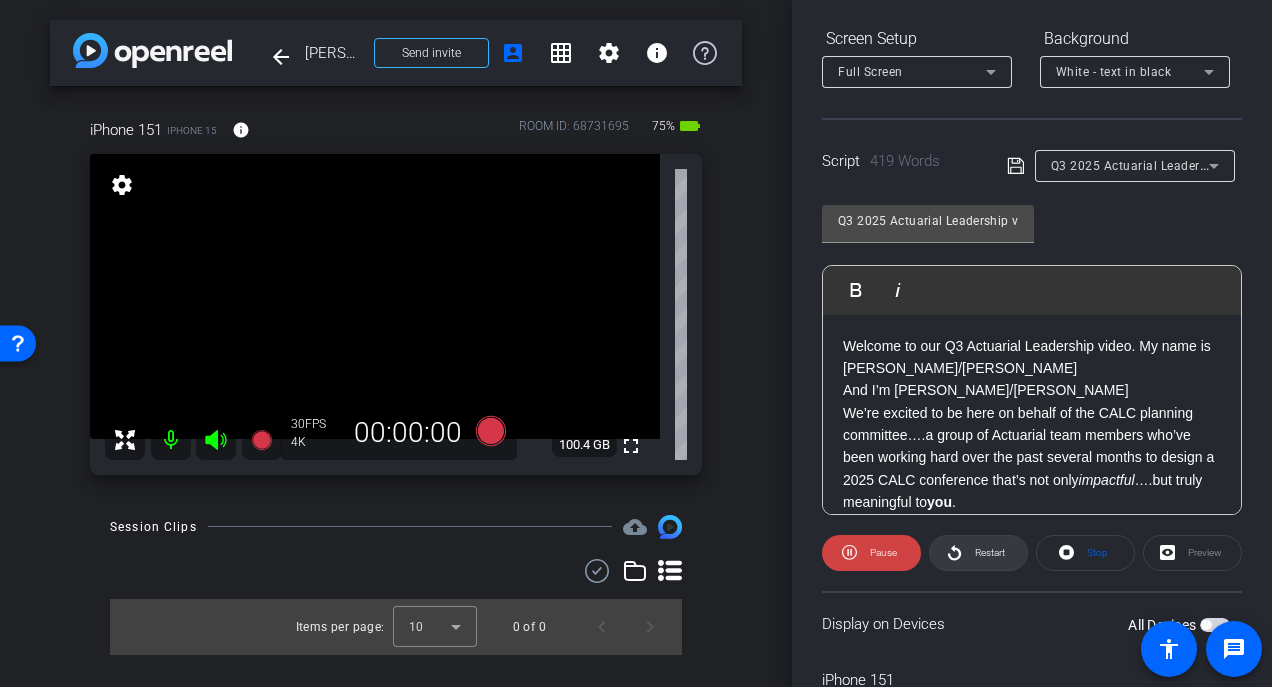 click on "Restart" 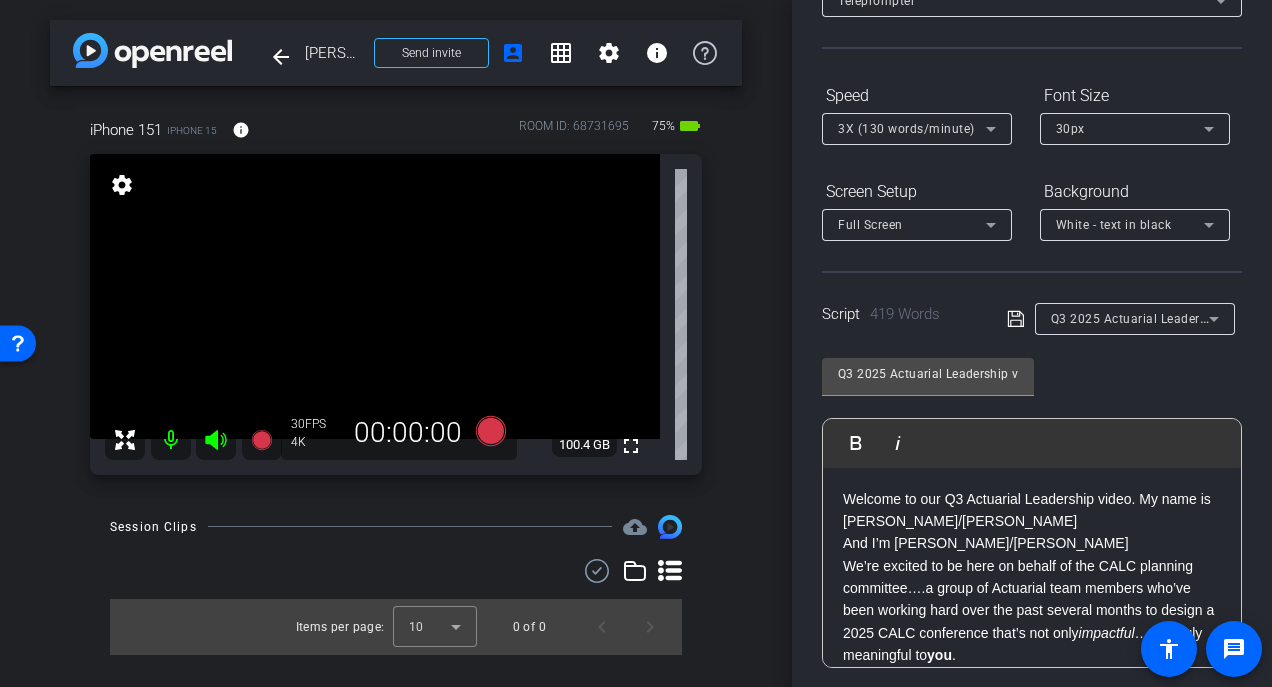 scroll, scrollTop: 404, scrollLeft: 0, axis: vertical 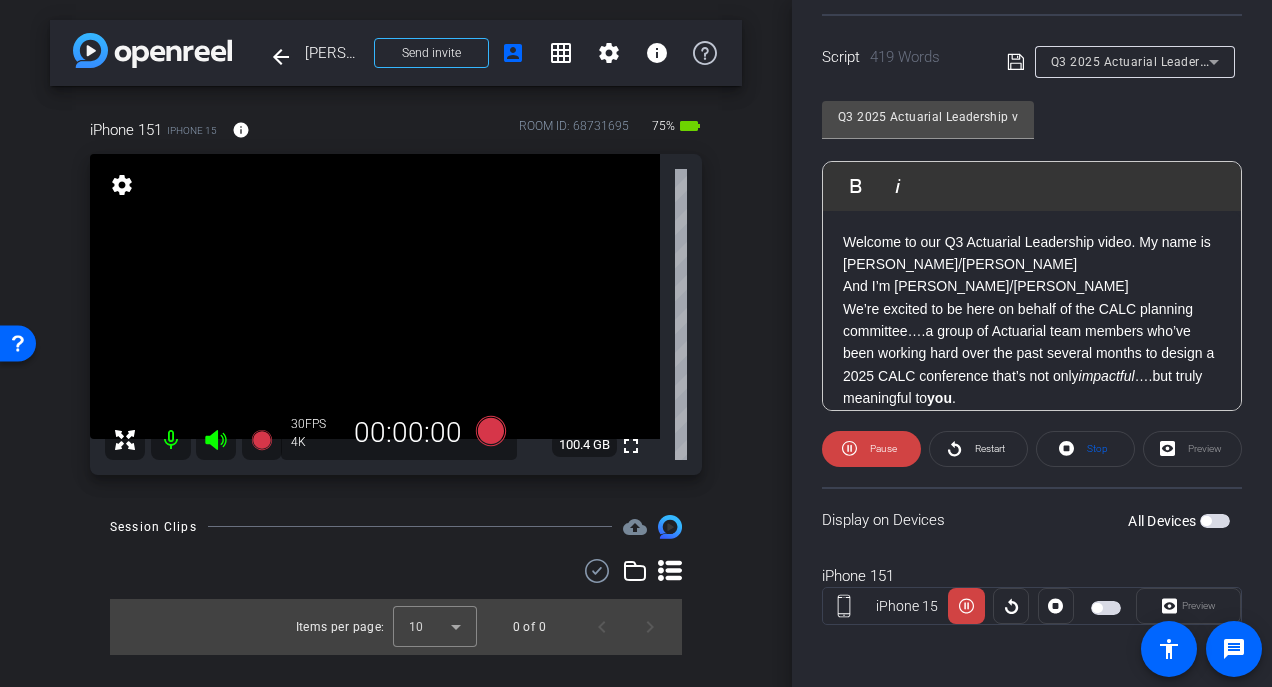 click at bounding box center [1108, 606] 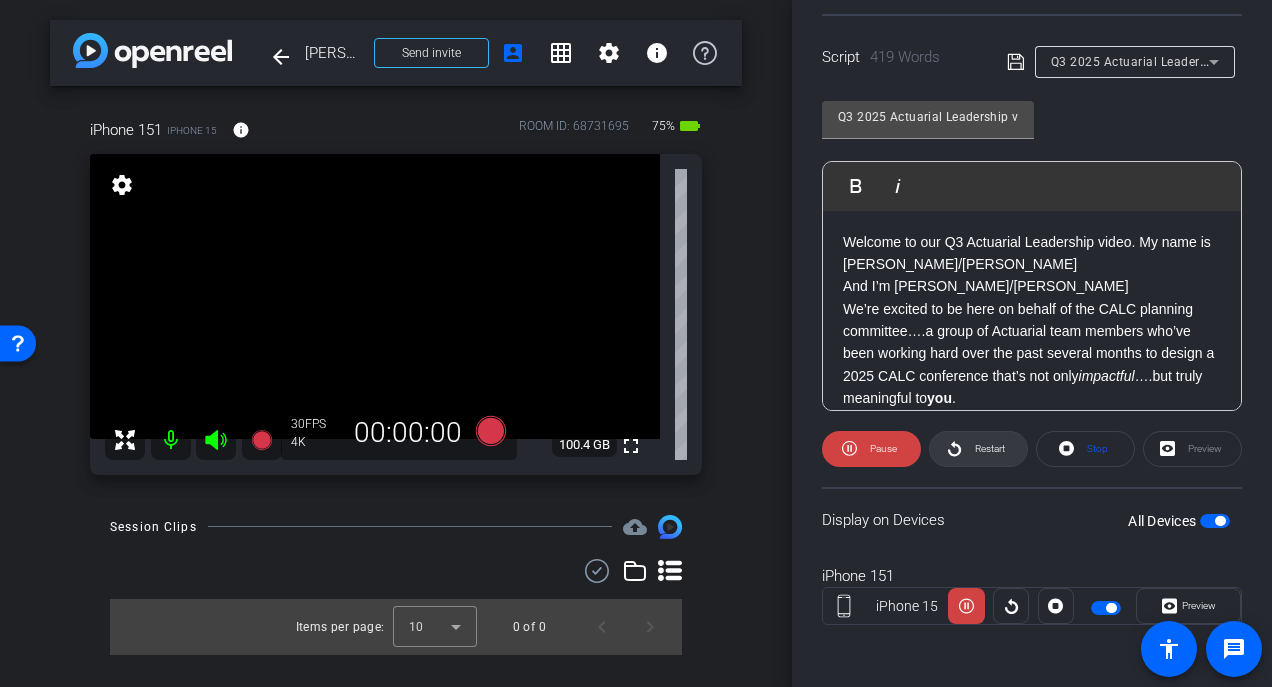 click on "Restart" 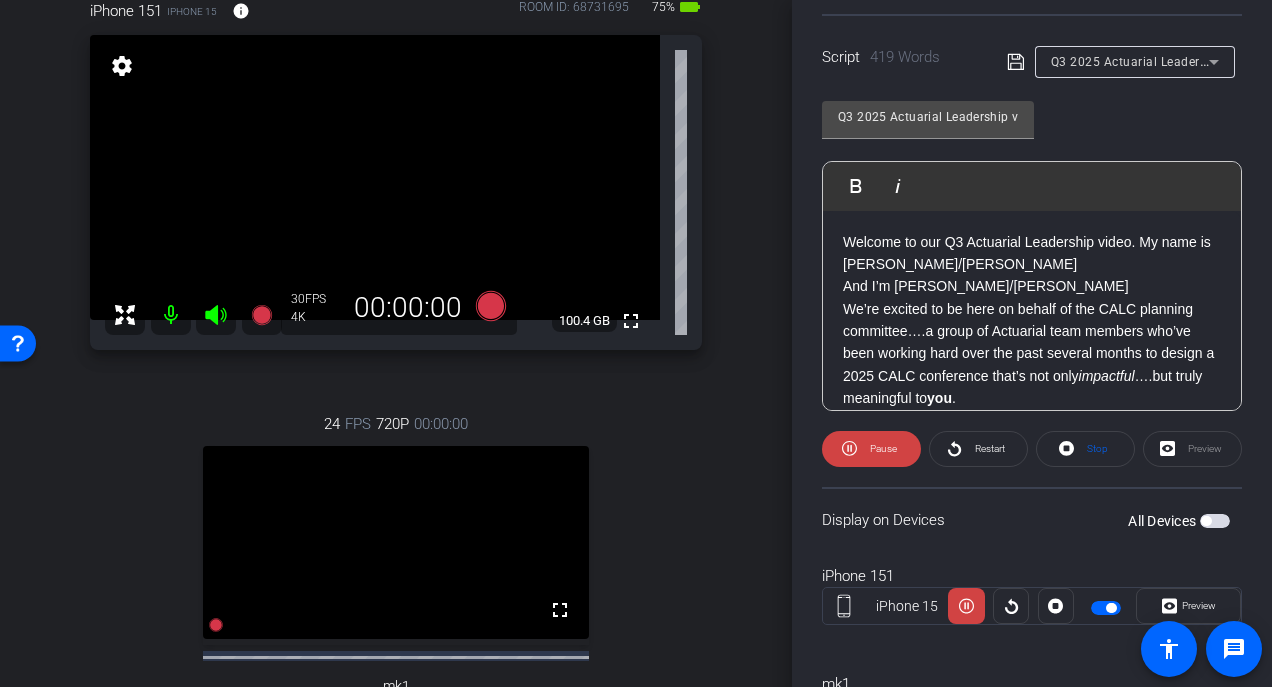 scroll, scrollTop: 100, scrollLeft: 0, axis: vertical 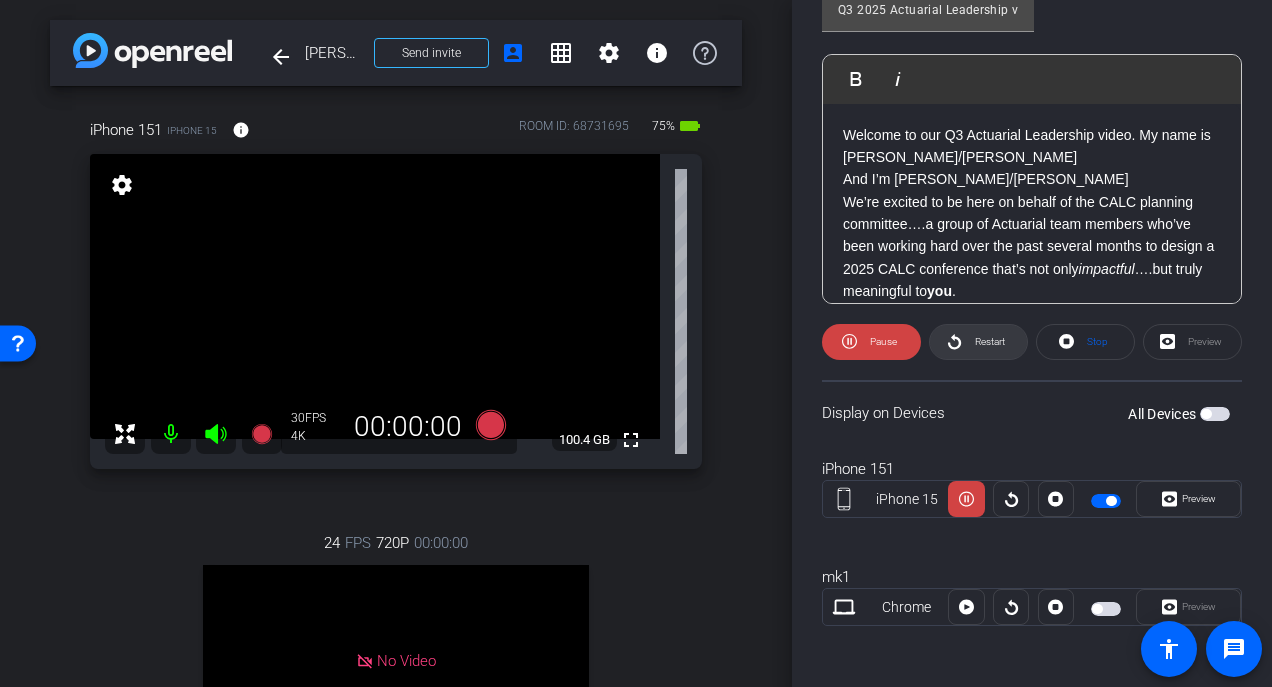 click on "Restart" 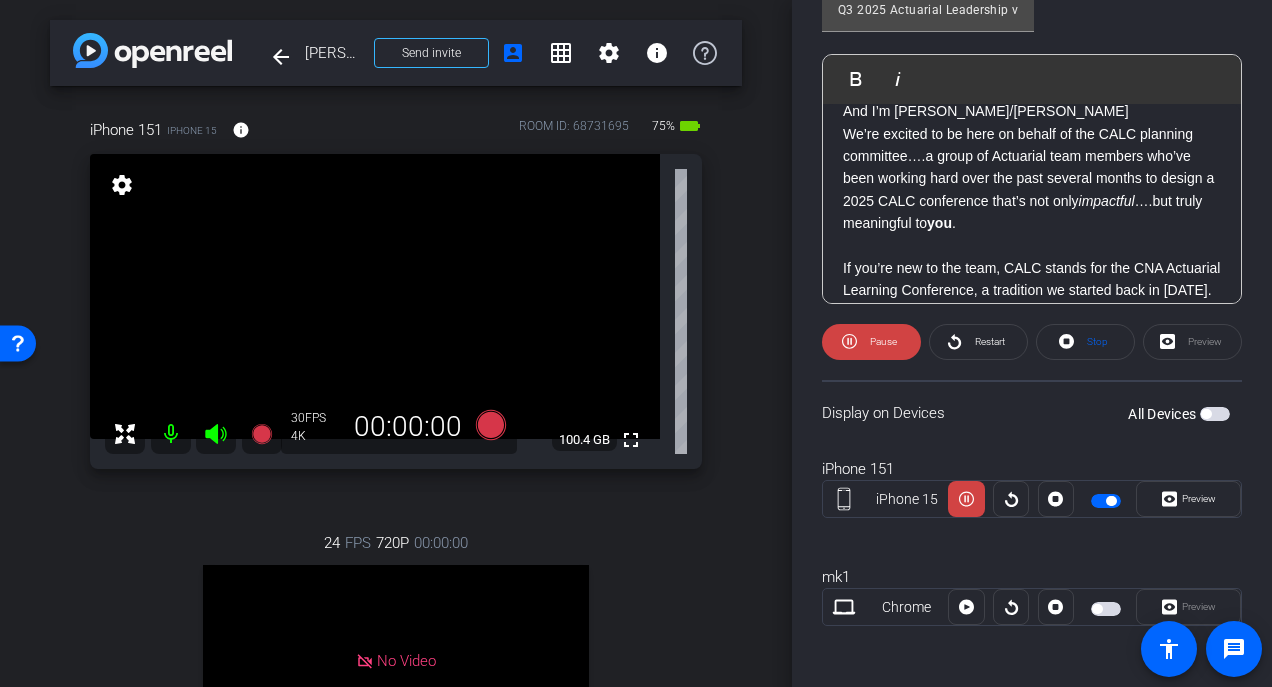 scroll, scrollTop: 100, scrollLeft: 0, axis: vertical 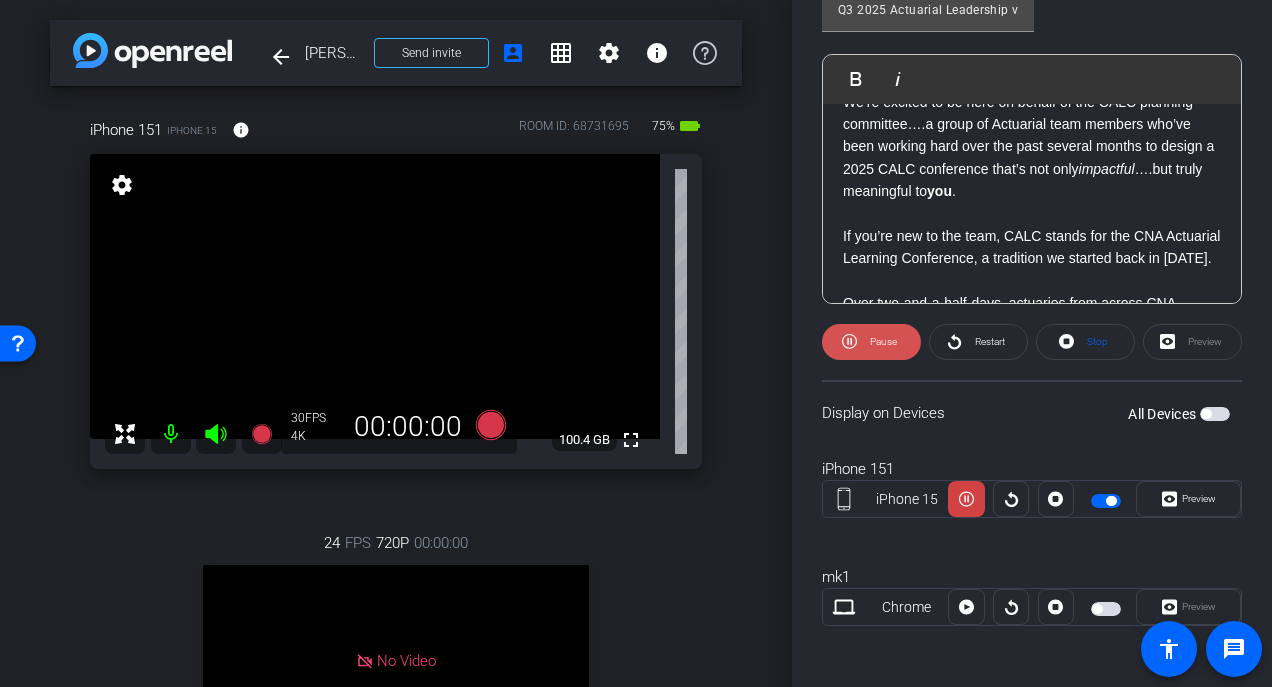 drag, startPoint x: 842, startPoint y: 344, endPoint x: 855, endPoint y: 346, distance: 13.152946 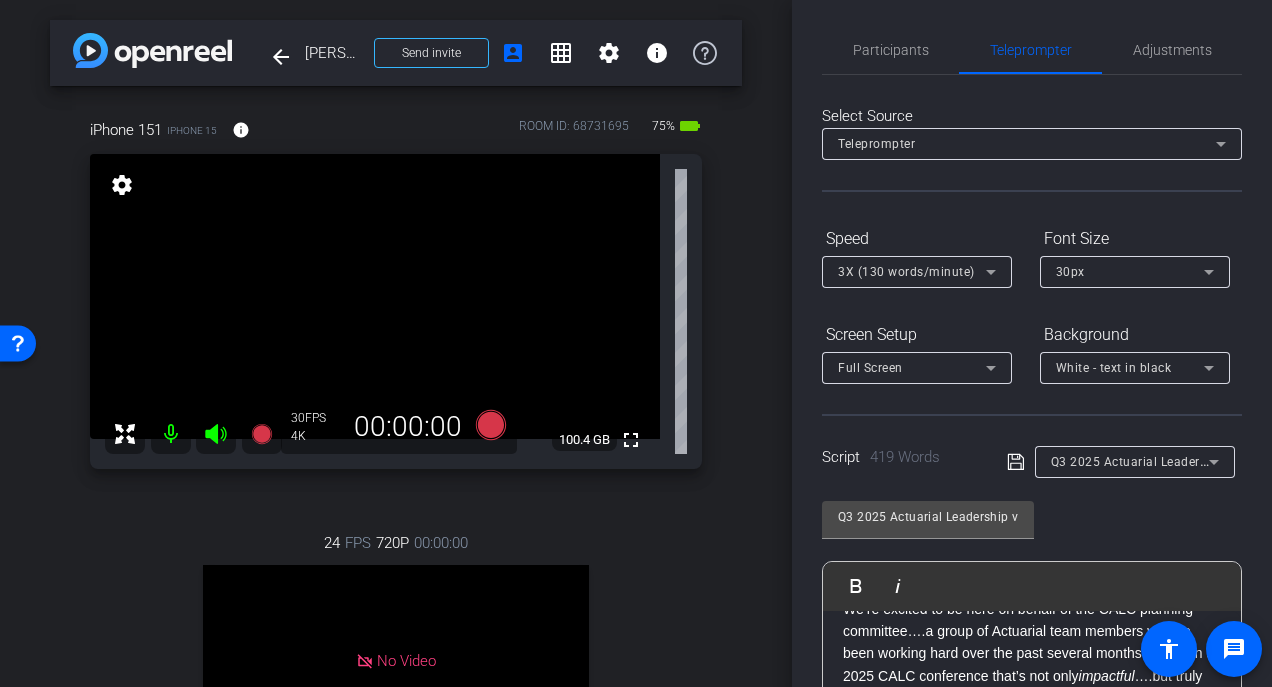 scroll, scrollTop: 0, scrollLeft: 0, axis: both 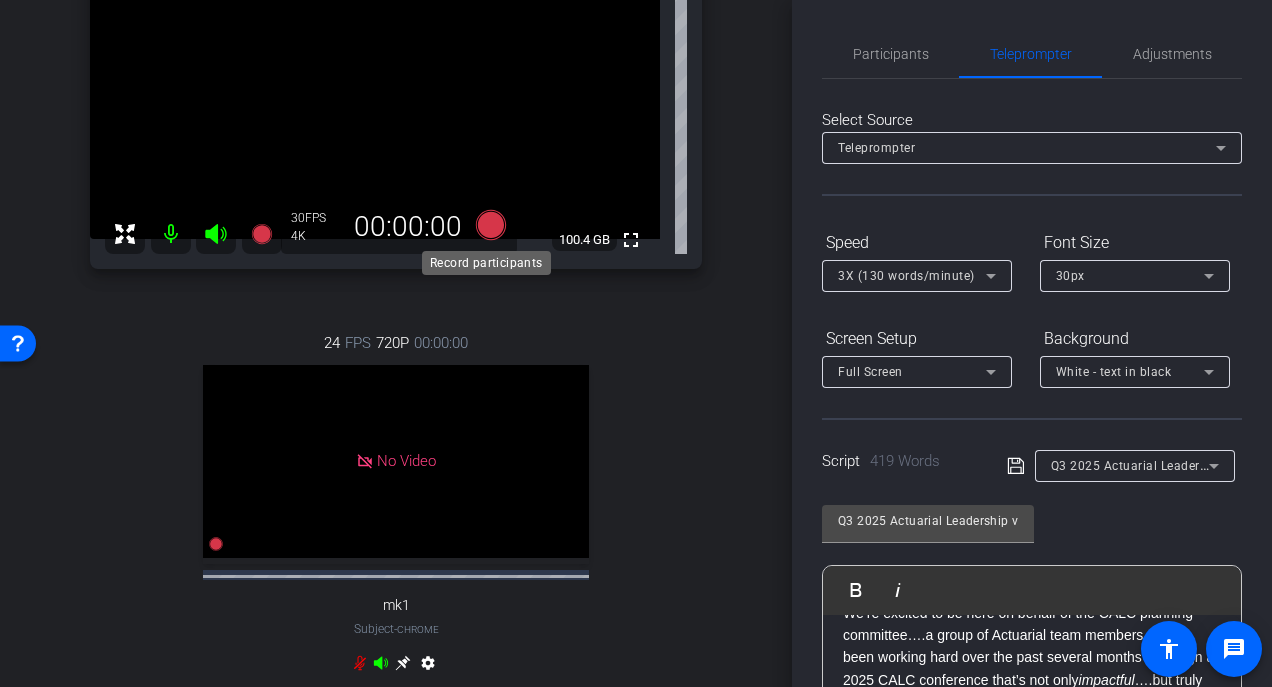 click 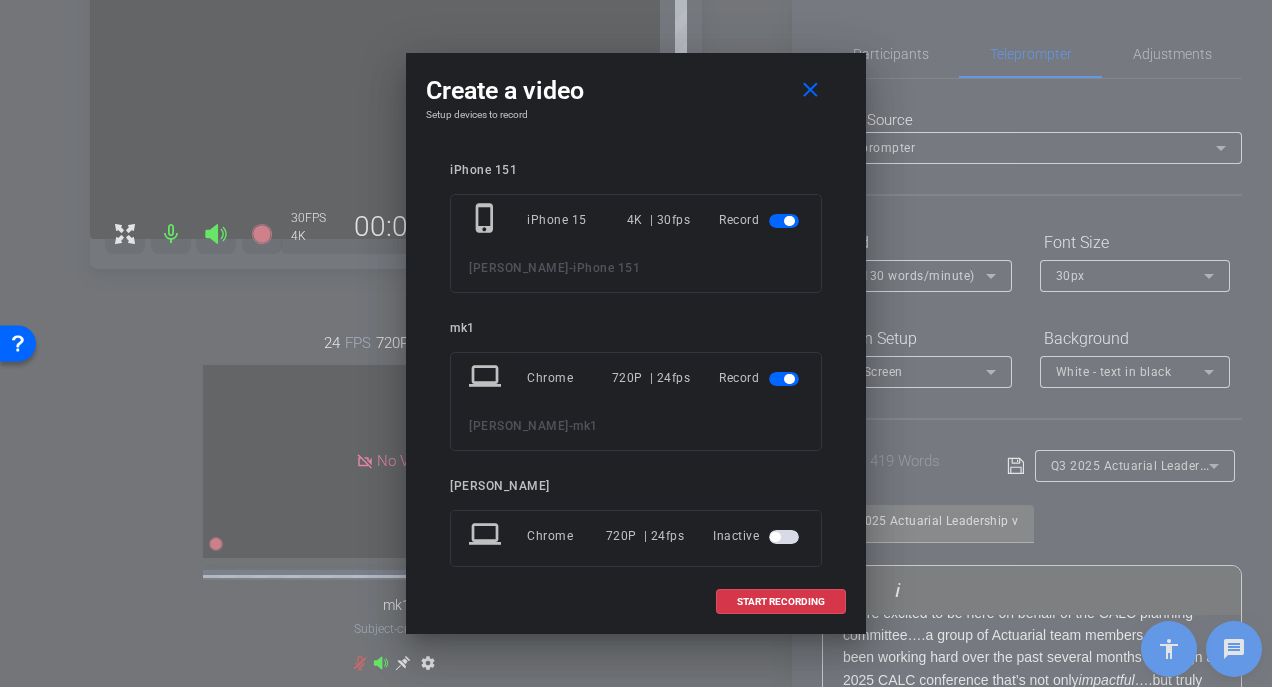 click at bounding box center (784, 379) 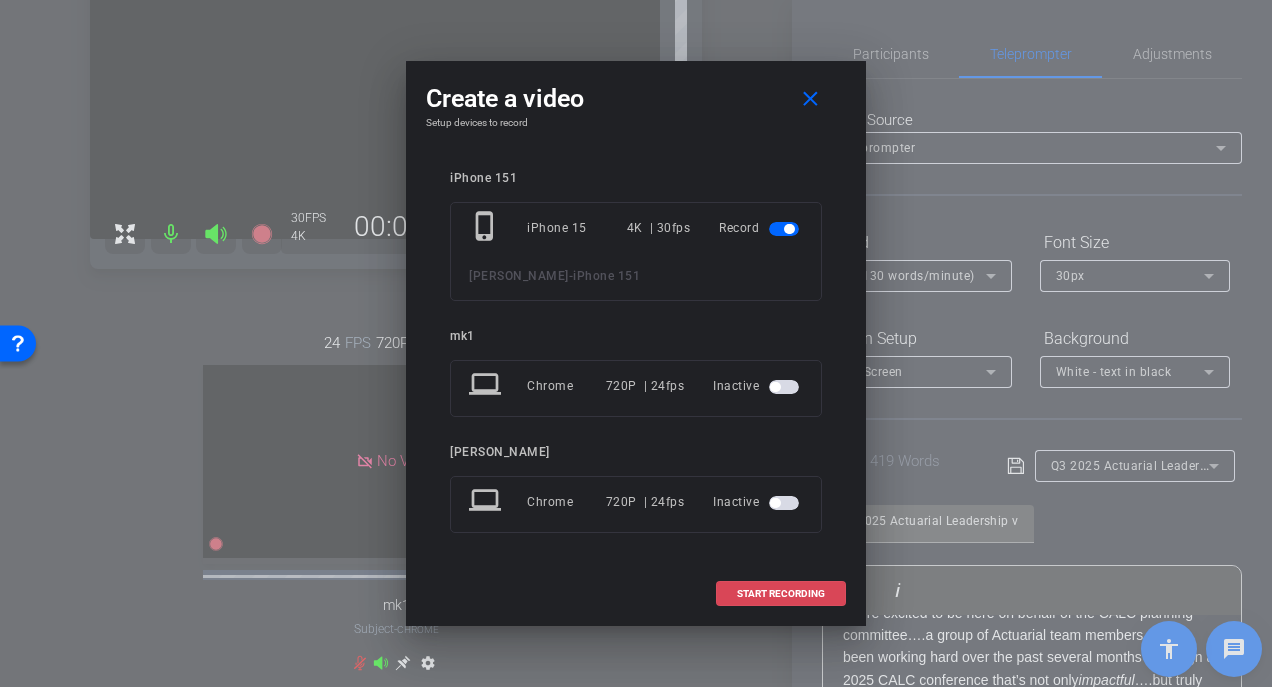click on "START RECORDING" at bounding box center (781, 594) 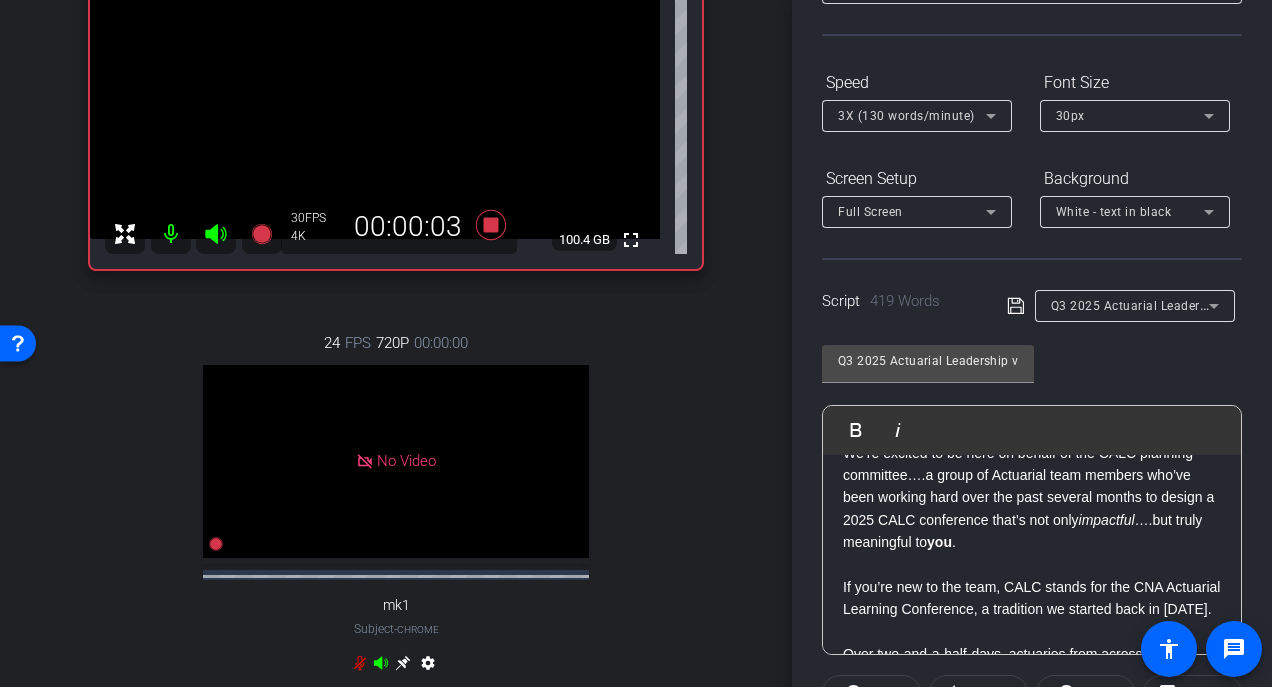scroll, scrollTop: 0, scrollLeft: 0, axis: both 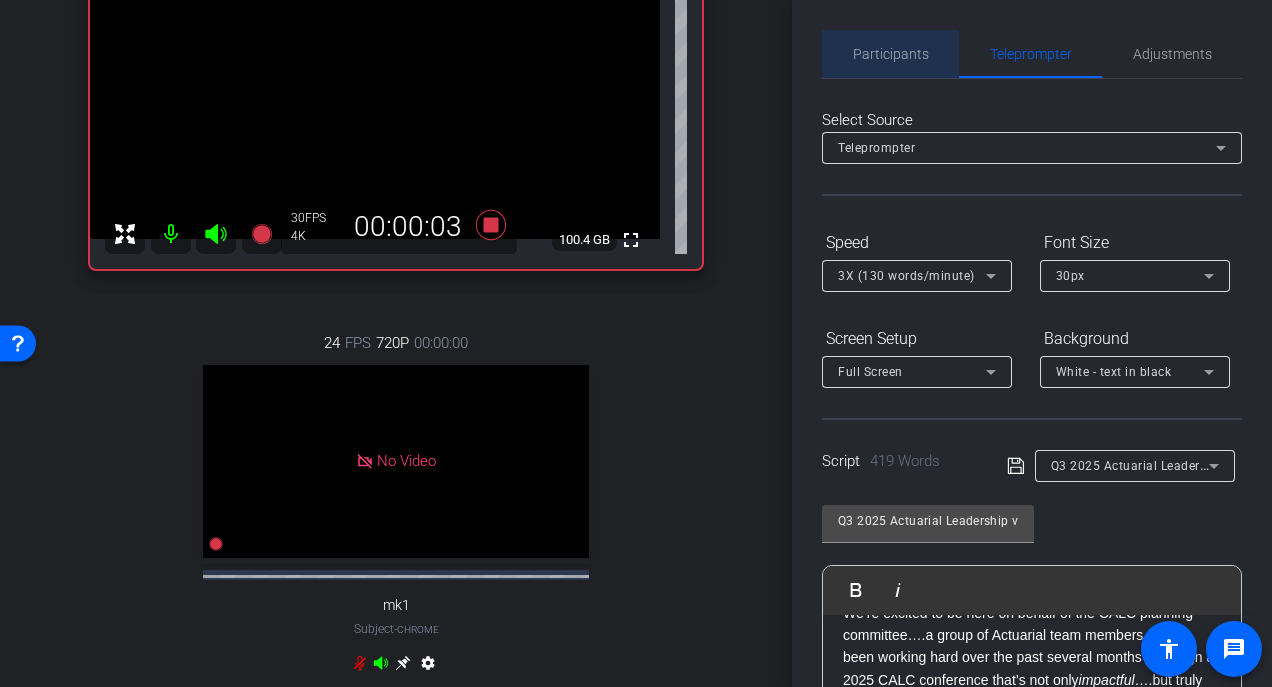 click on "Participants" at bounding box center [891, 54] 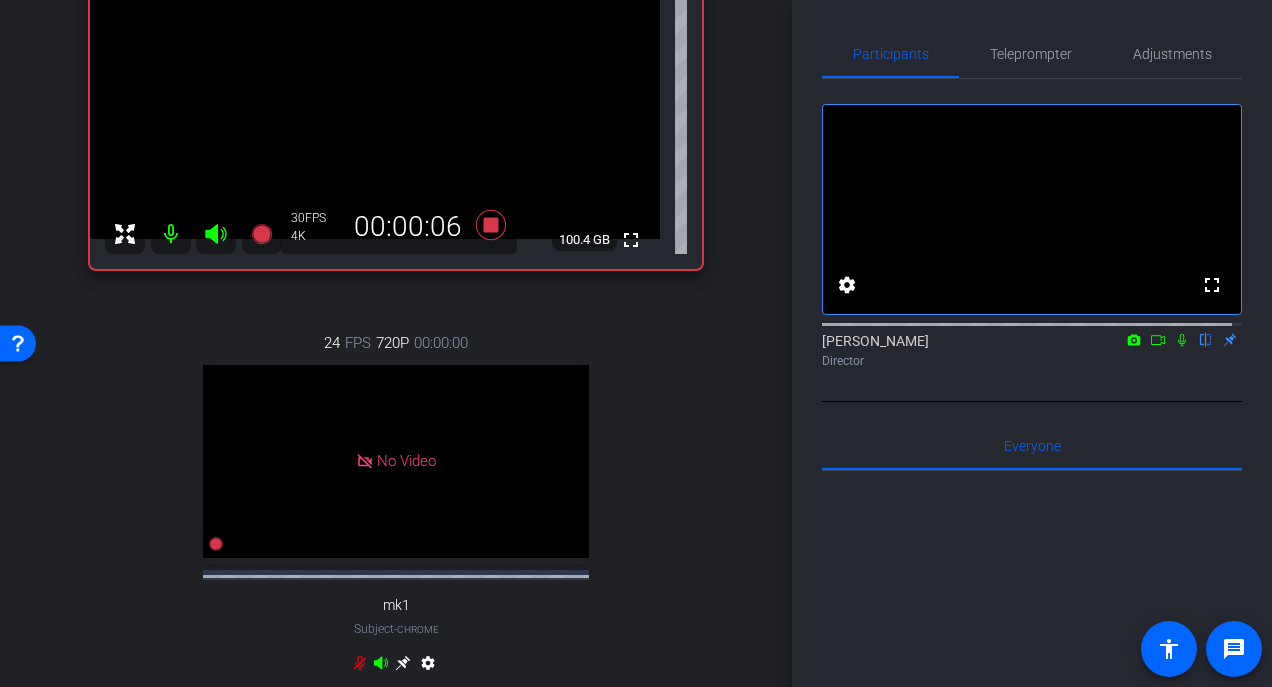 click 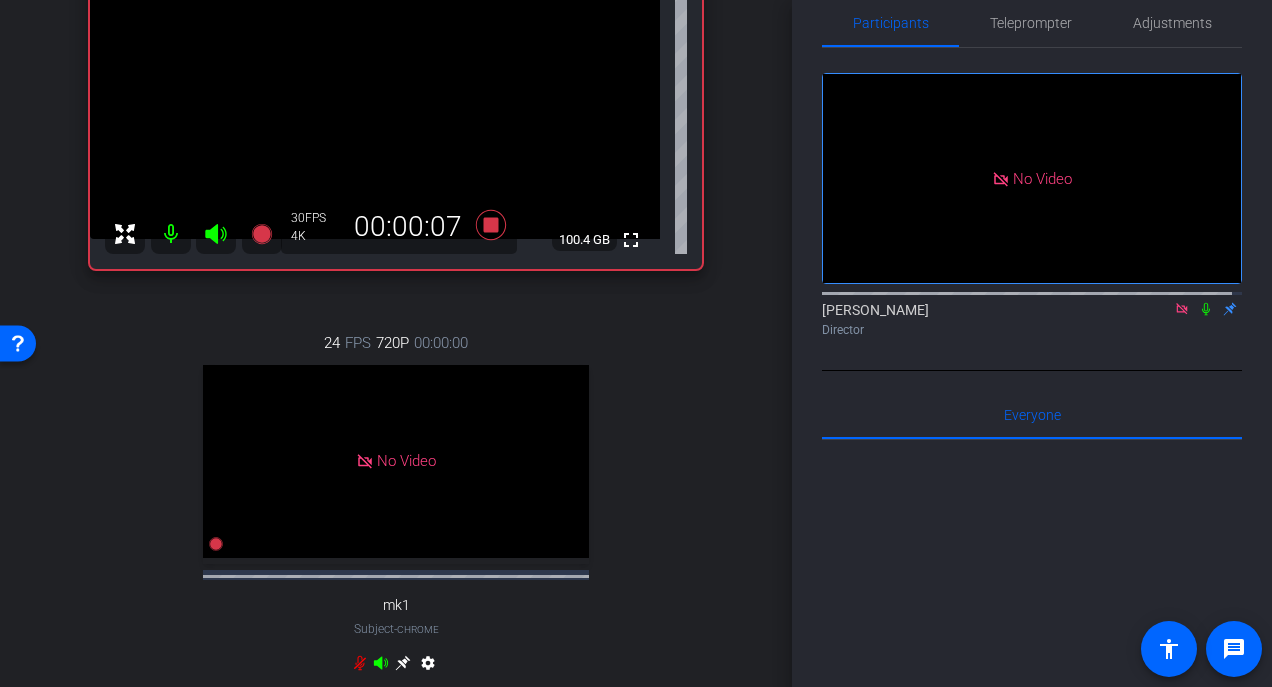 scroll, scrollTop: 0, scrollLeft: 0, axis: both 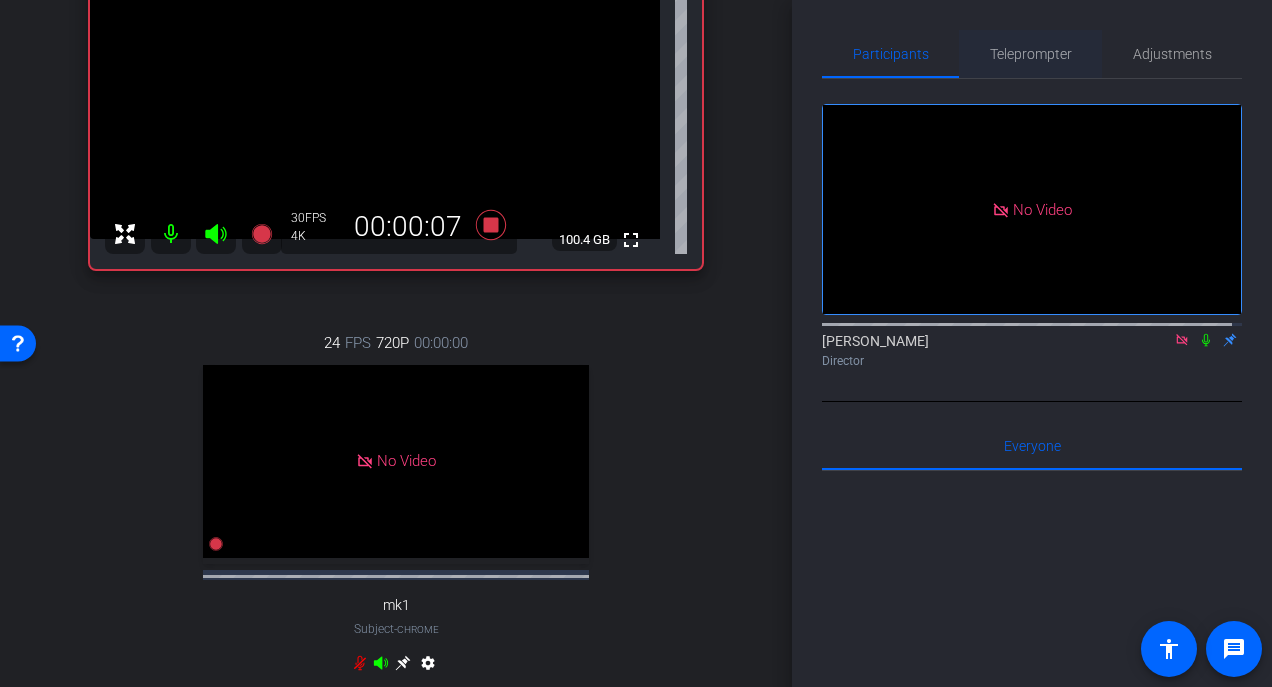 click on "Teleprompter" at bounding box center (1031, 54) 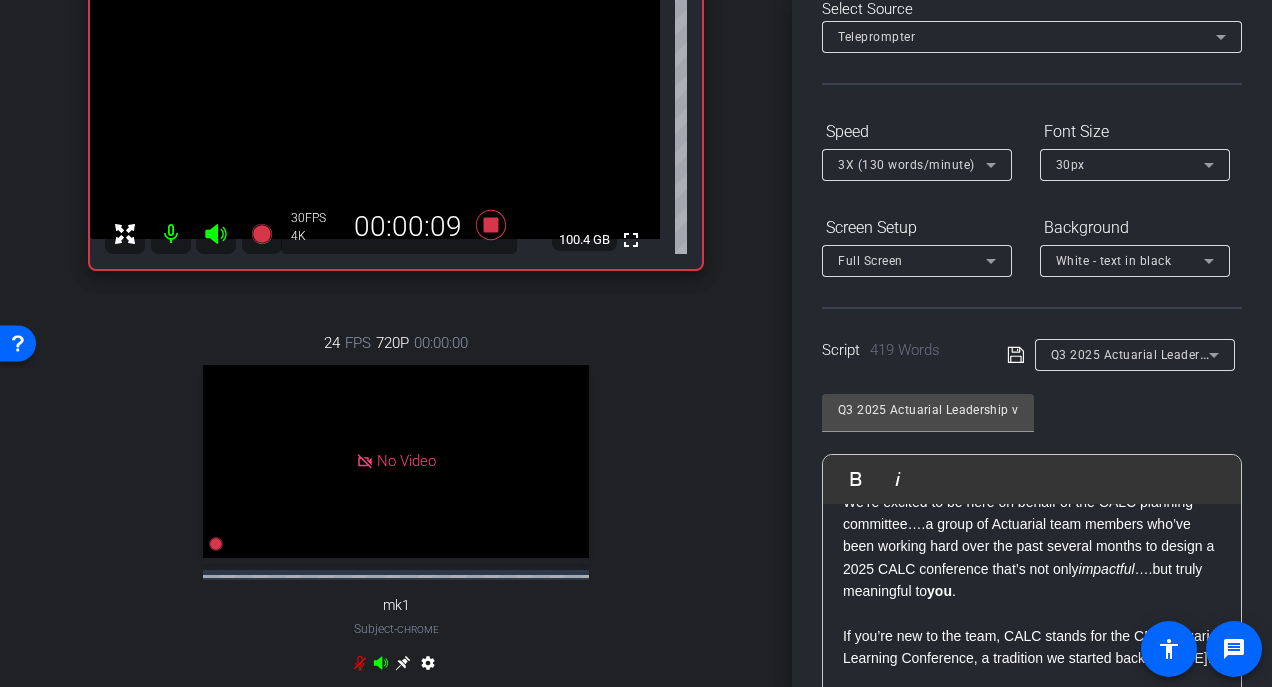 scroll, scrollTop: 400, scrollLeft: 0, axis: vertical 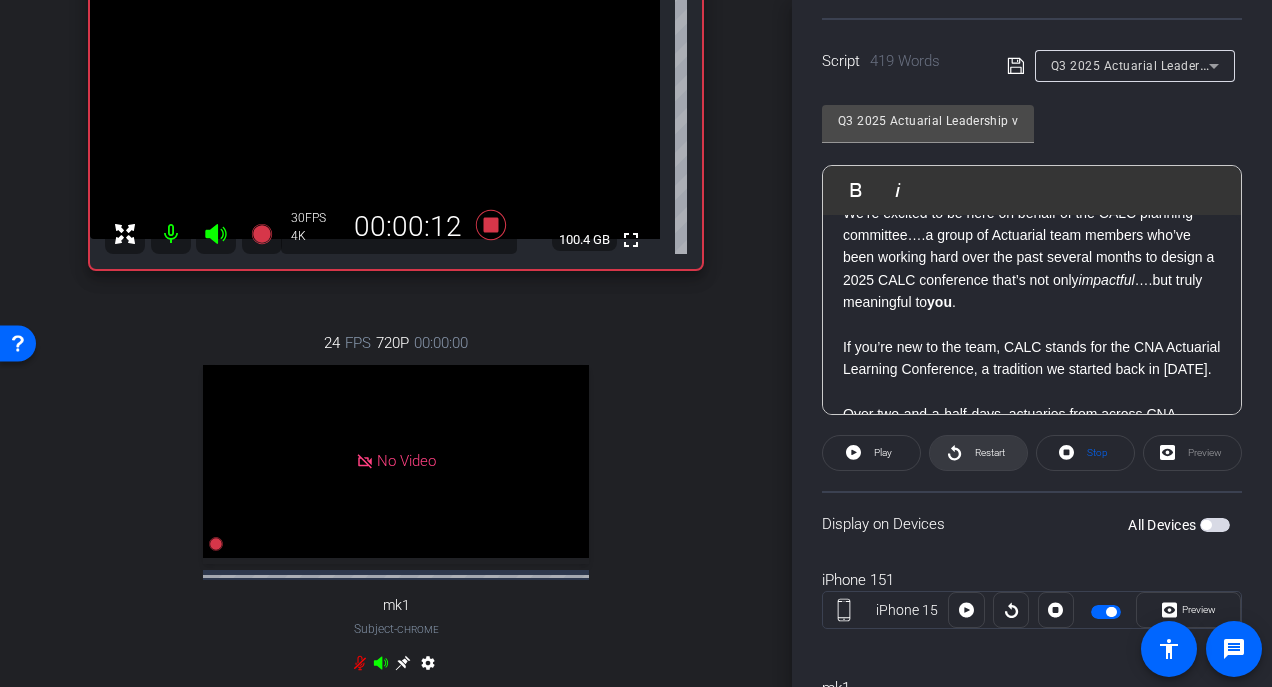 click on "Restart" 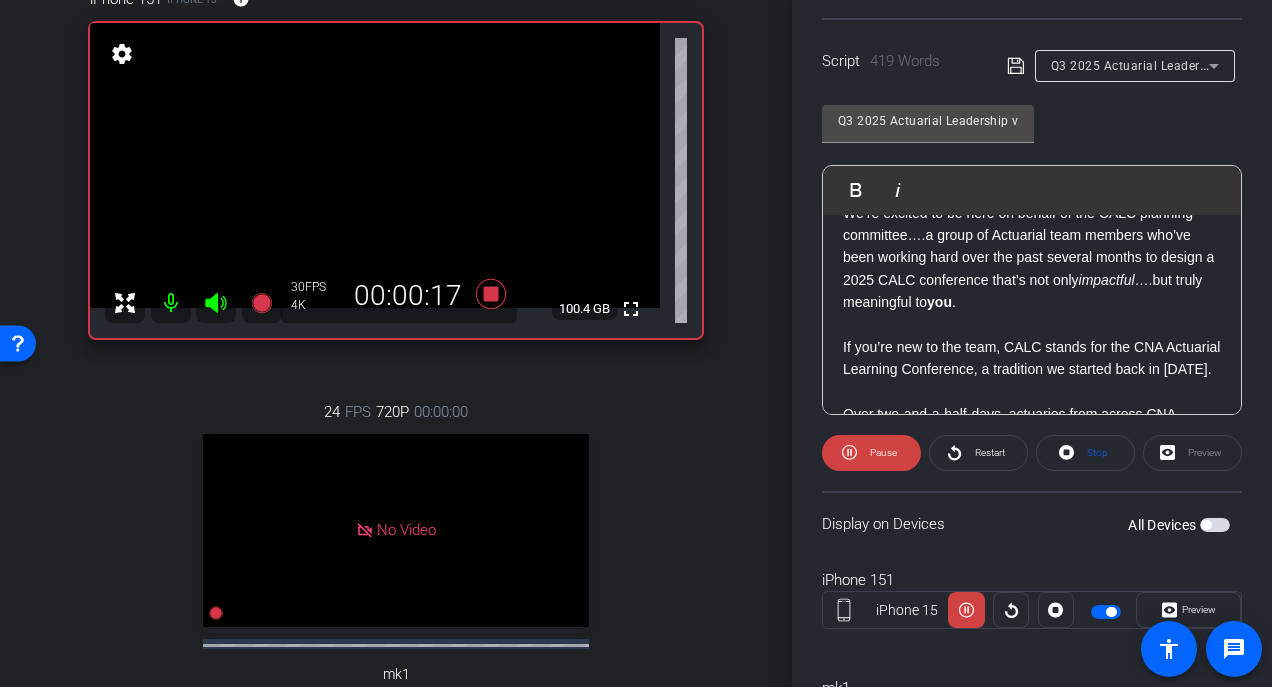 scroll, scrollTop: 100, scrollLeft: 0, axis: vertical 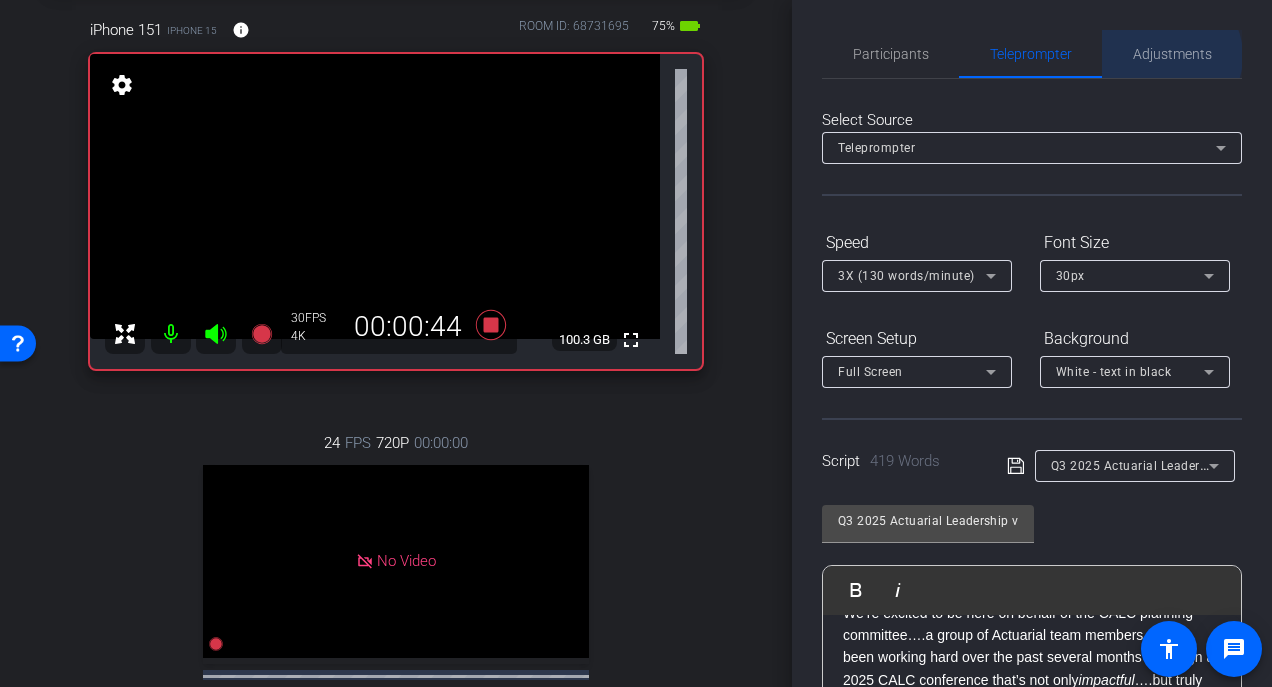 click on "Adjustments" at bounding box center [1172, 54] 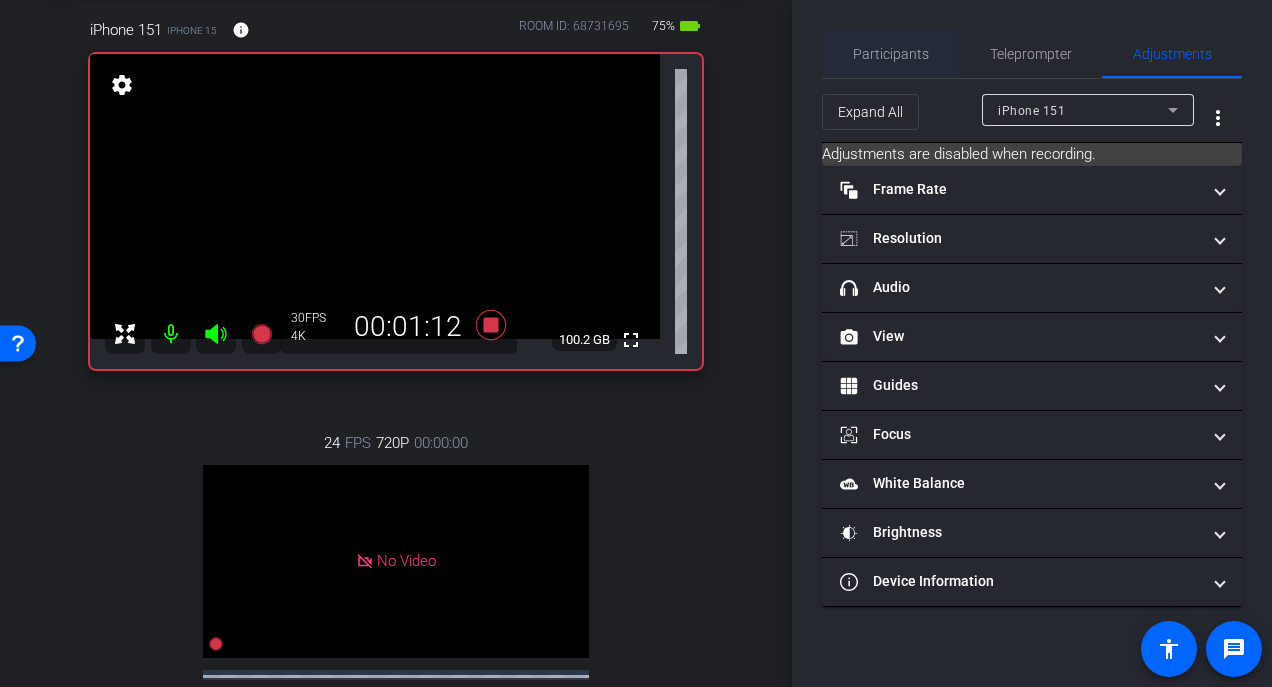 click on "Participants" at bounding box center (891, 54) 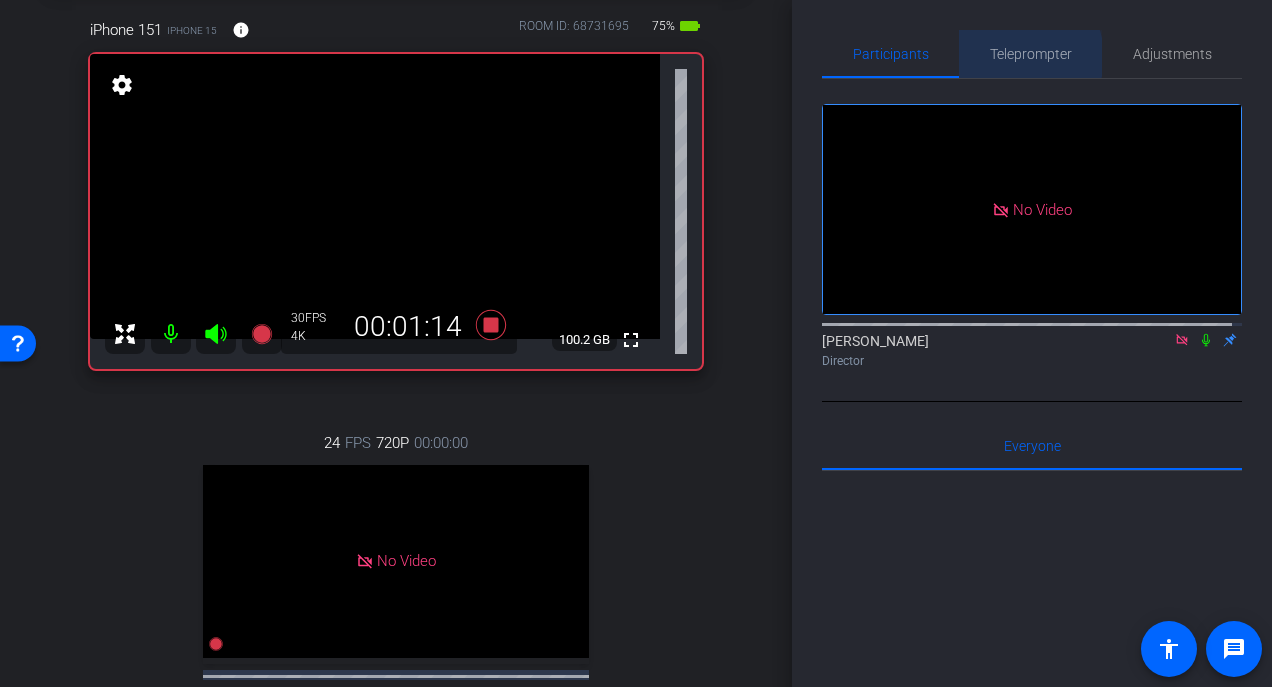 click on "Teleprompter" at bounding box center (1031, 54) 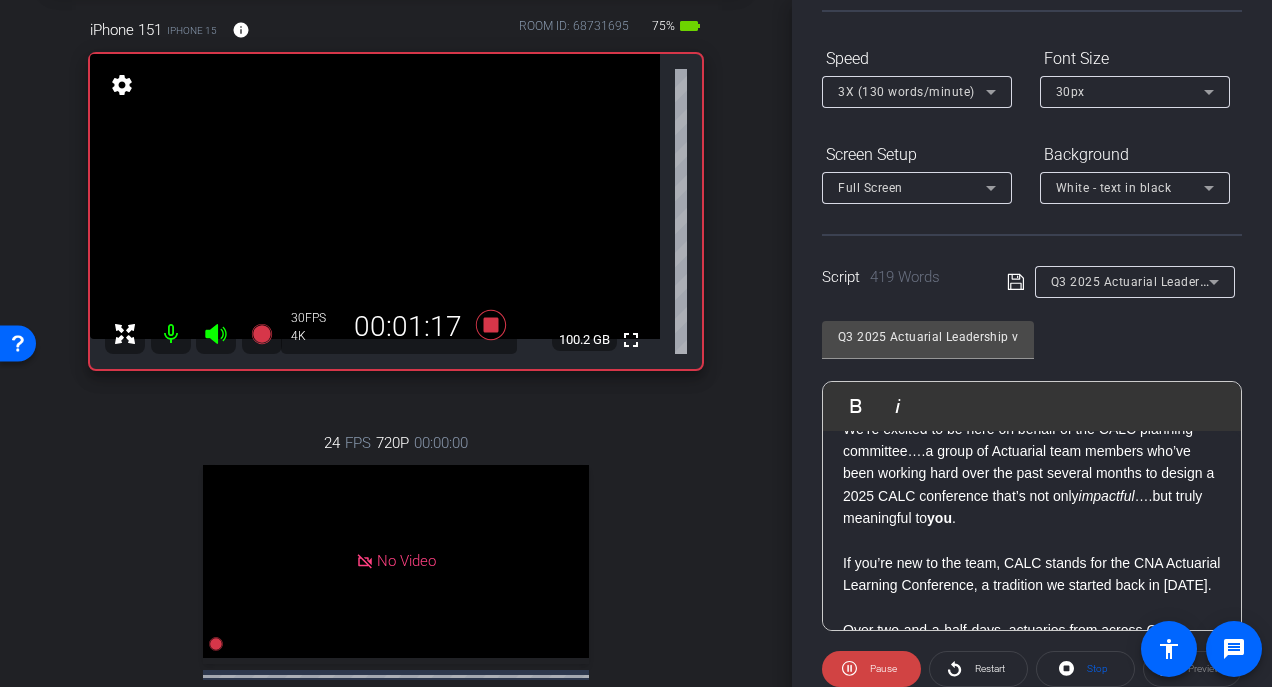 scroll, scrollTop: 200, scrollLeft: 0, axis: vertical 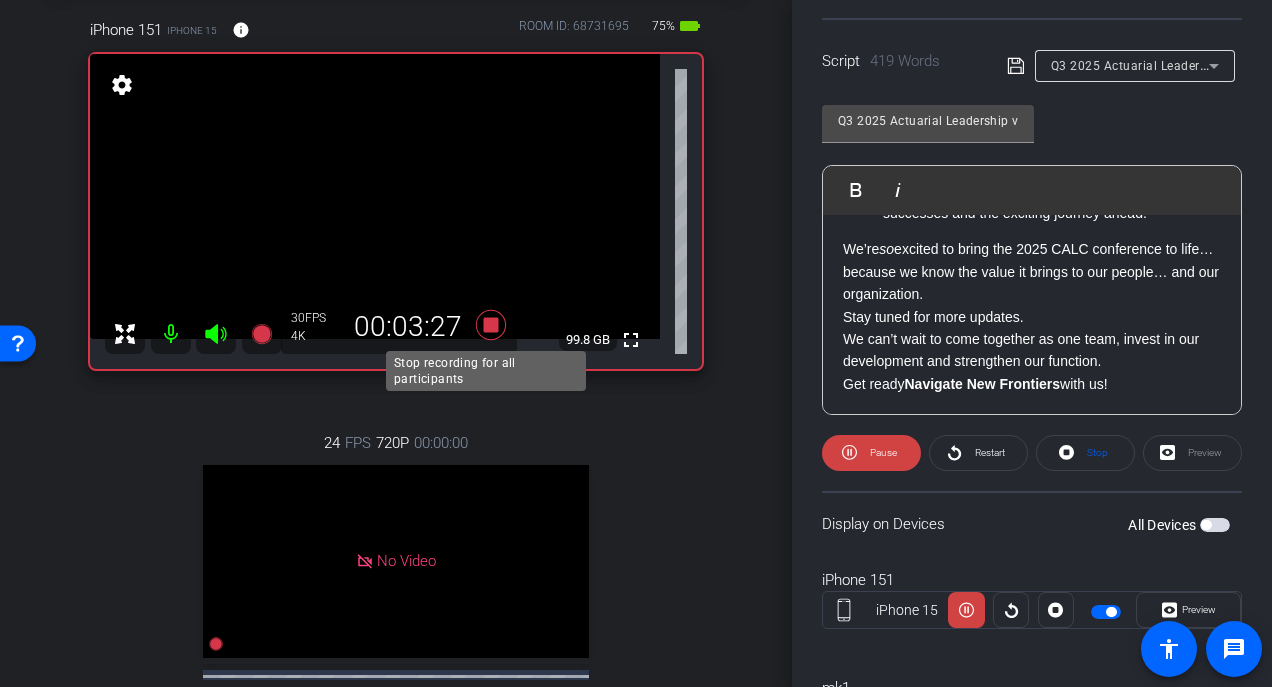 click 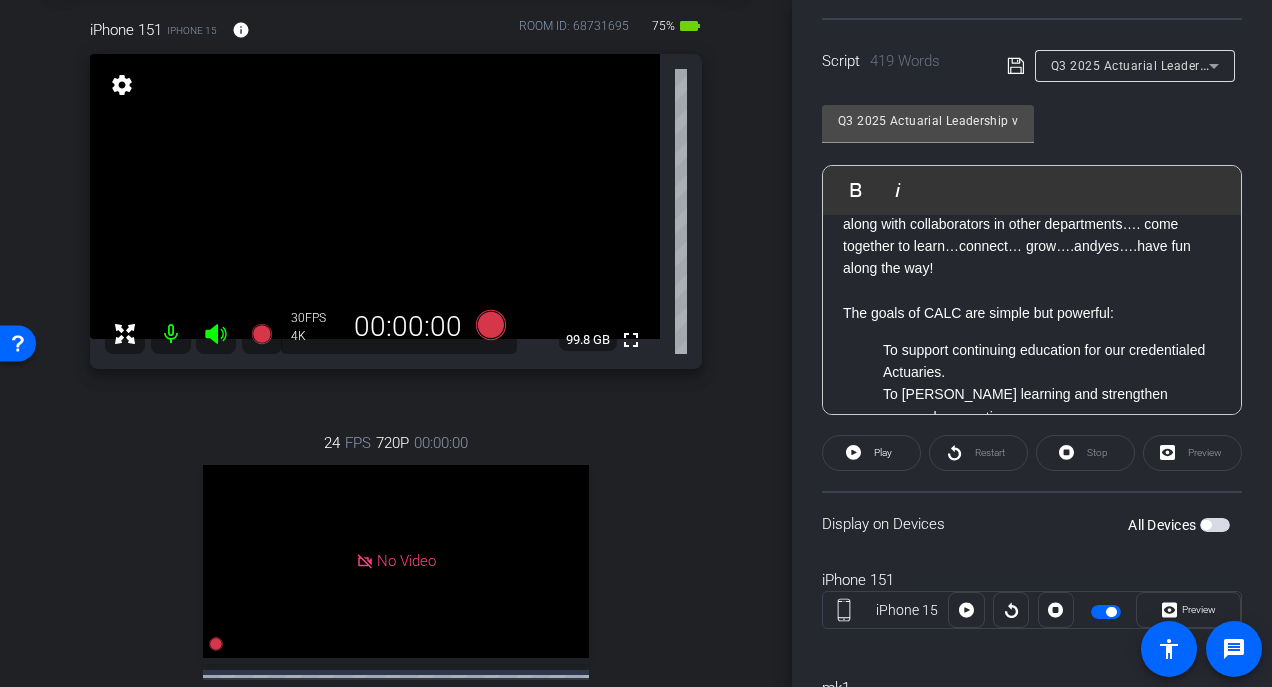 scroll, scrollTop: 306, scrollLeft: 0, axis: vertical 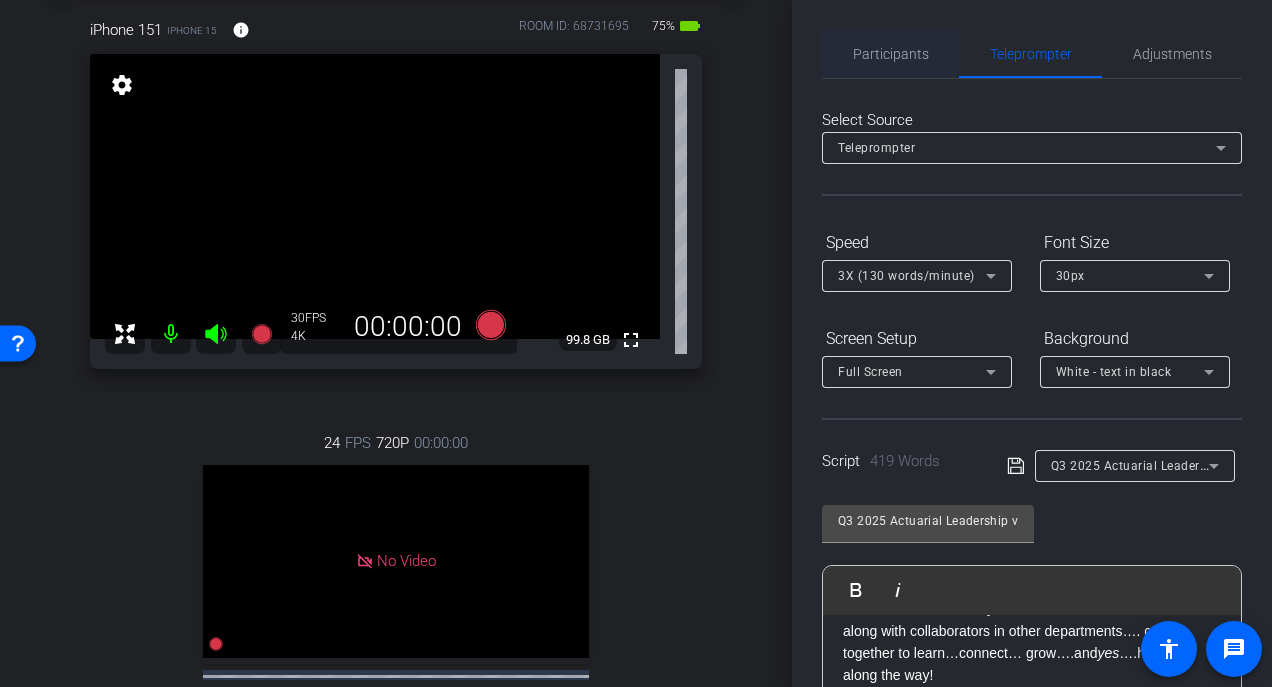 click on "Participants" at bounding box center [890, 54] 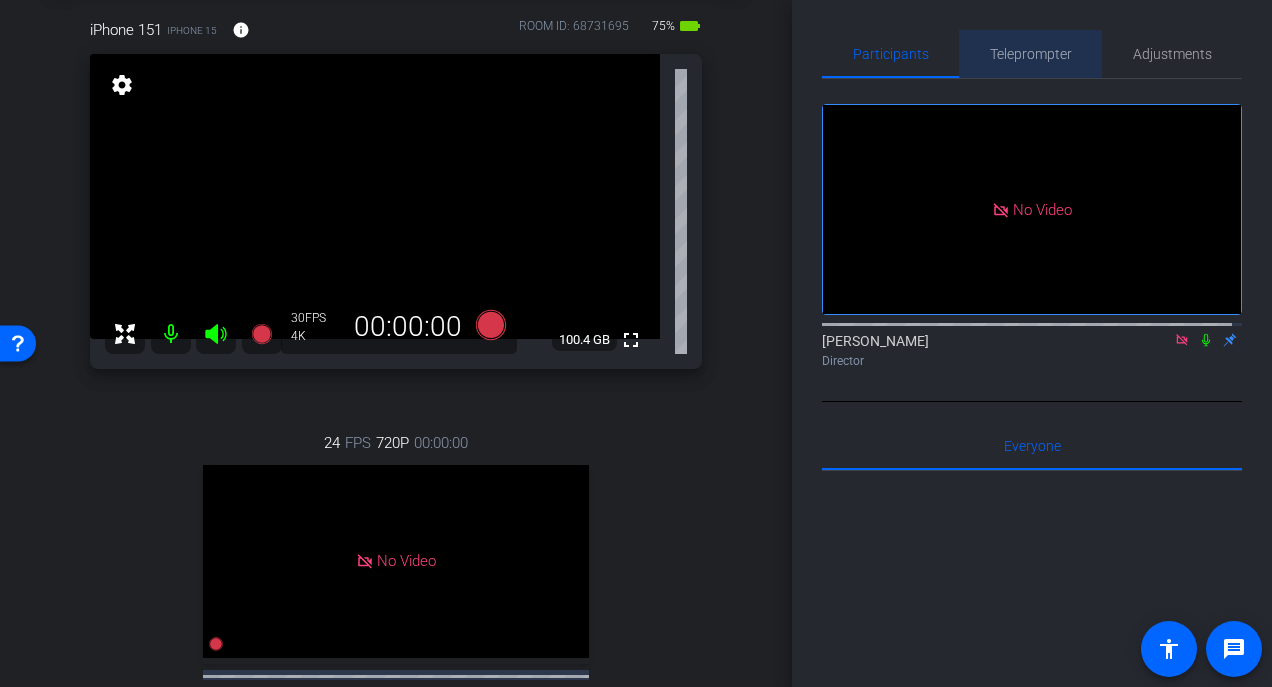 click on "Teleprompter" at bounding box center [1031, 54] 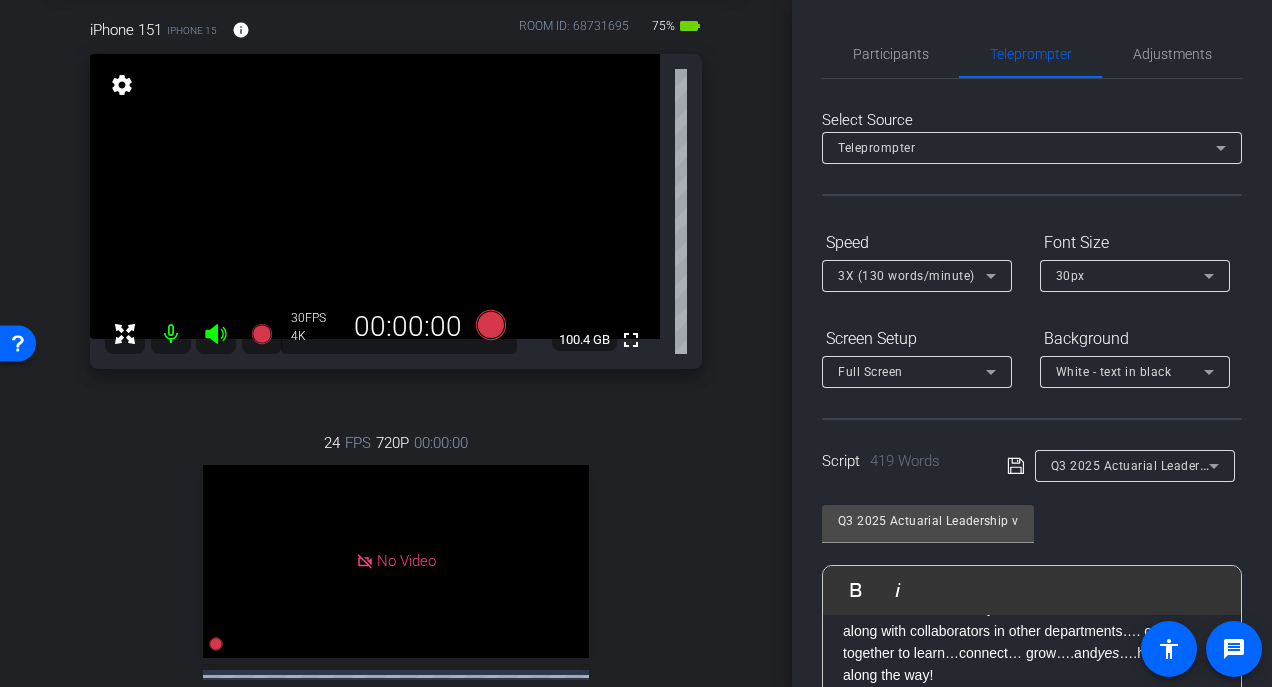 click 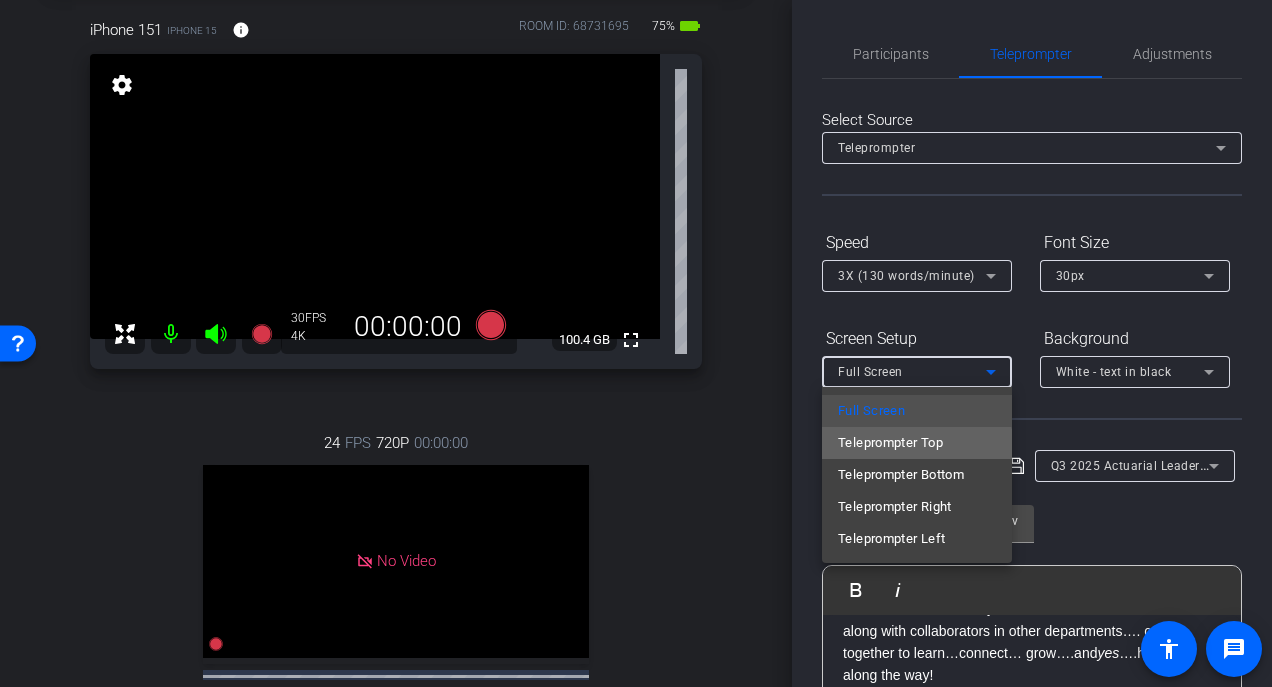 click on "Teleprompter Top" at bounding box center [890, 443] 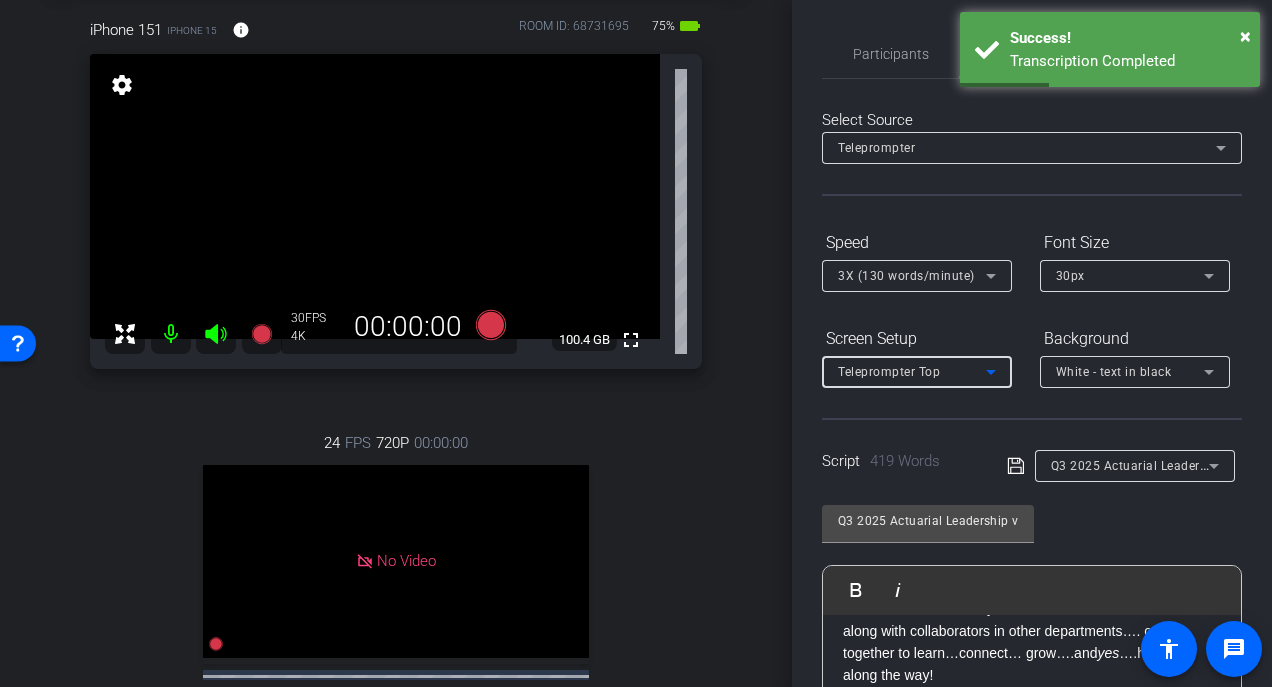 click 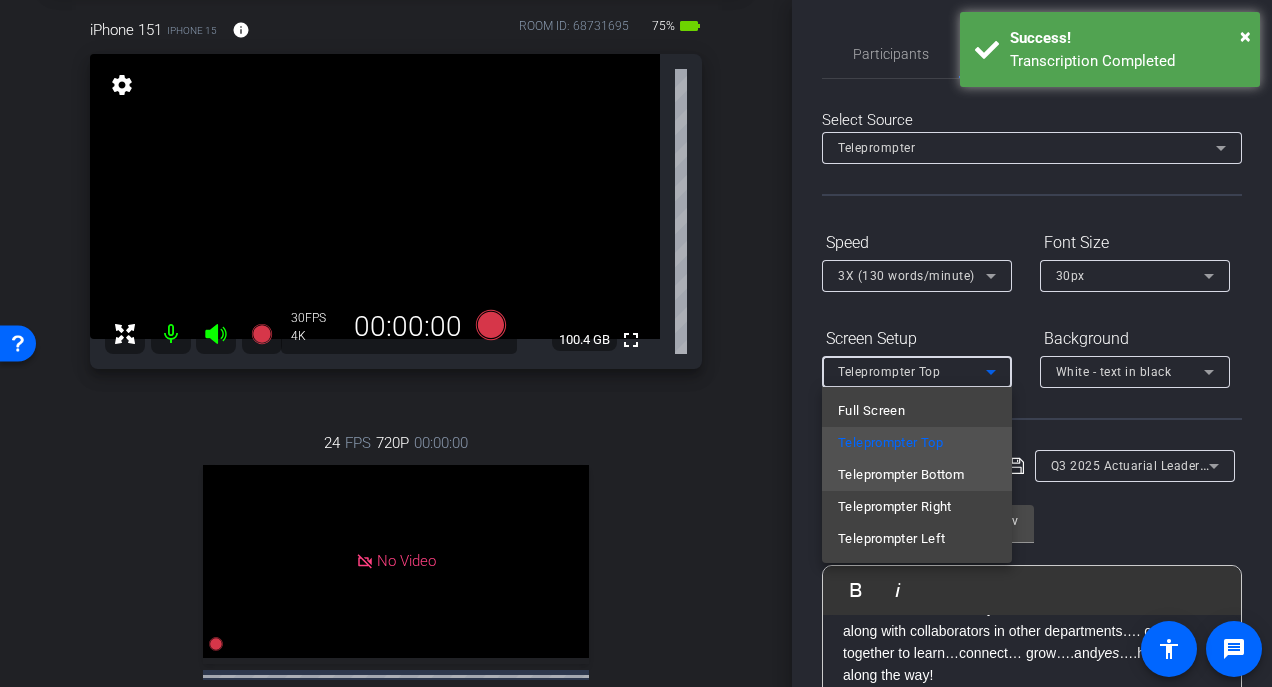 click on "Teleprompter Bottom" at bounding box center [901, 475] 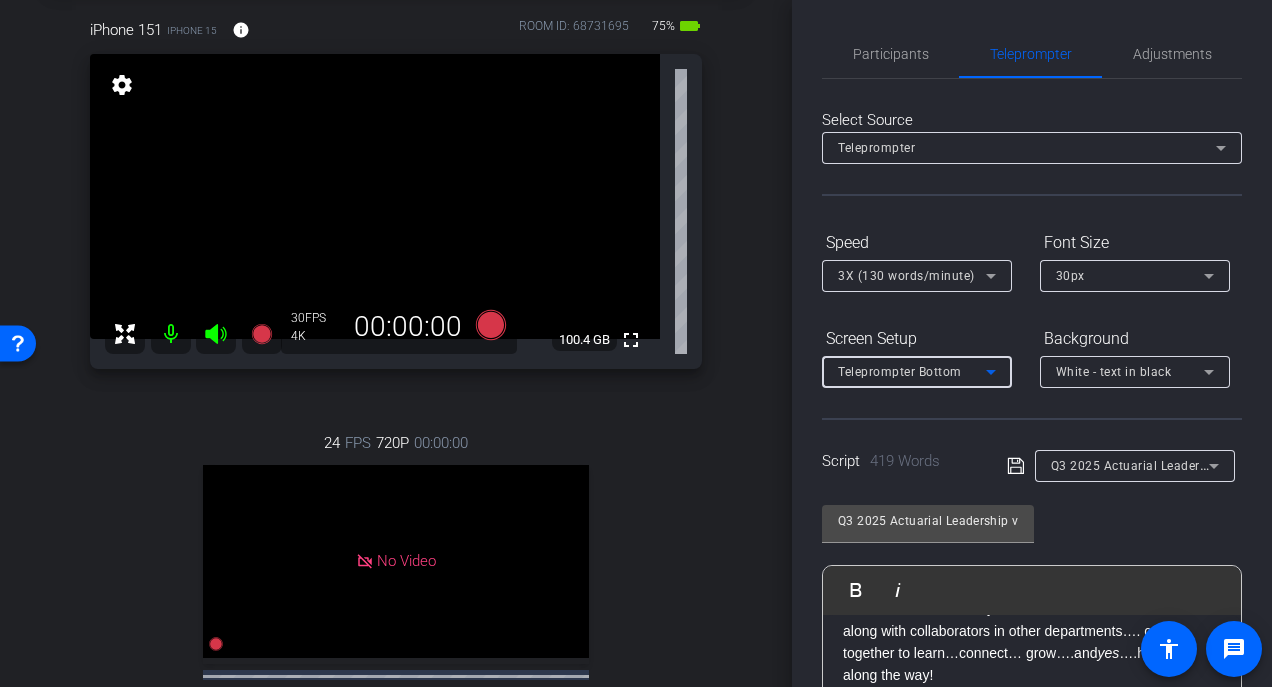 click 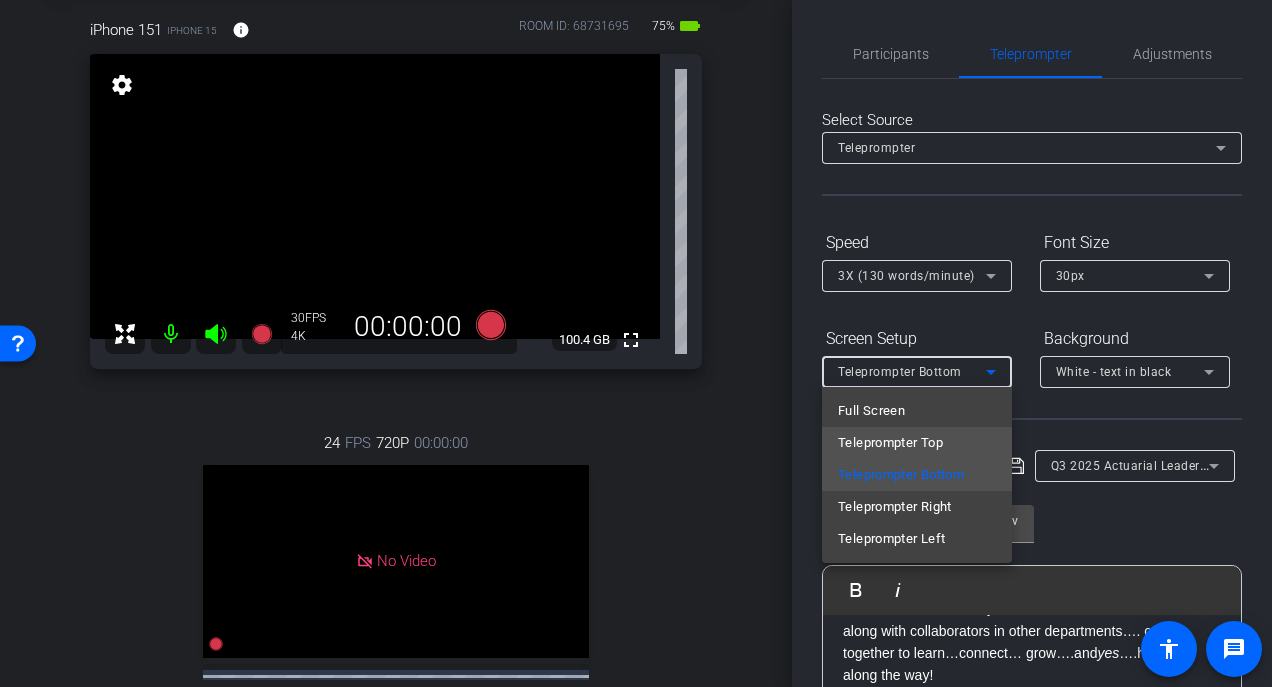 click on "Teleprompter Top" at bounding box center [890, 443] 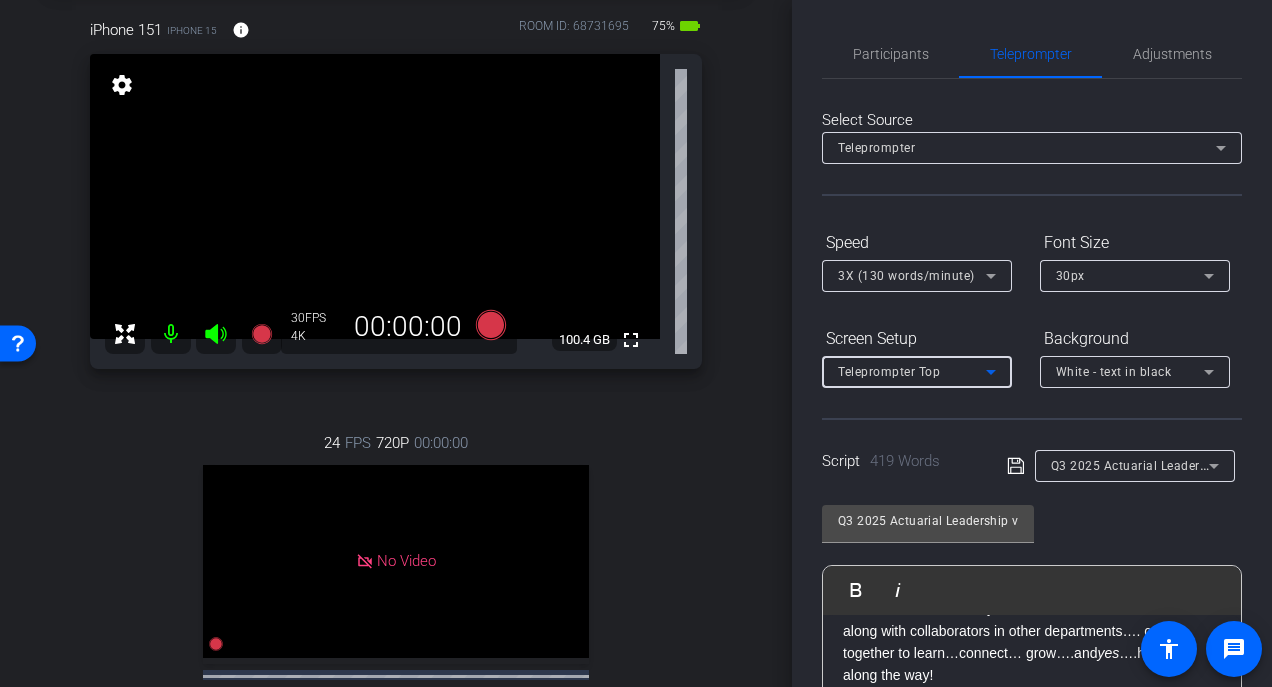 click 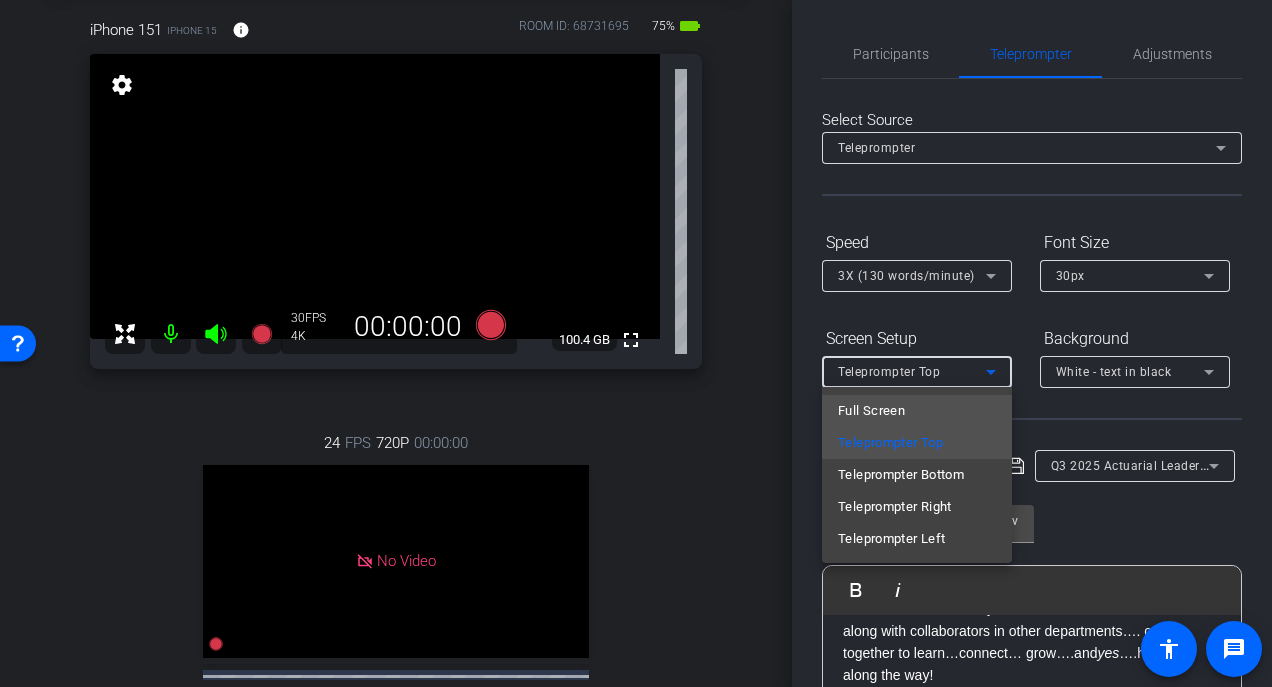 click on "Full Screen" at bounding box center (871, 411) 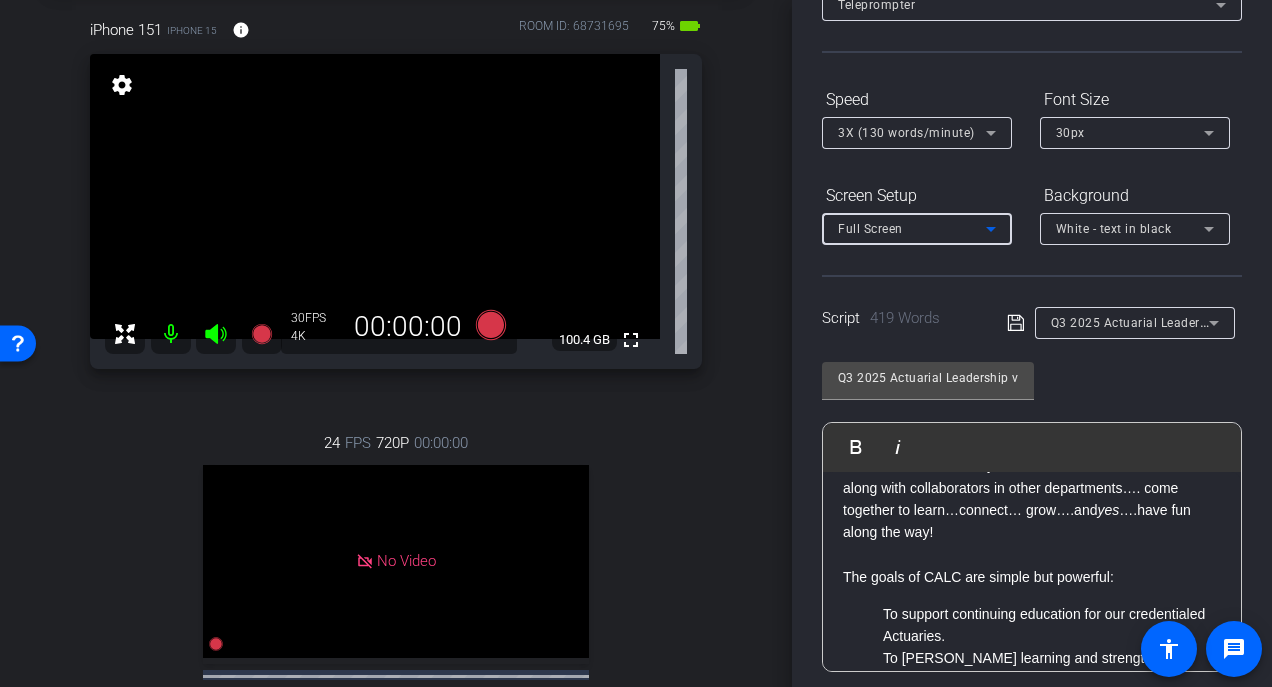 scroll, scrollTop: 200, scrollLeft: 0, axis: vertical 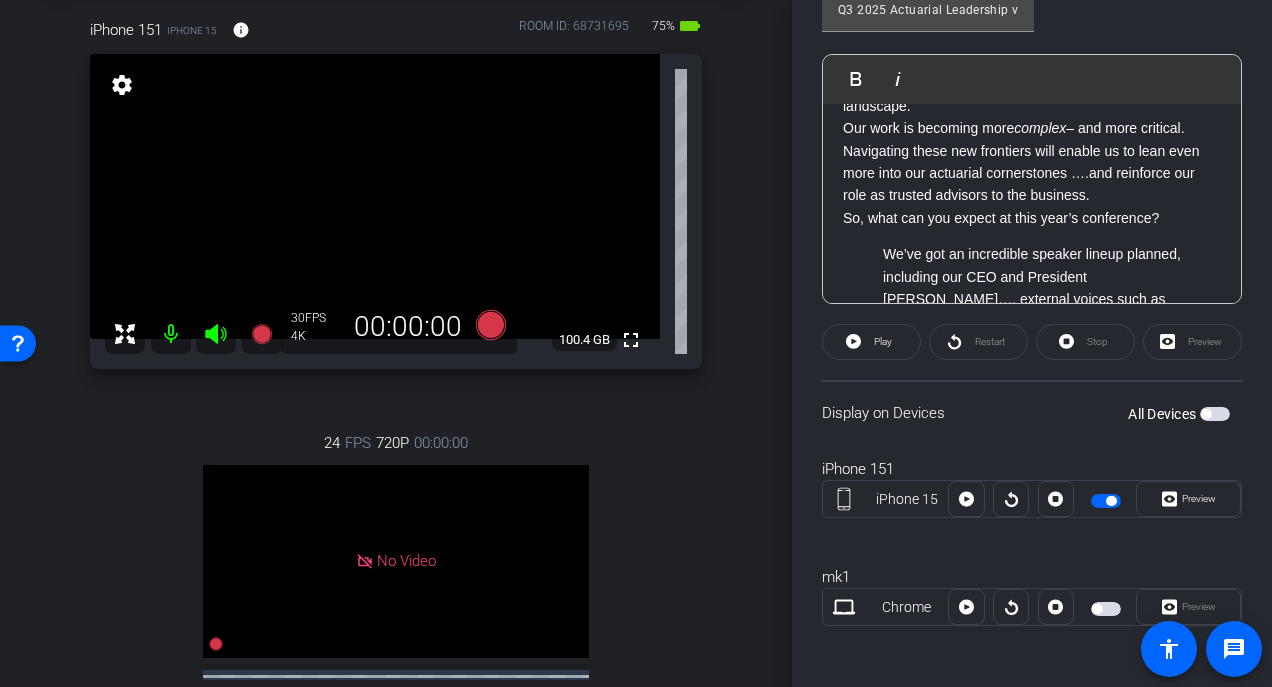 click on "settings" at bounding box center [122, 85] 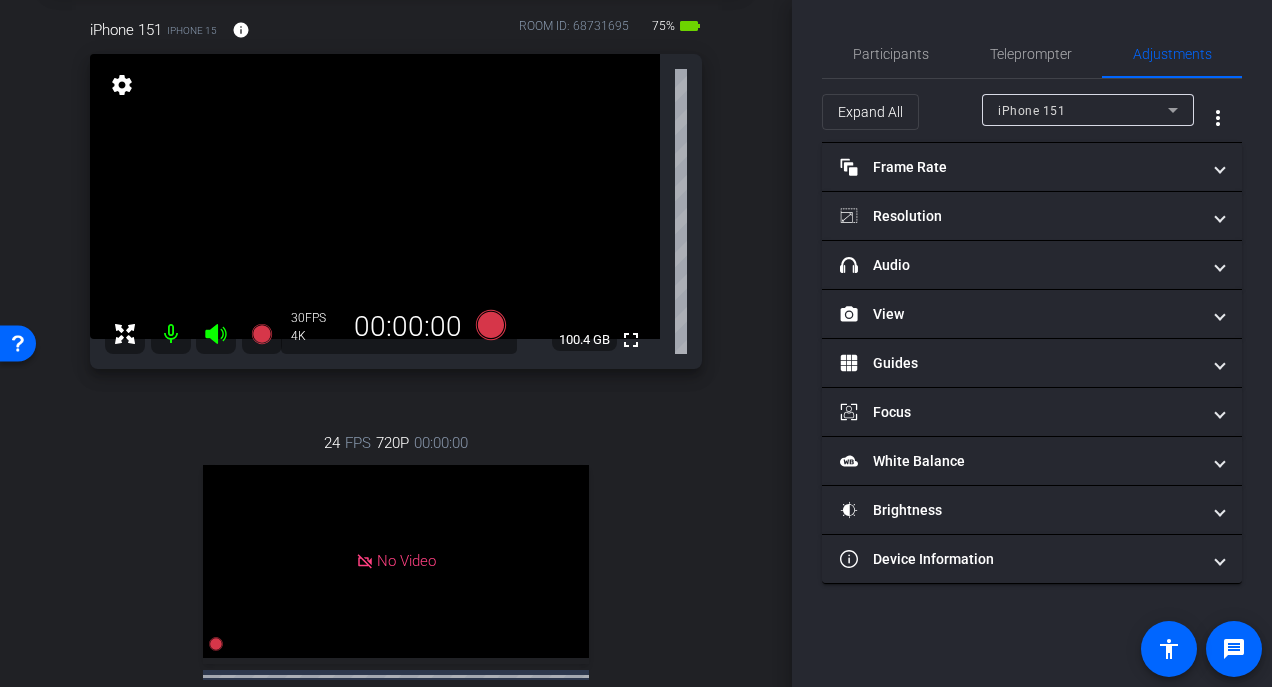 scroll, scrollTop: 0, scrollLeft: 0, axis: both 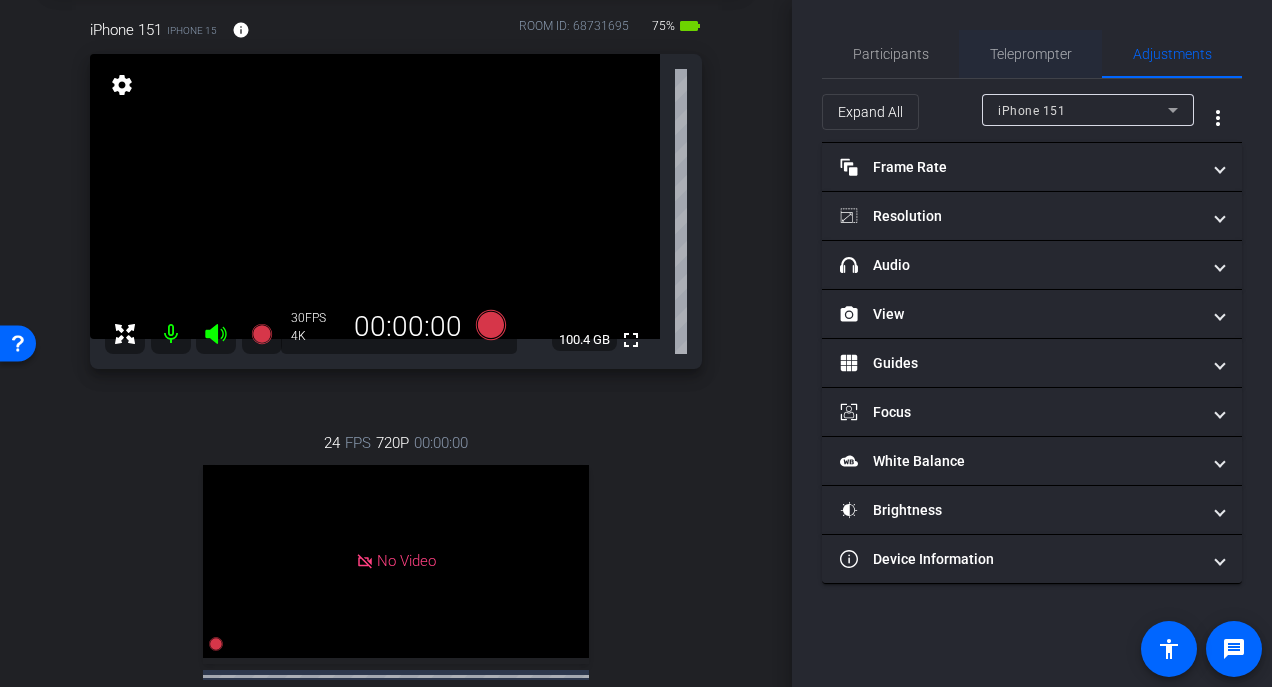click on "Teleprompter" at bounding box center [1031, 54] 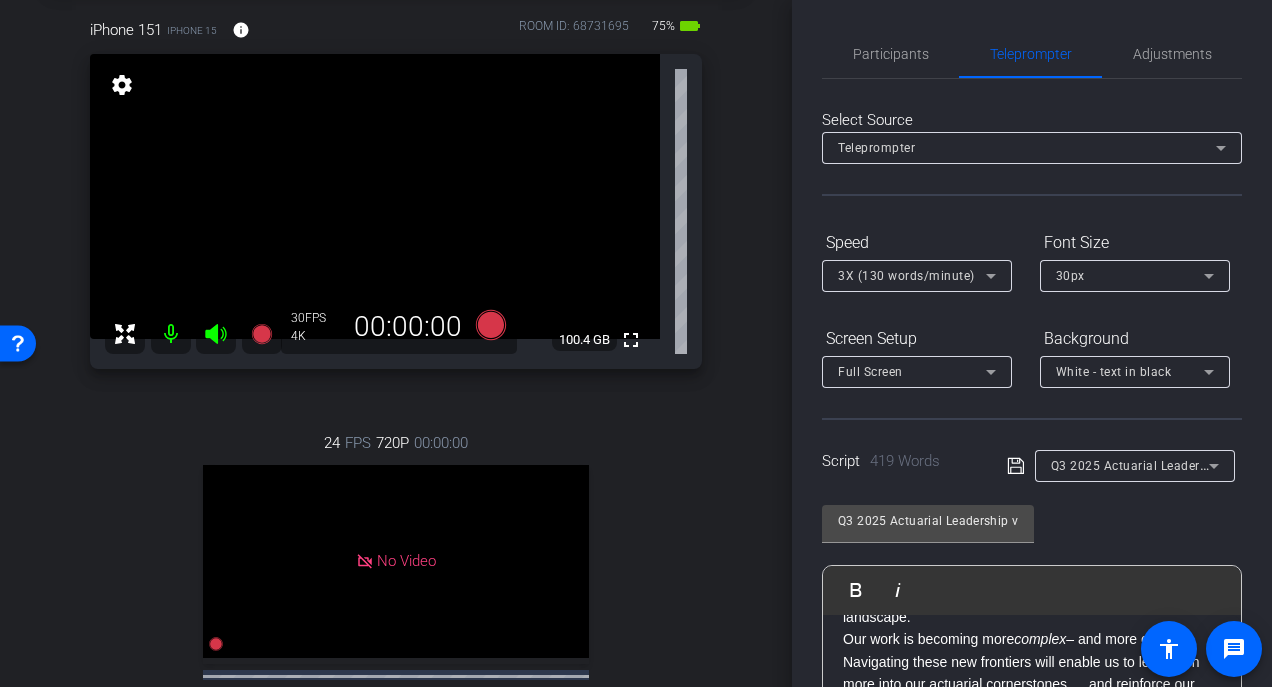 click 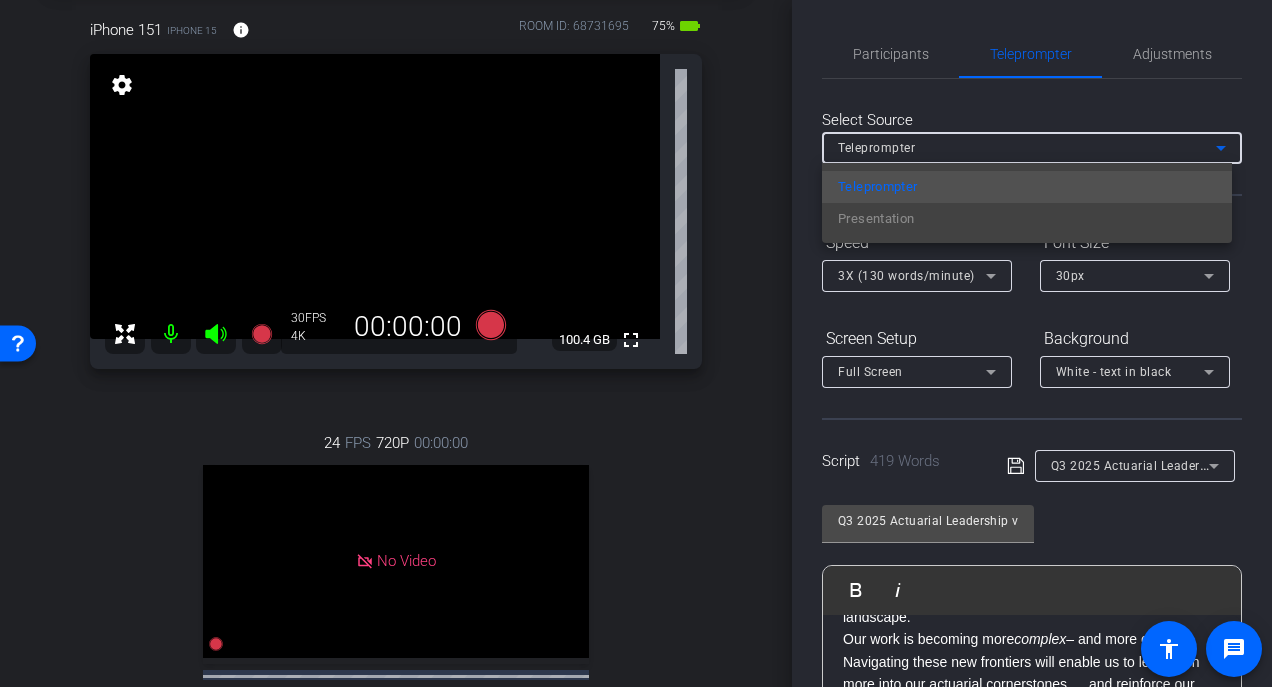 click at bounding box center (636, 343) 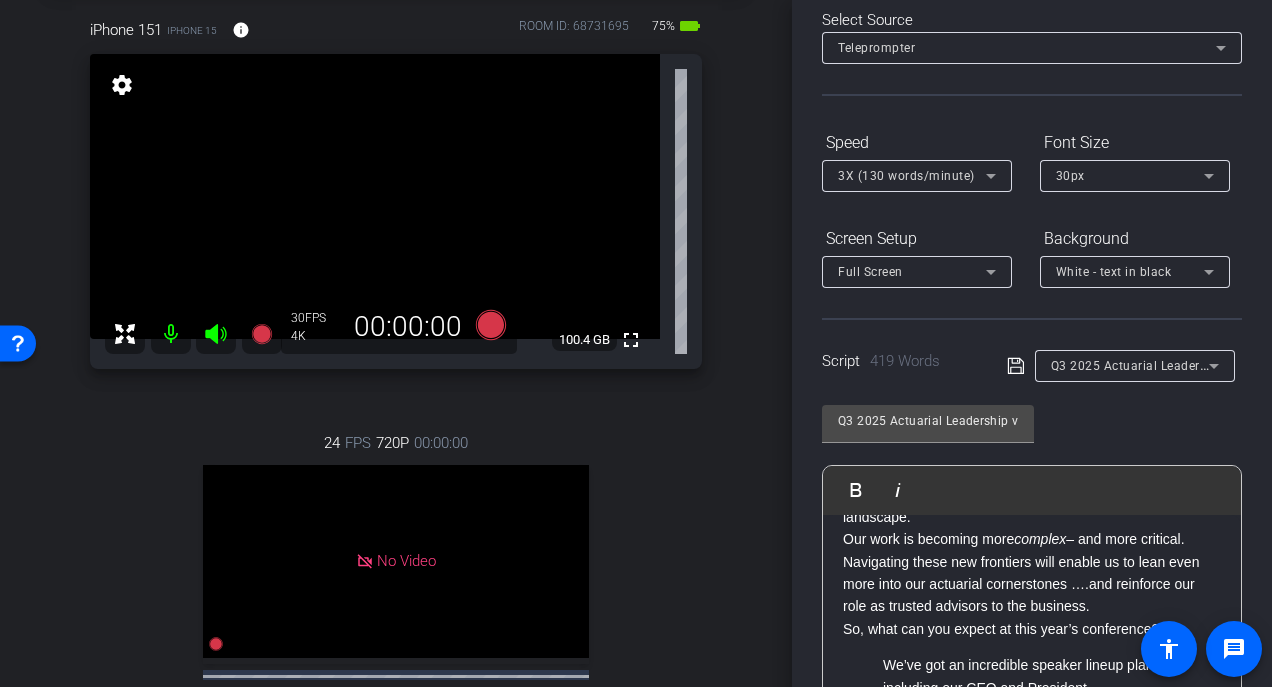 scroll, scrollTop: 300, scrollLeft: 0, axis: vertical 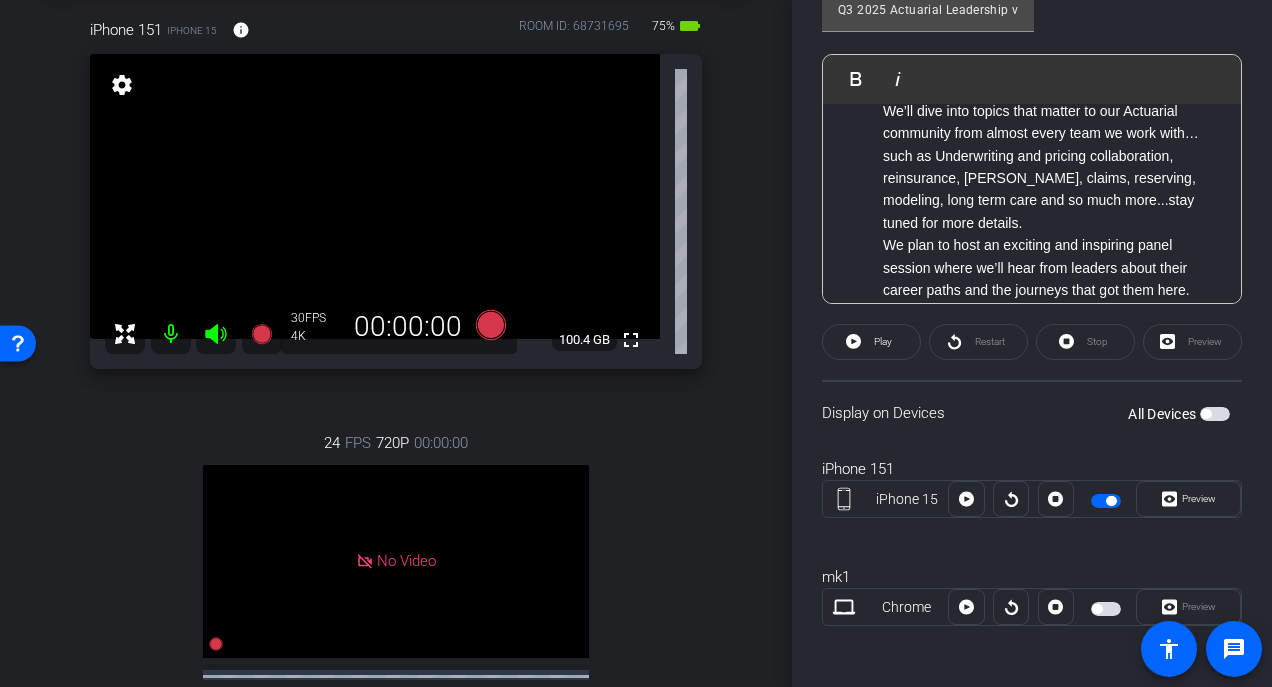 click at bounding box center [1106, 501] 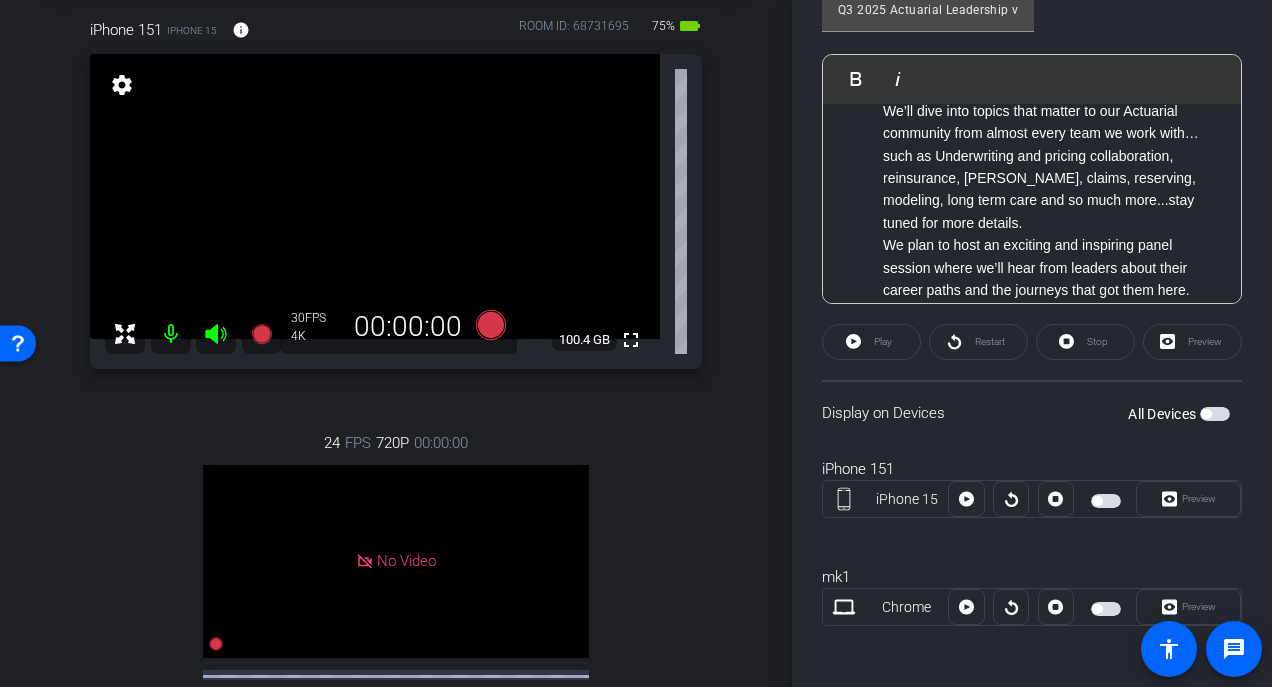 click at bounding box center (1097, 501) 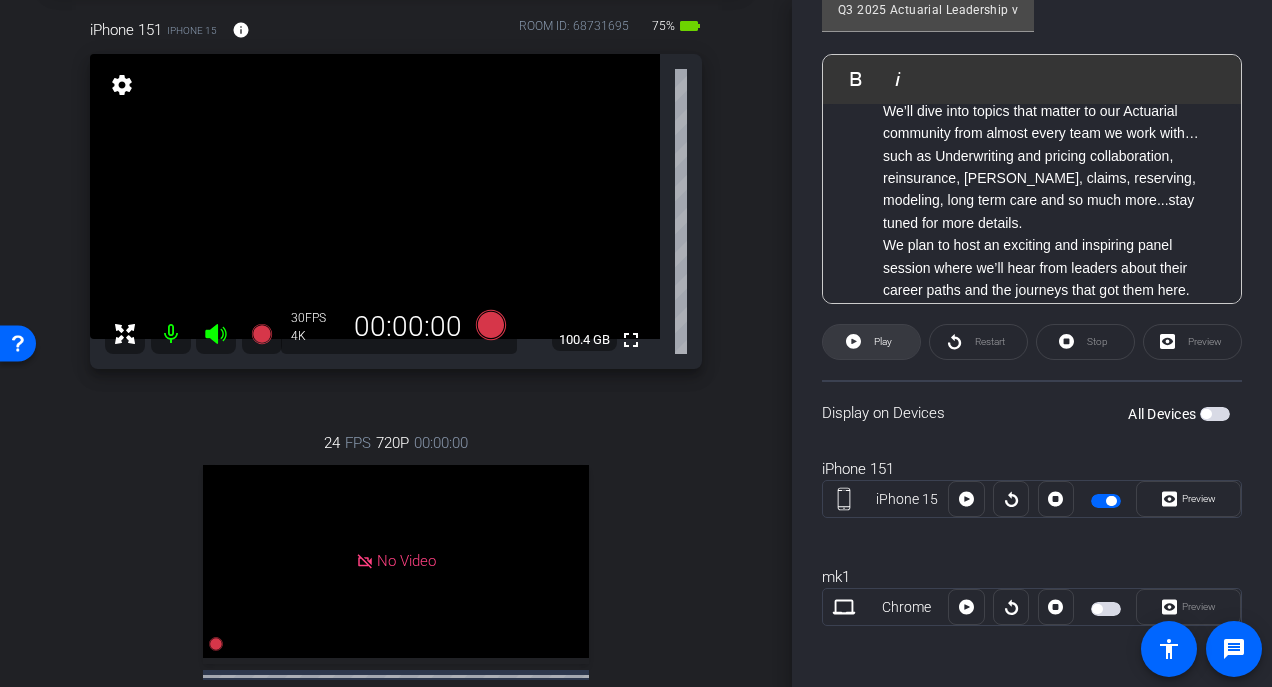 click on "Play" 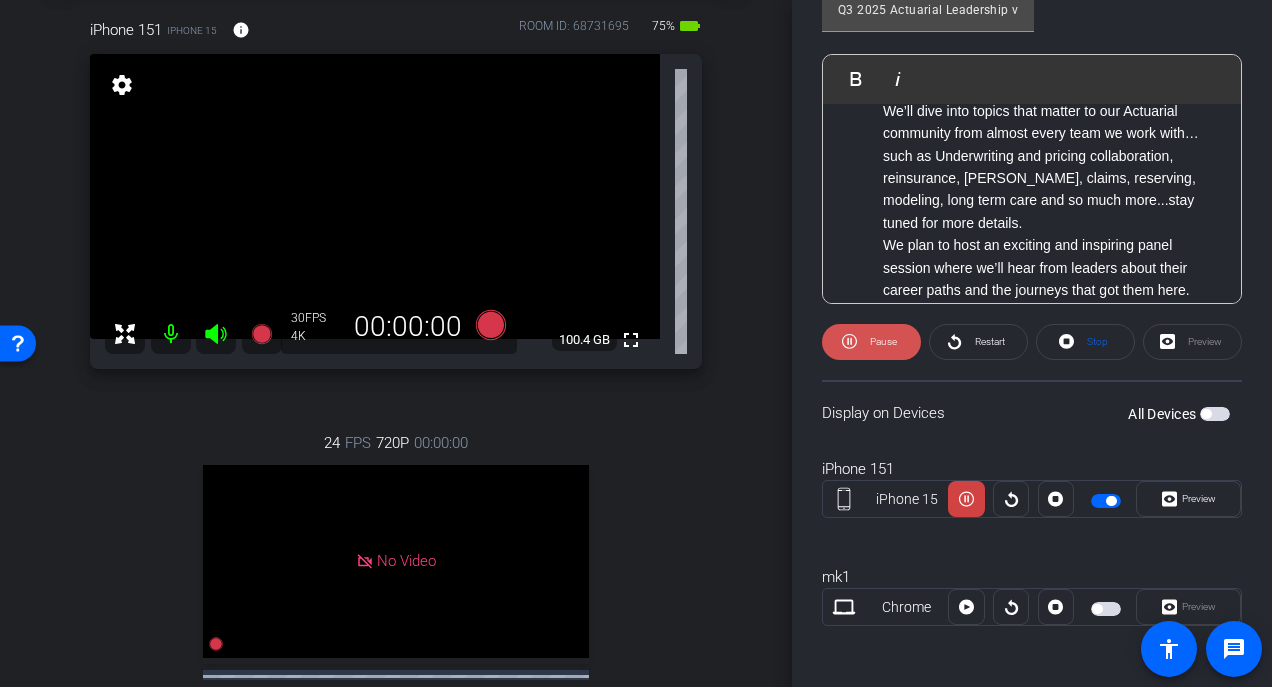 click on "Pause" 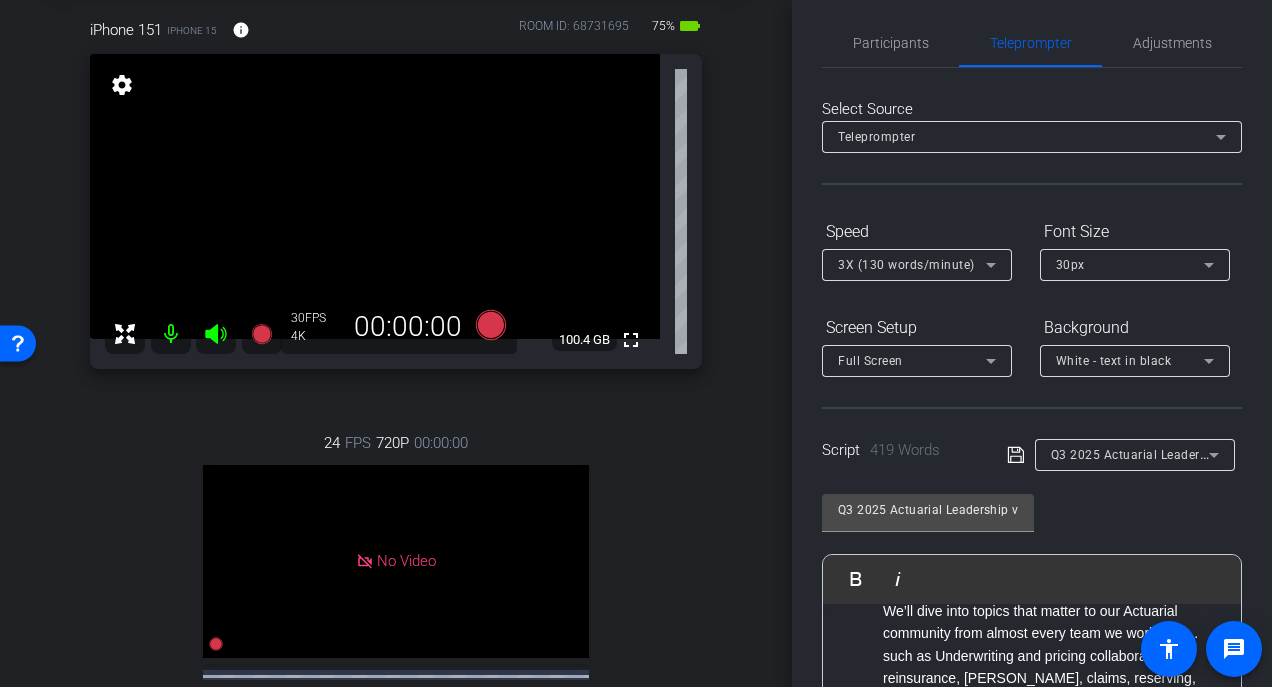 scroll, scrollTop: 0, scrollLeft: 0, axis: both 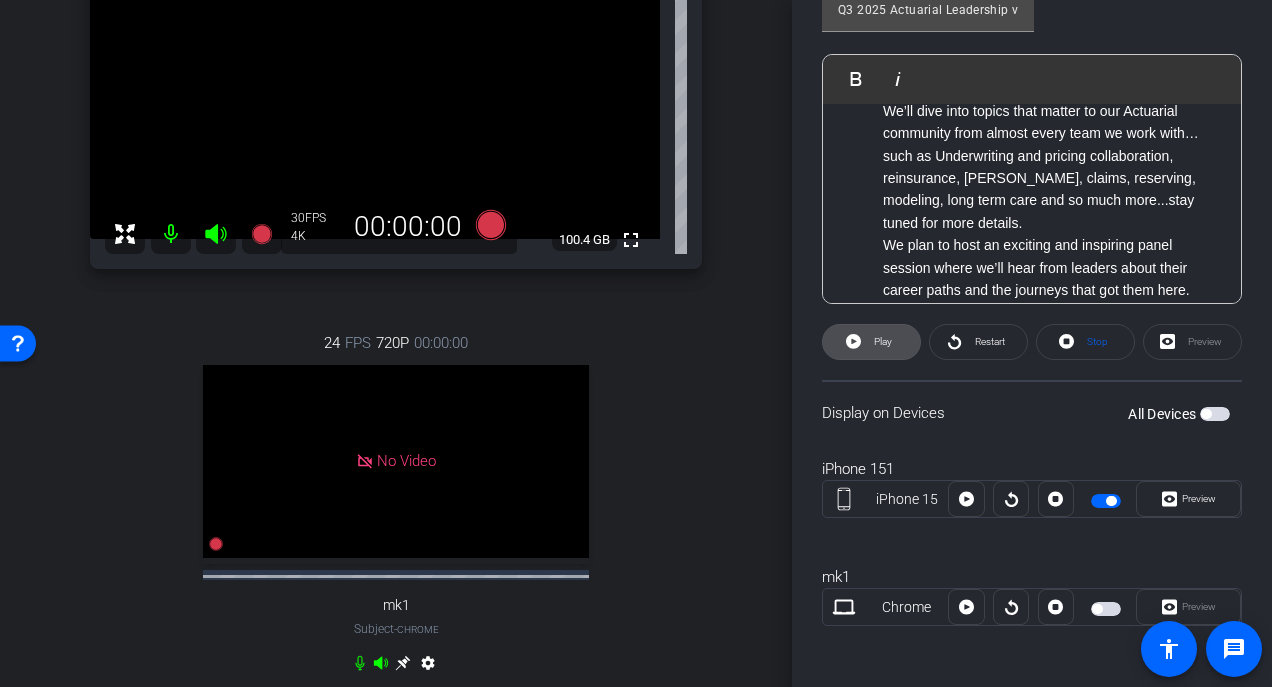 click on "Play" 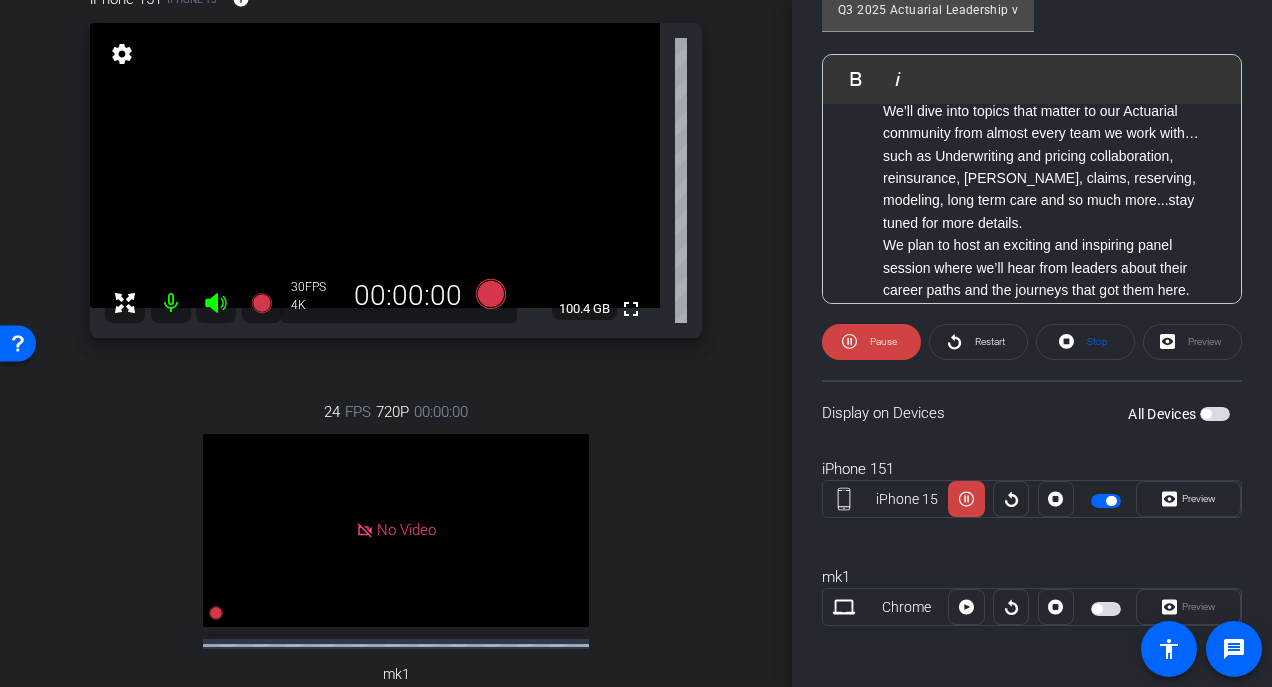 scroll, scrollTop: 100, scrollLeft: 0, axis: vertical 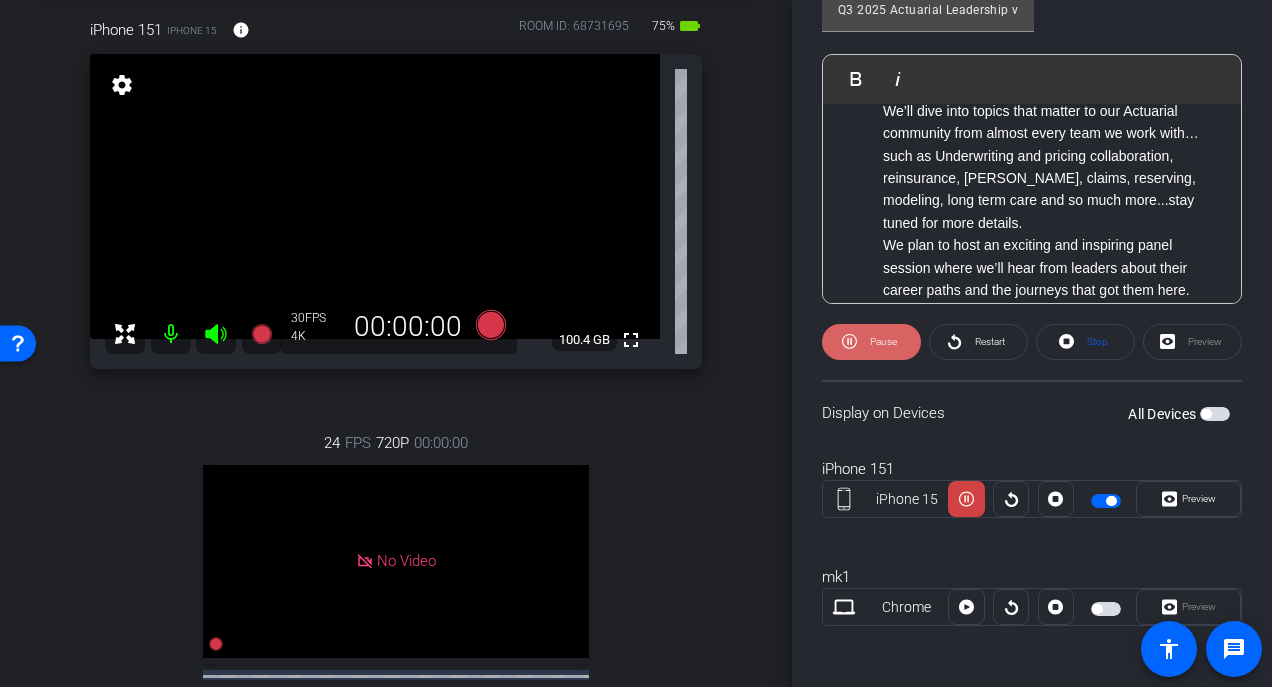 click on "Pause" 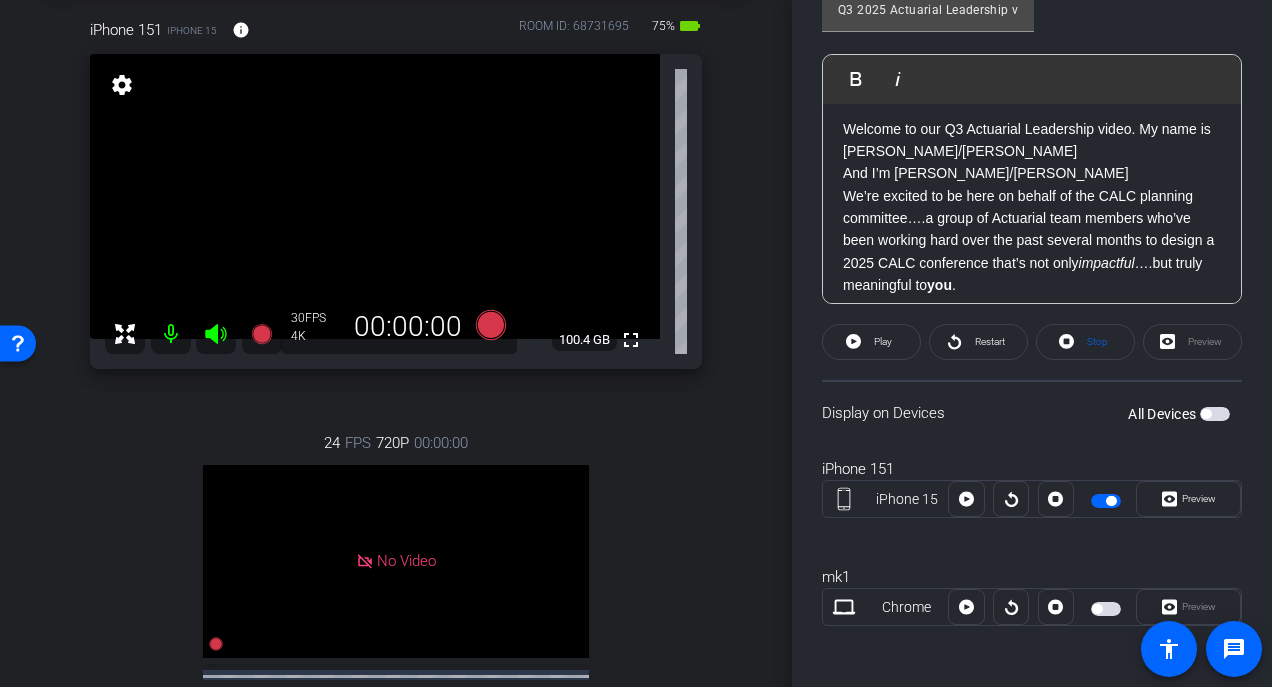scroll, scrollTop: 0, scrollLeft: 0, axis: both 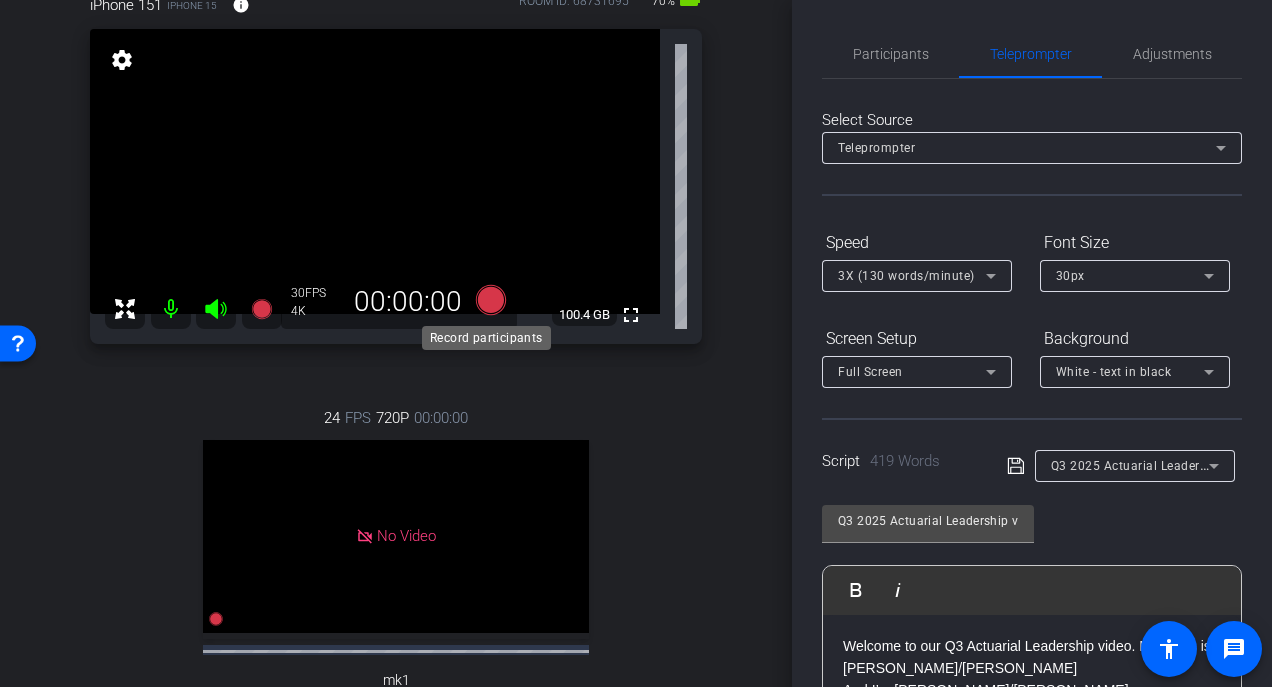 click 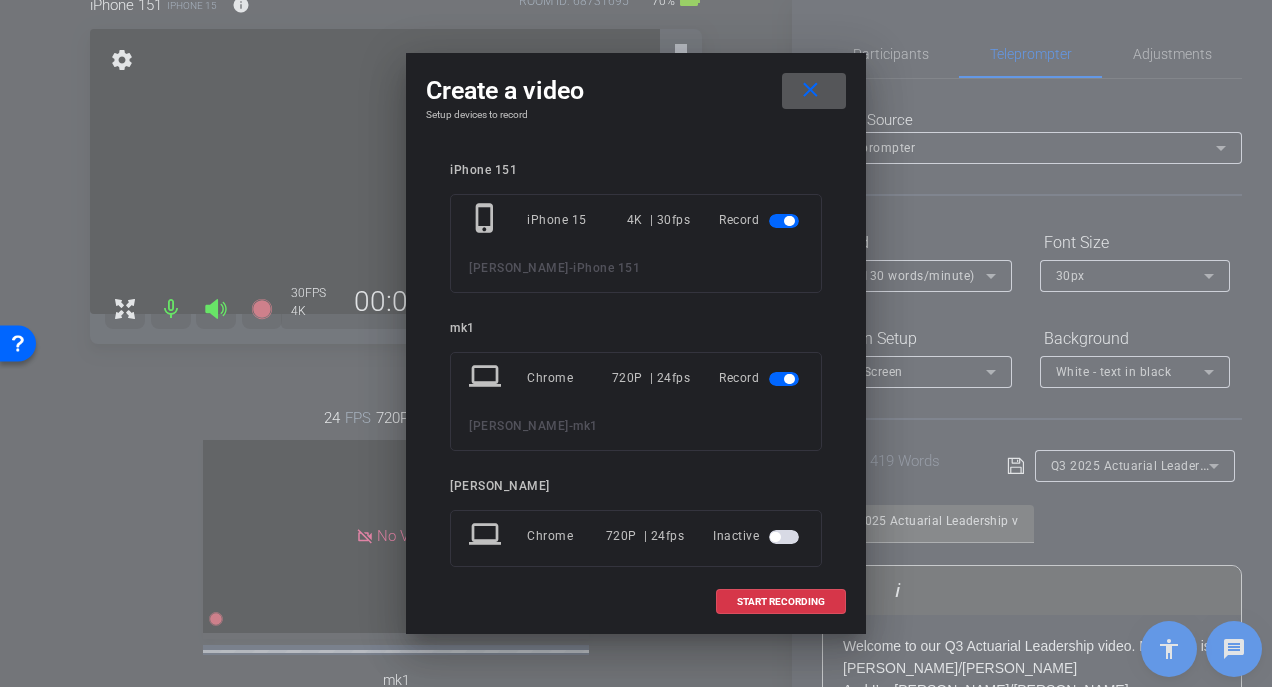 click at bounding box center (784, 379) 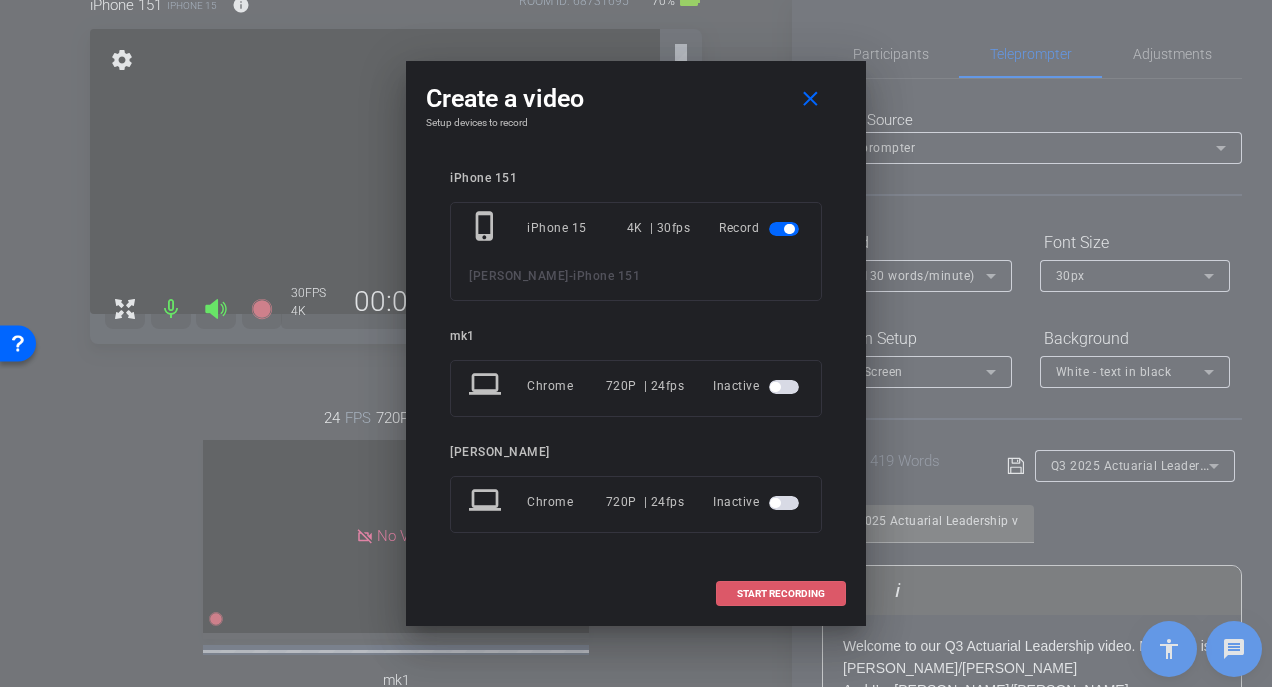 click on "START RECORDING" at bounding box center (781, 594) 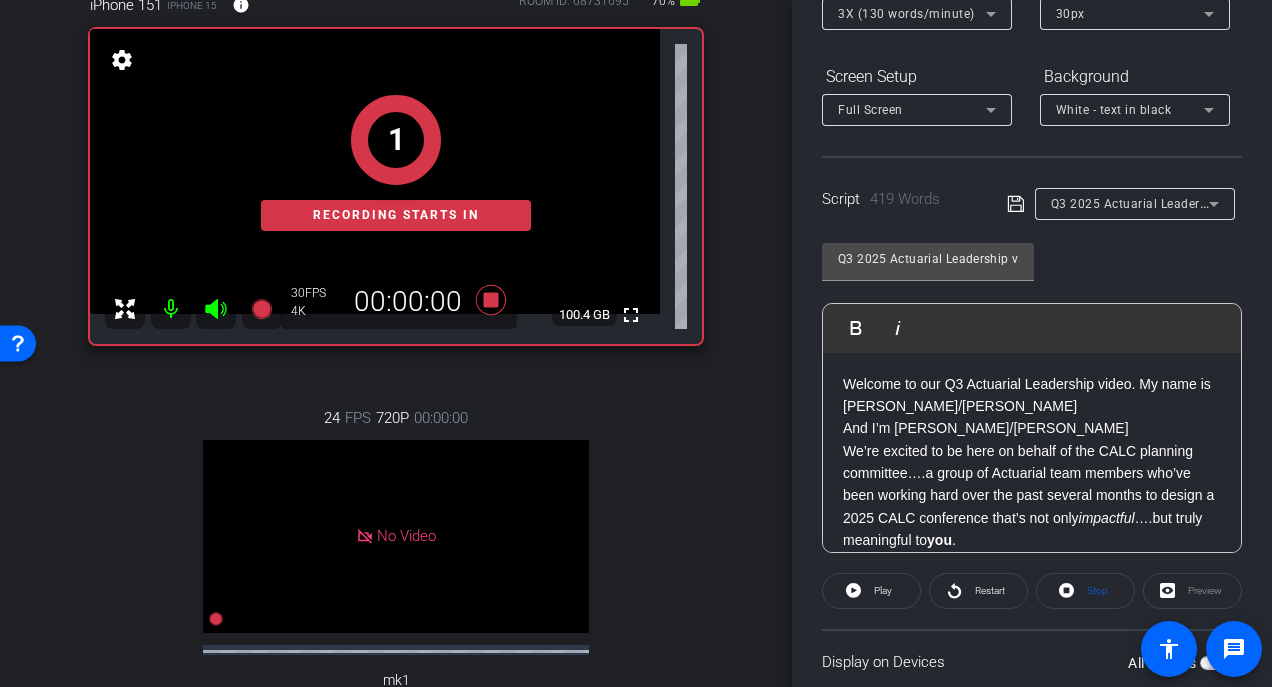 scroll, scrollTop: 211, scrollLeft: 0, axis: vertical 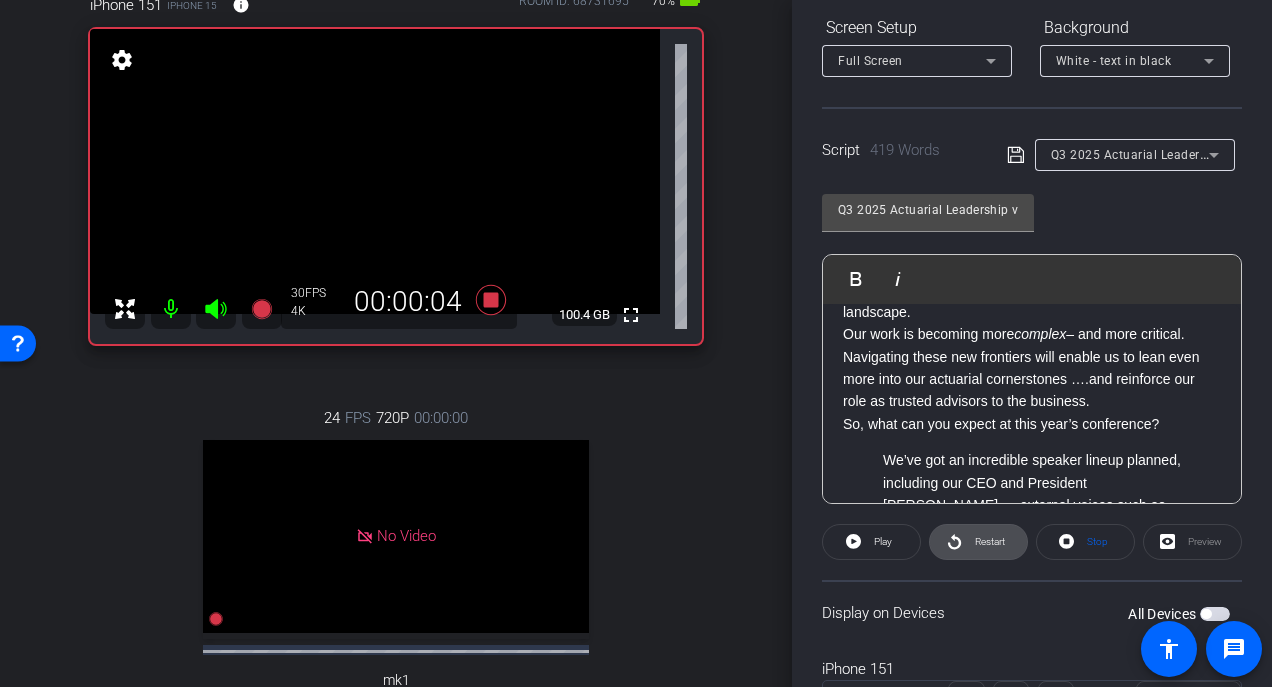 click on "Restart" 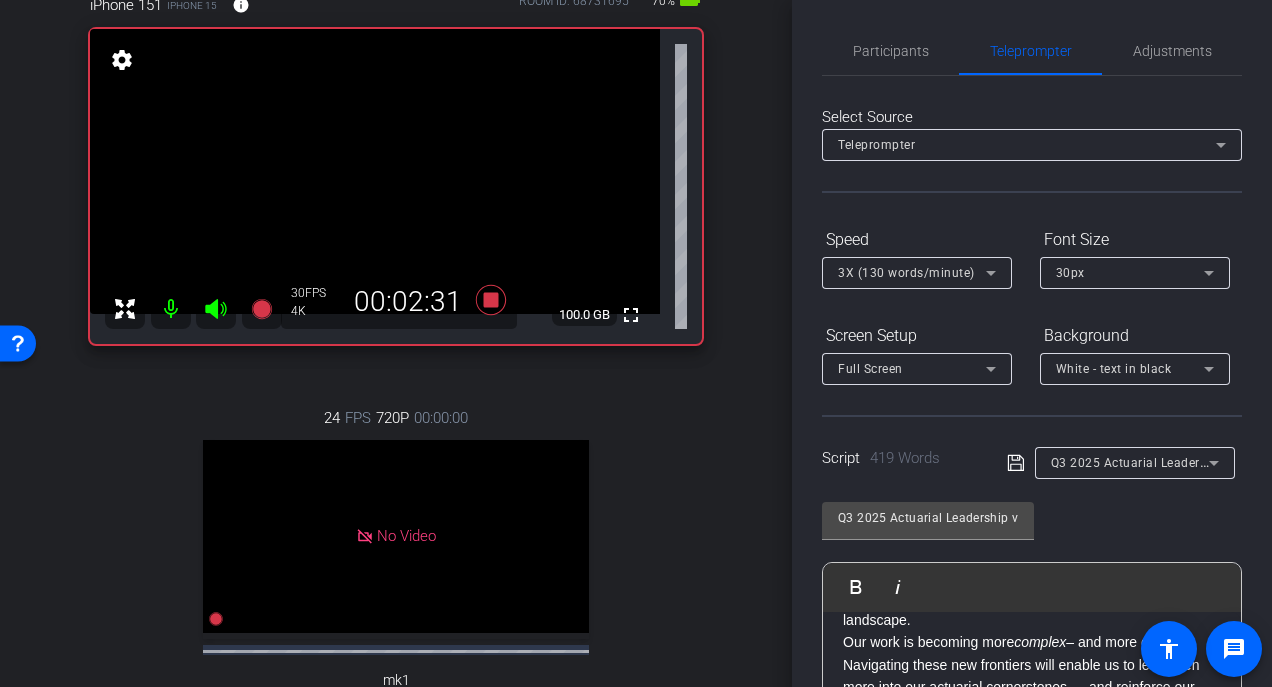 scroll, scrollTop: 0, scrollLeft: 0, axis: both 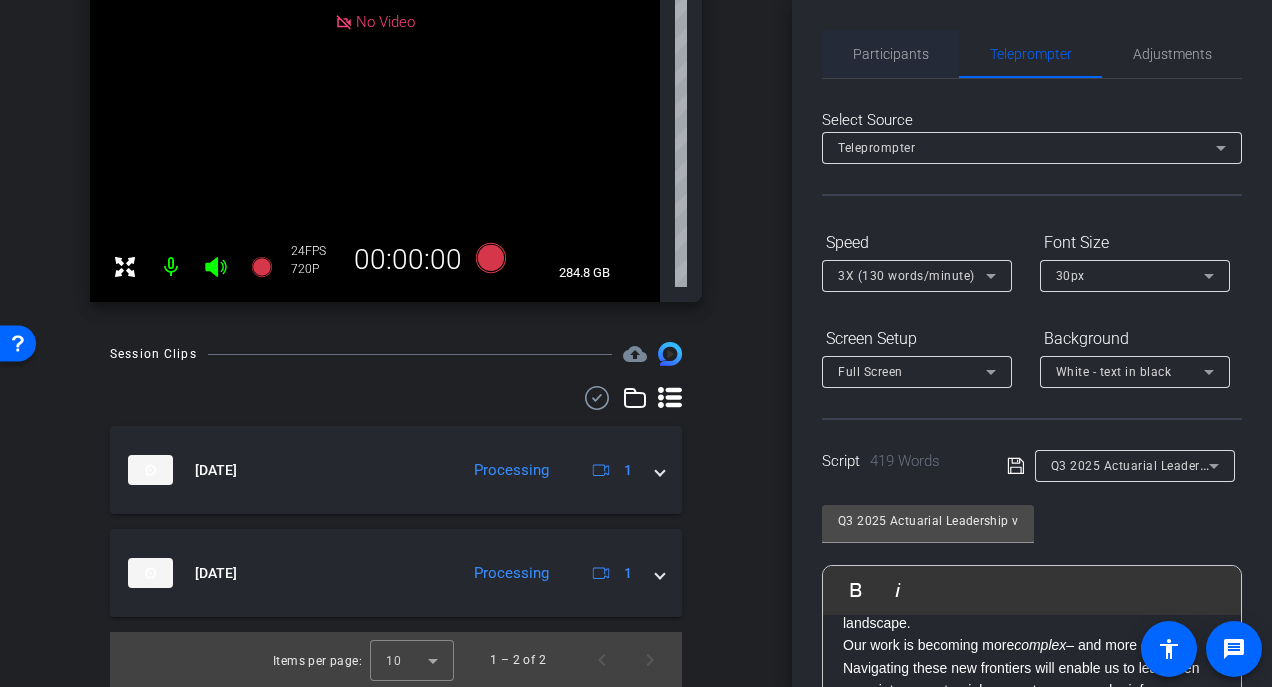 click on "Participants" at bounding box center [891, 54] 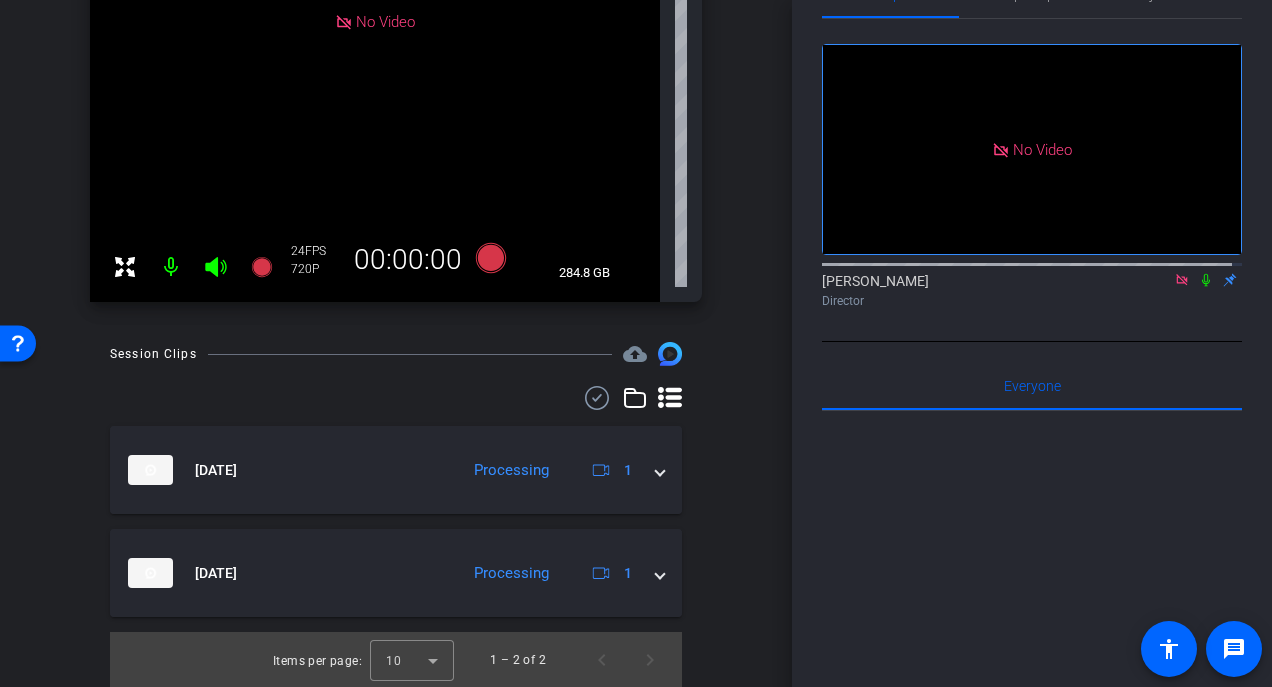 scroll, scrollTop: 300, scrollLeft: 0, axis: vertical 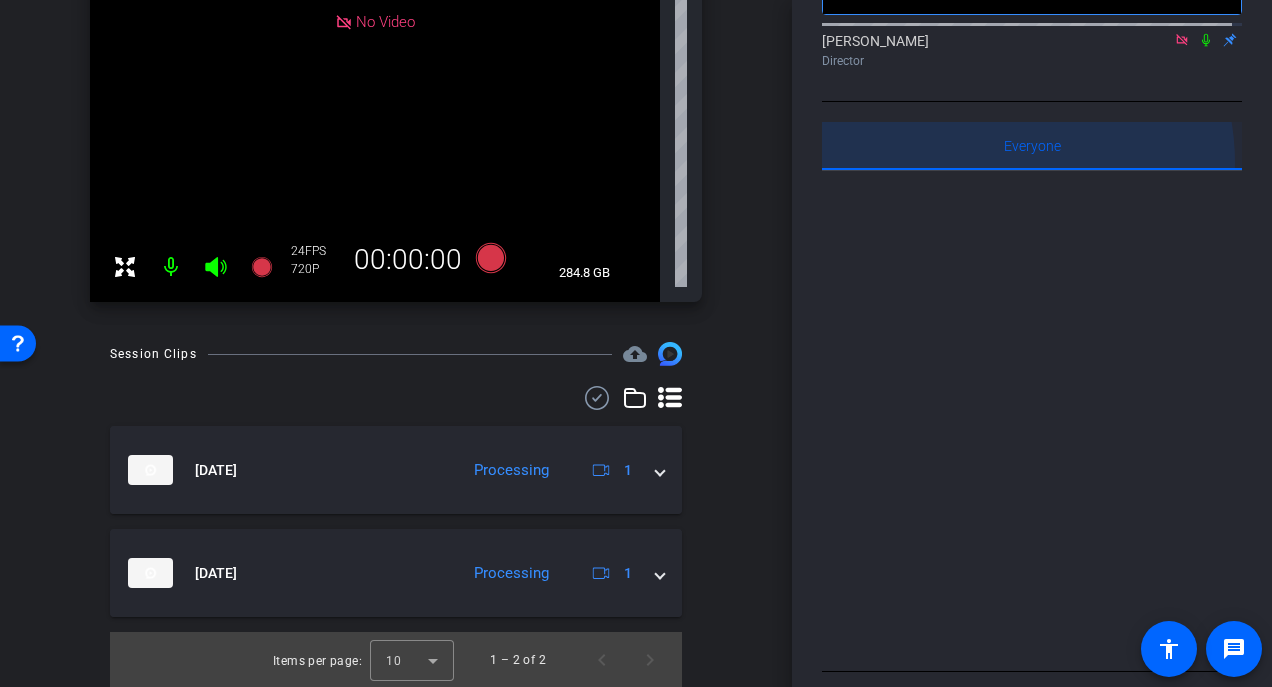 click on "Everyone  0" at bounding box center [1032, 146] 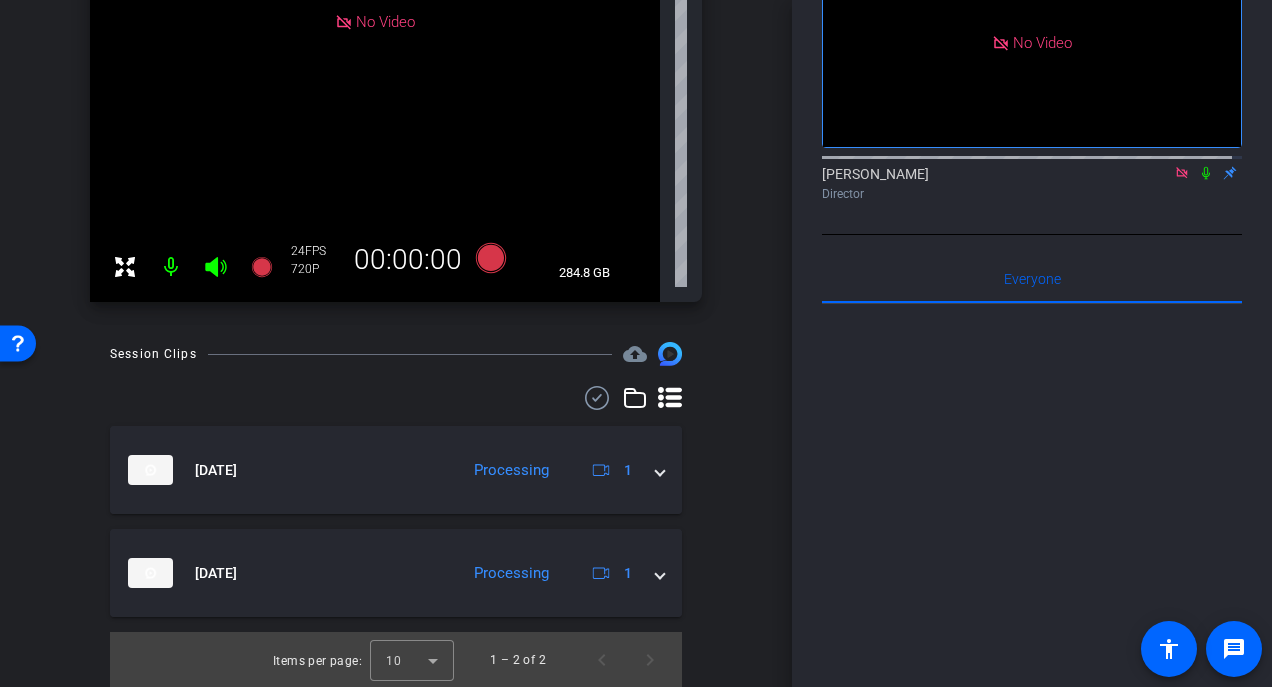 scroll, scrollTop: 0, scrollLeft: 0, axis: both 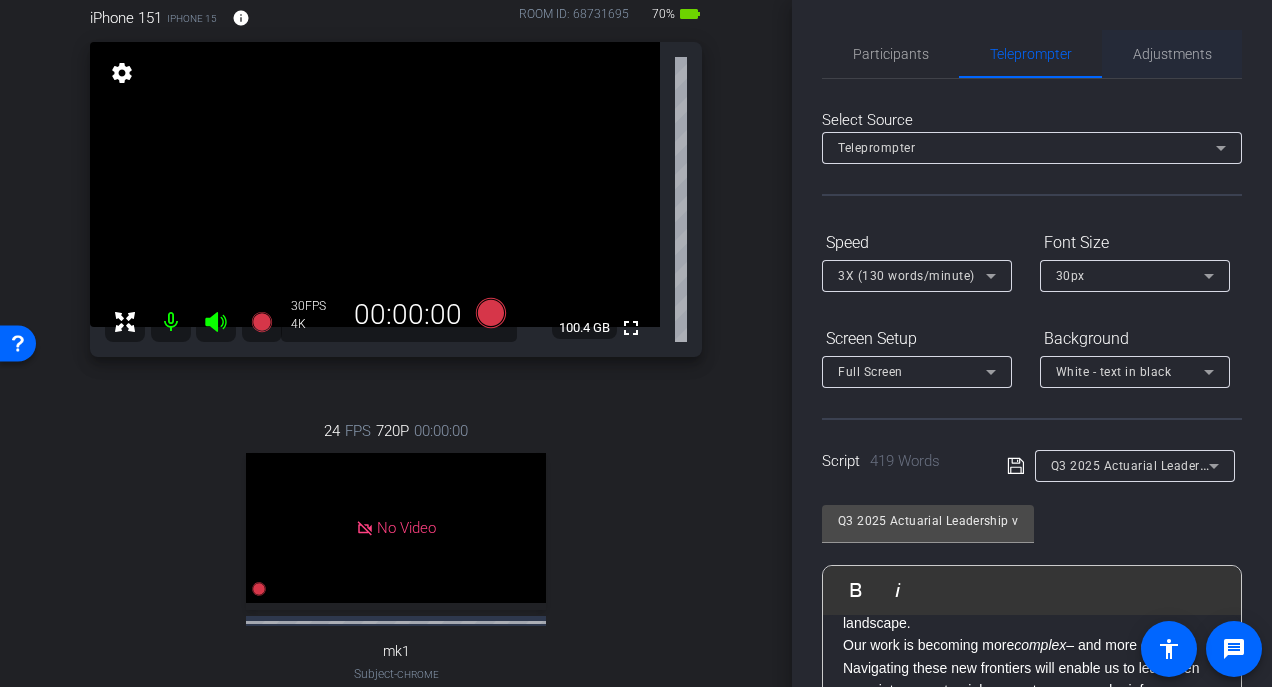 click on "Adjustments" at bounding box center [1172, 54] 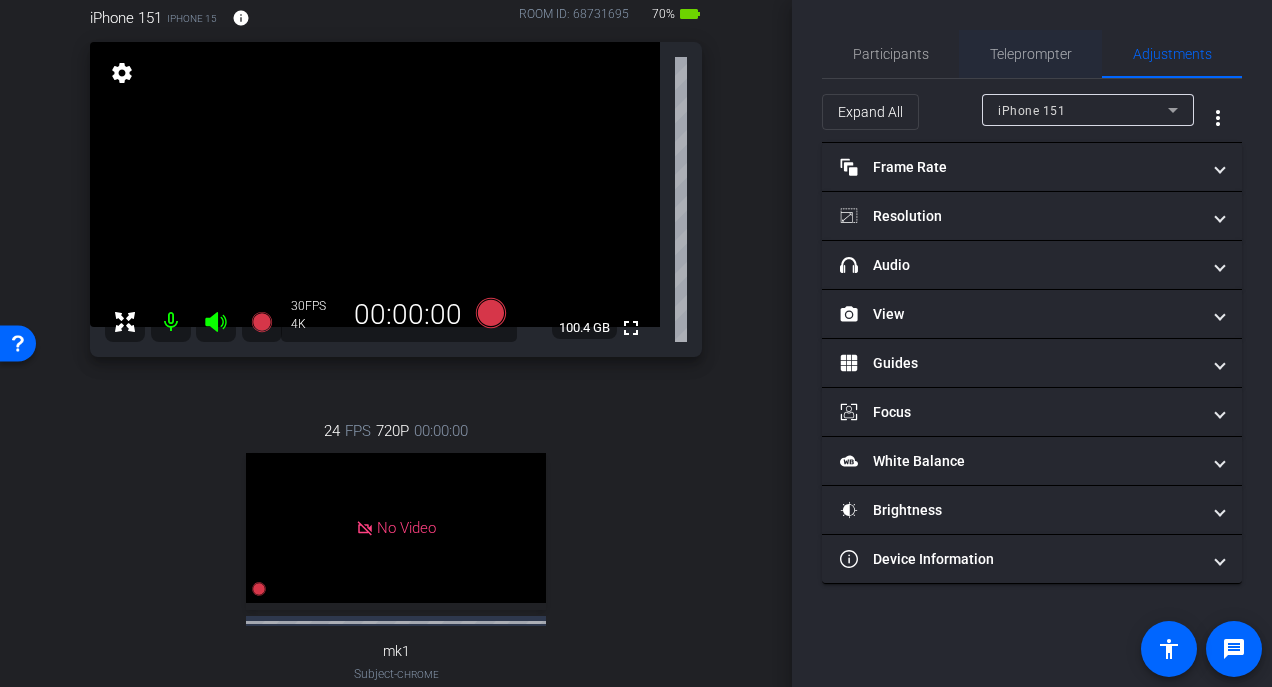click on "Teleprompter" at bounding box center (1031, 54) 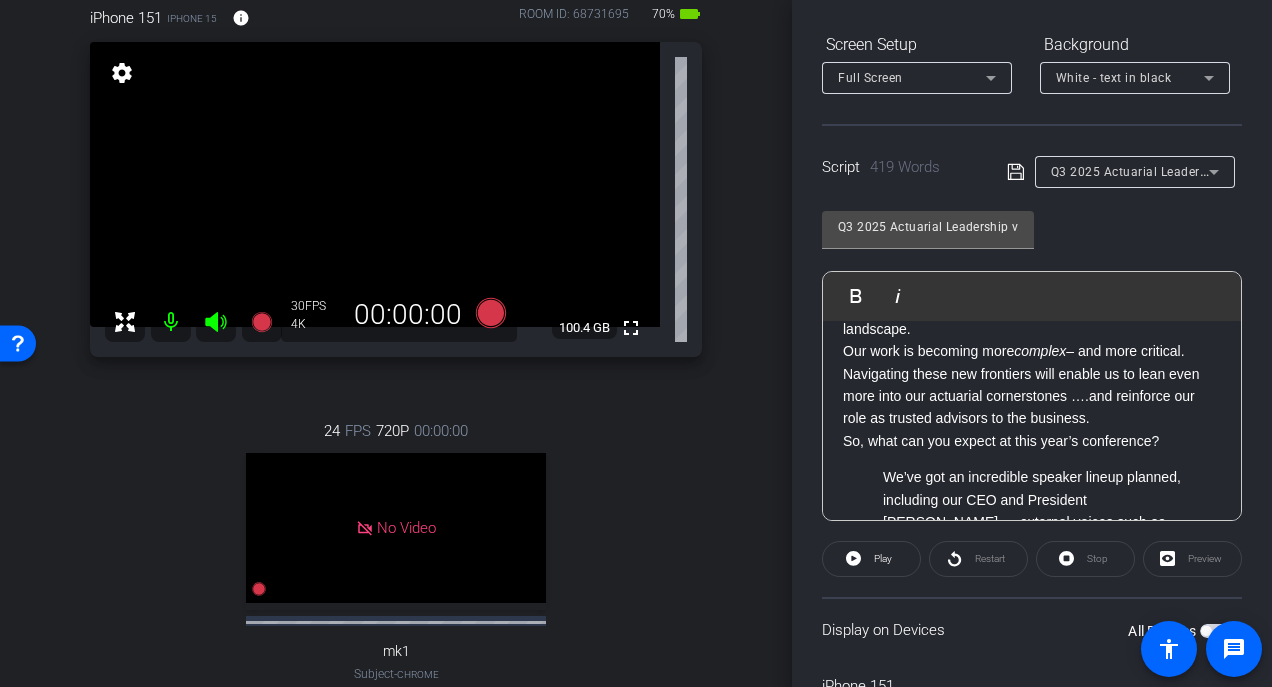 scroll, scrollTop: 300, scrollLeft: 0, axis: vertical 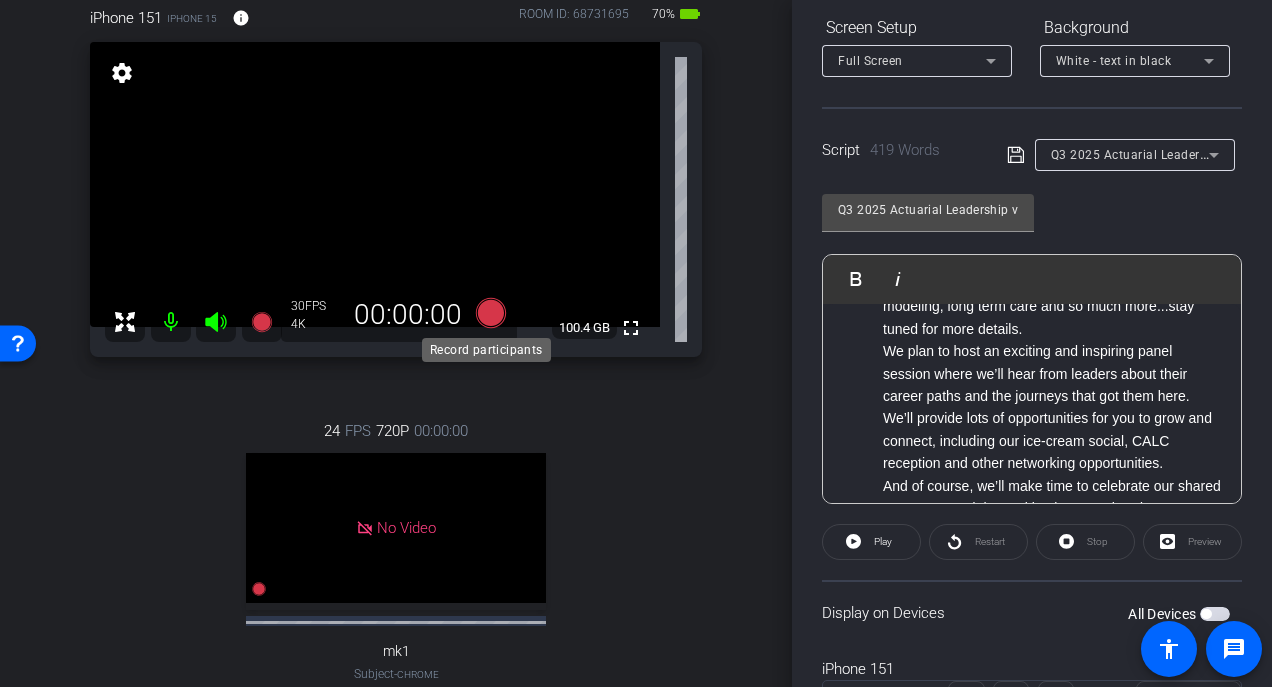 click 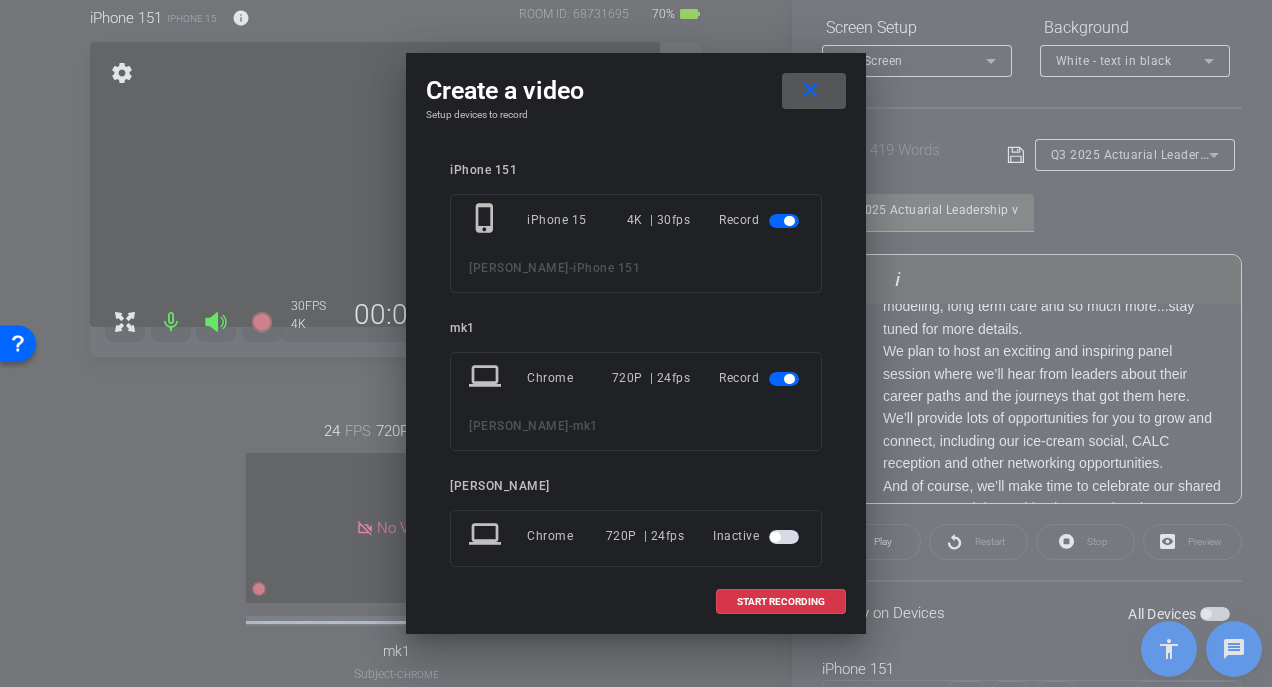 click at bounding box center (784, 379) 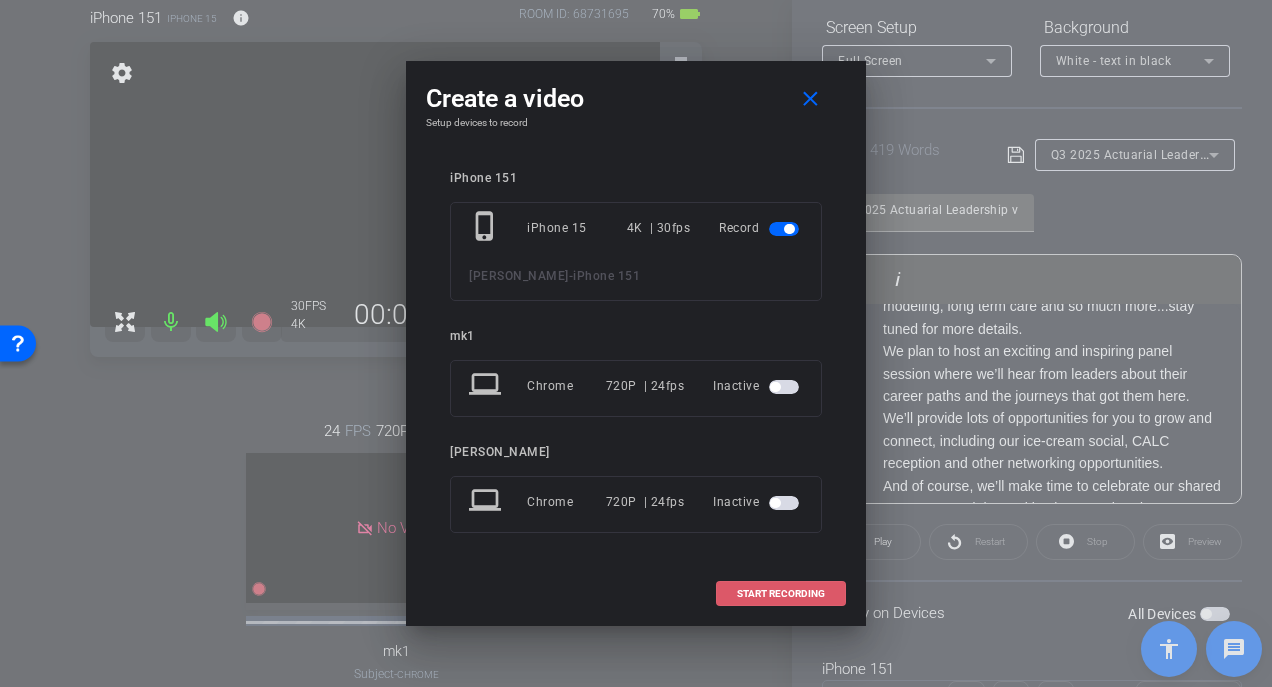 click on "START RECORDING" at bounding box center [781, 594] 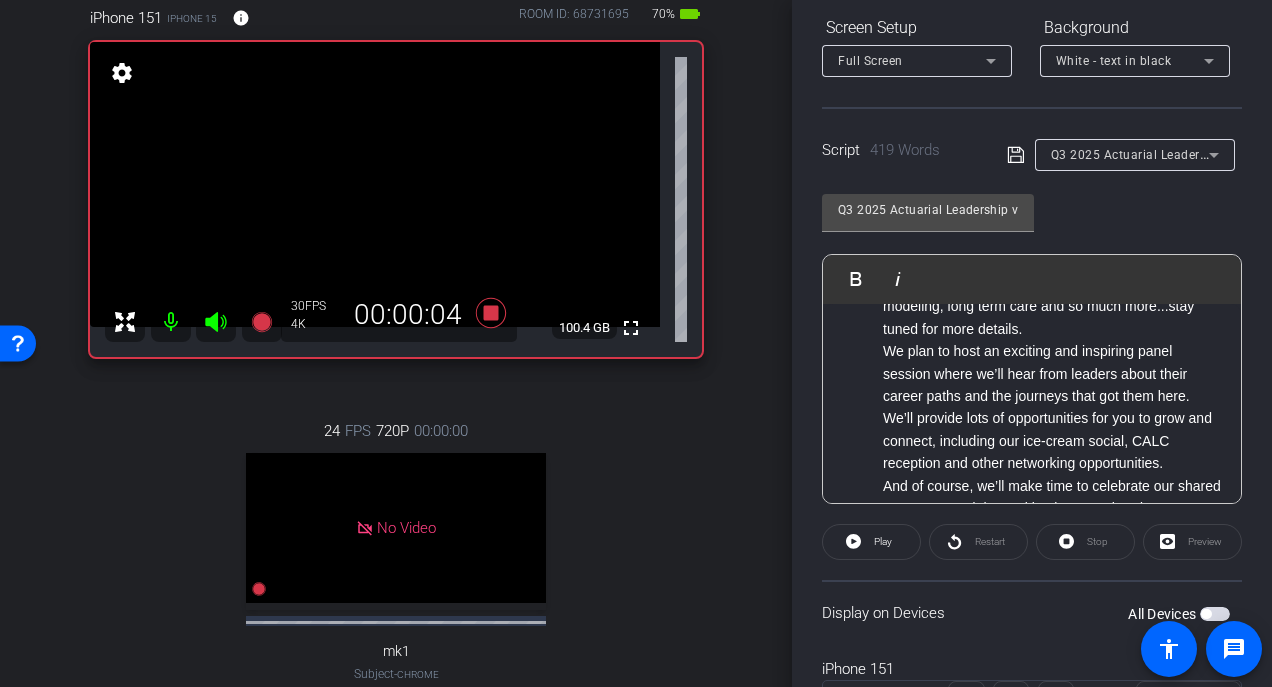 click on "Restart" 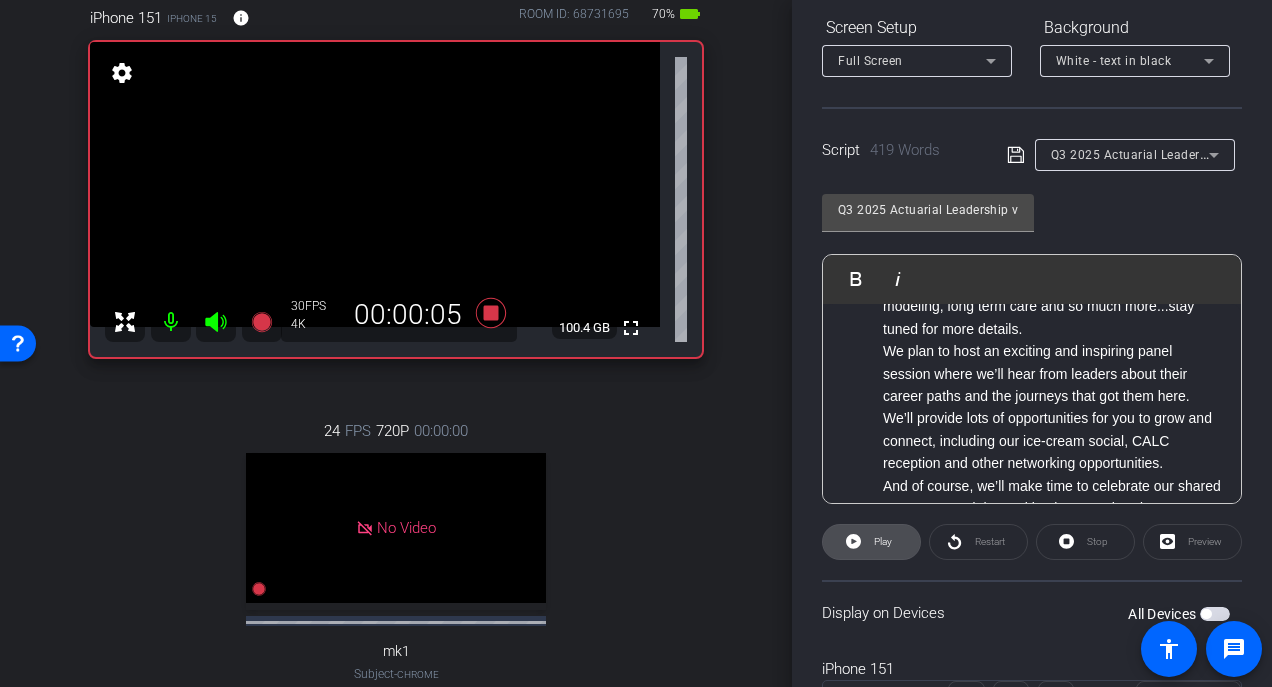 click 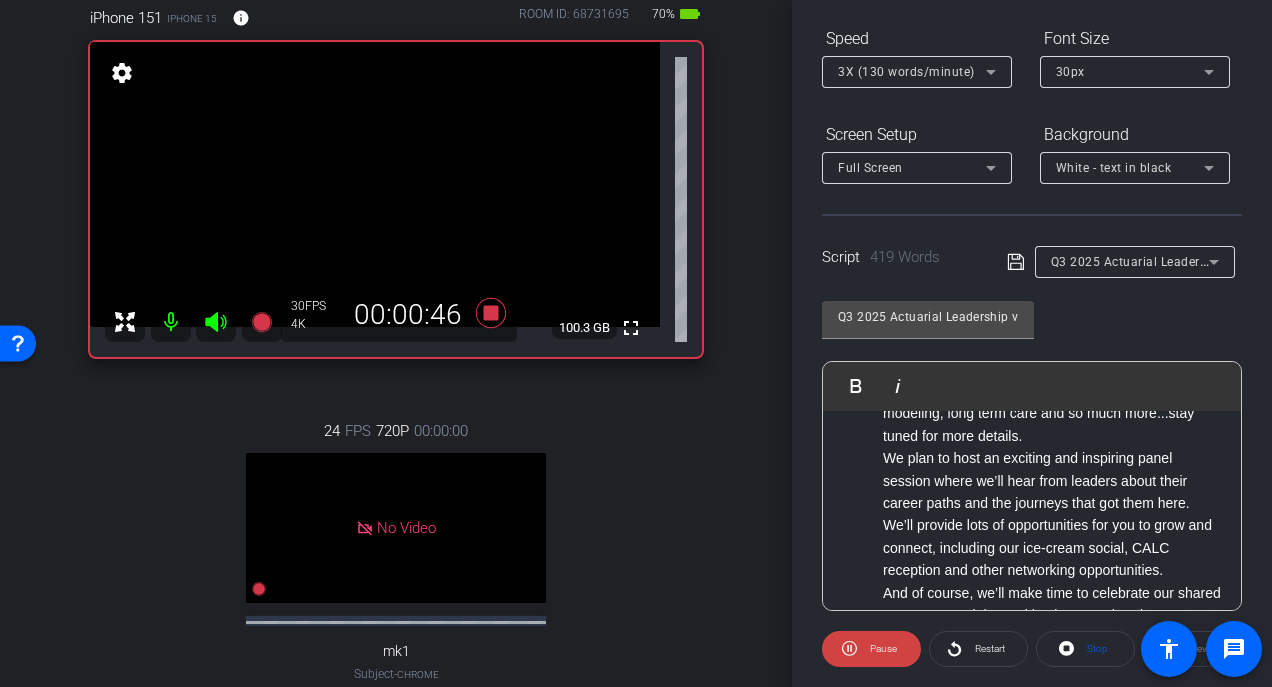 scroll, scrollTop: 211, scrollLeft: 0, axis: vertical 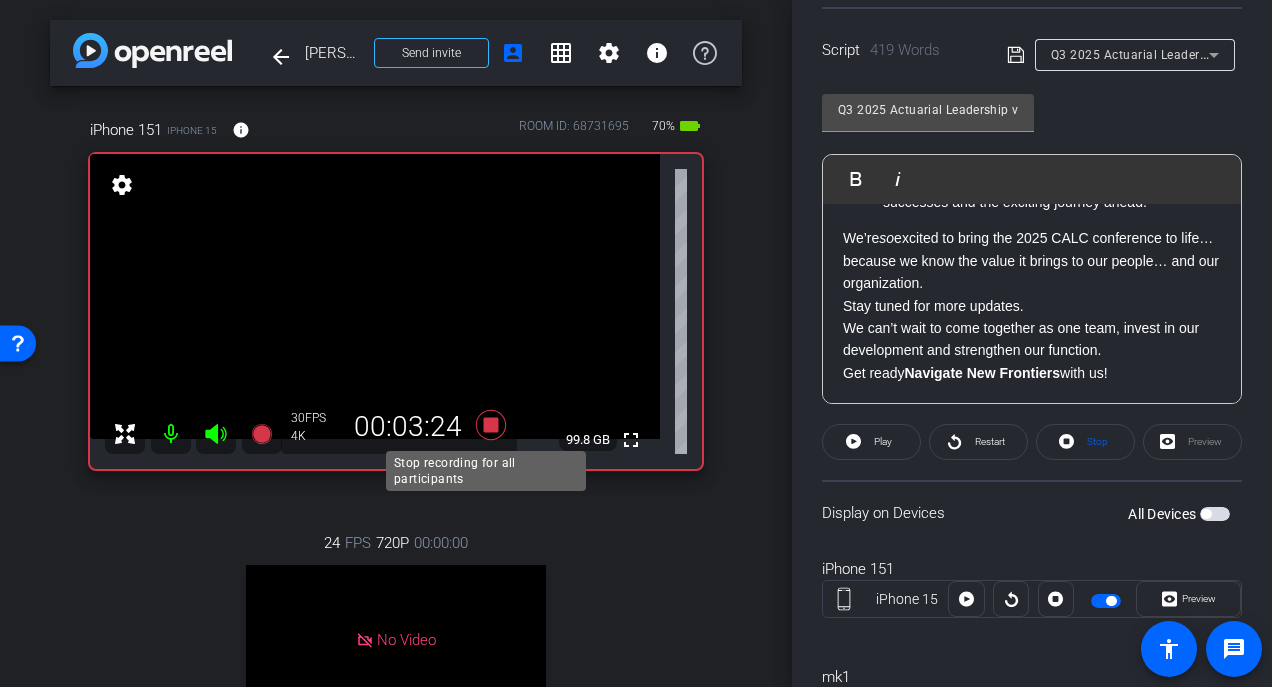 click 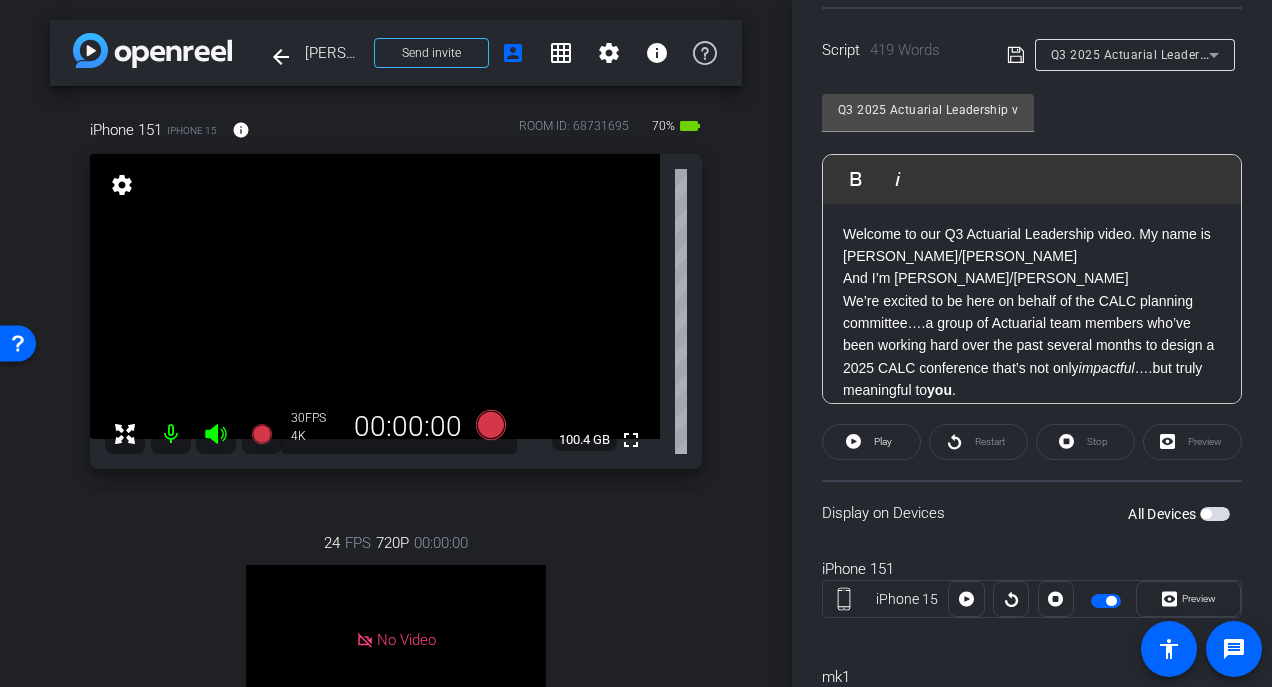 scroll, scrollTop: 0, scrollLeft: 0, axis: both 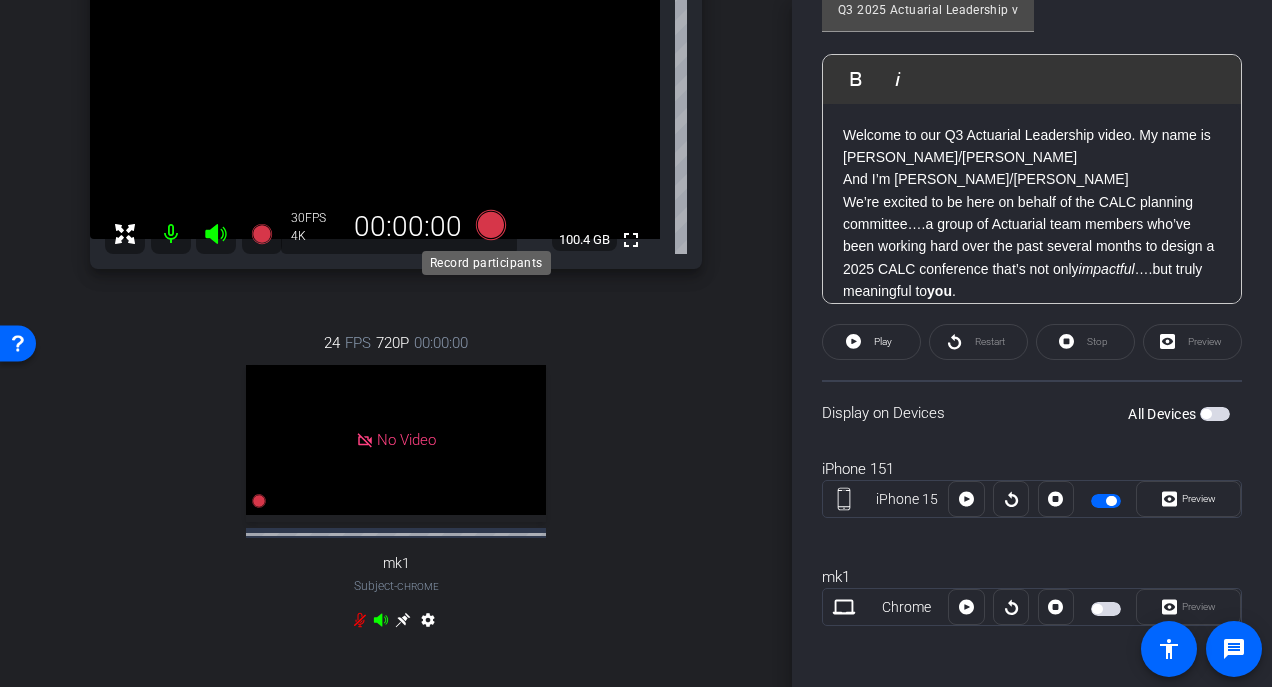 click 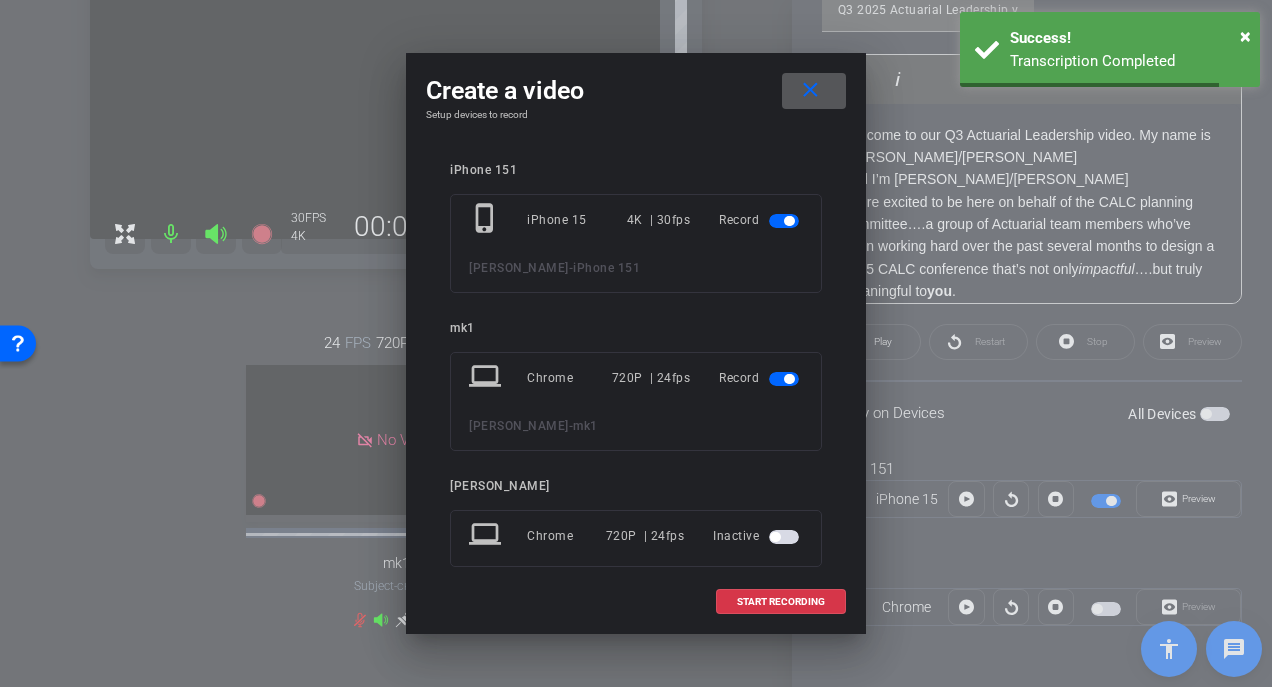 drag, startPoint x: 768, startPoint y: 378, endPoint x: 776, endPoint y: 390, distance: 14.422205 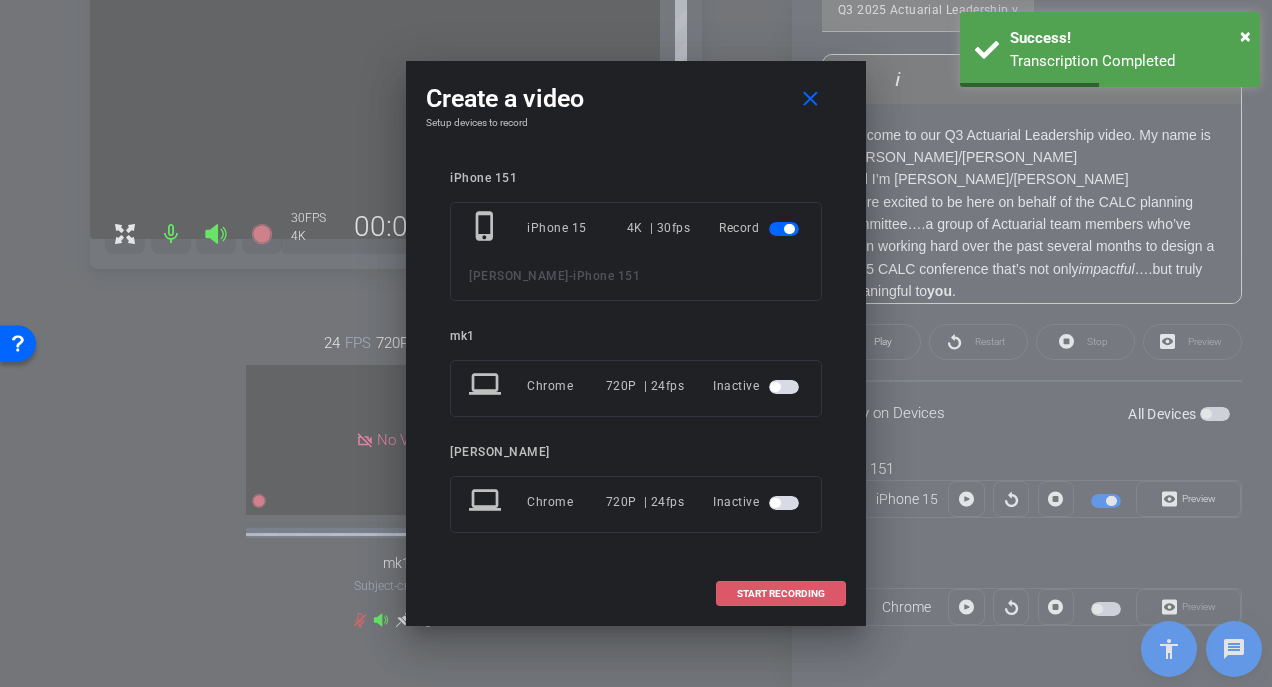 click on "START RECORDING" at bounding box center (781, 594) 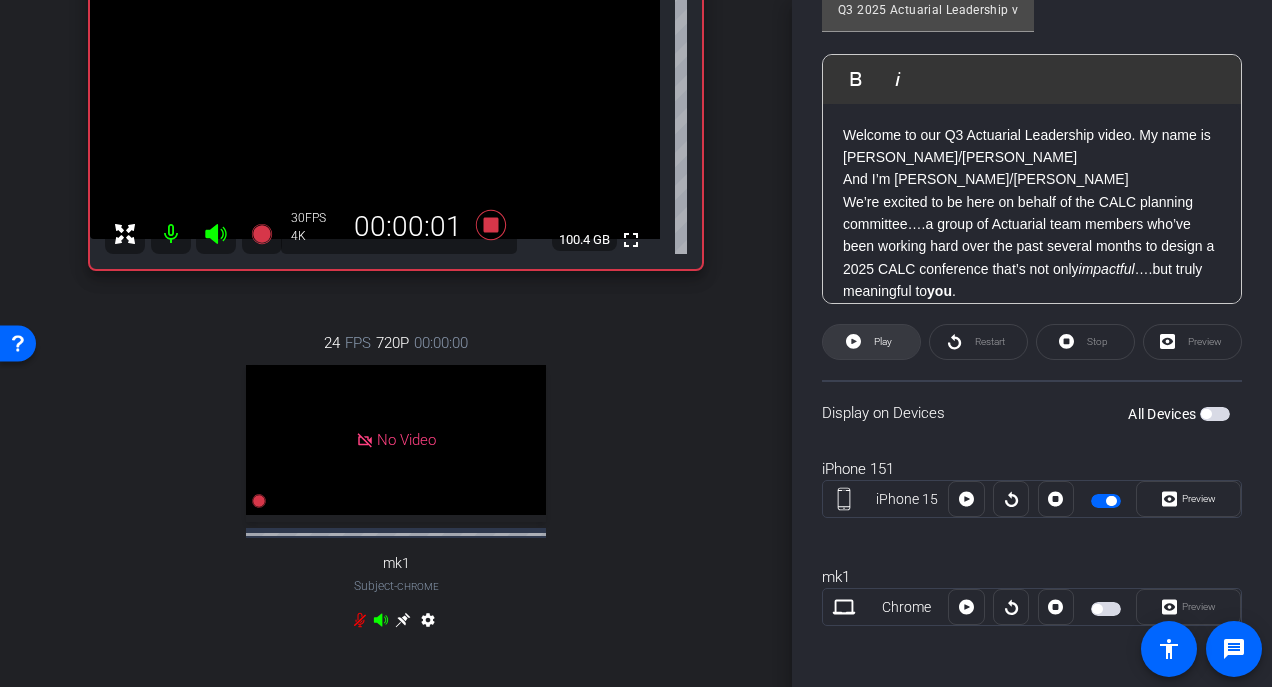 click 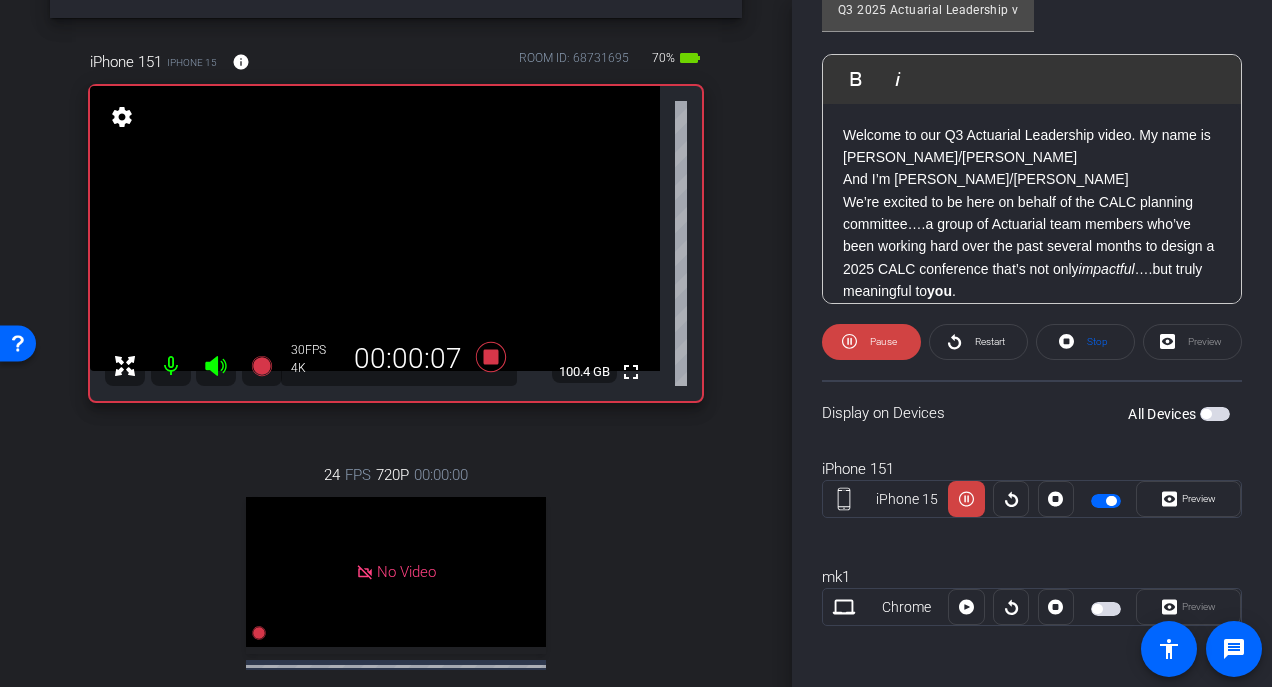 scroll, scrollTop: 100, scrollLeft: 0, axis: vertical 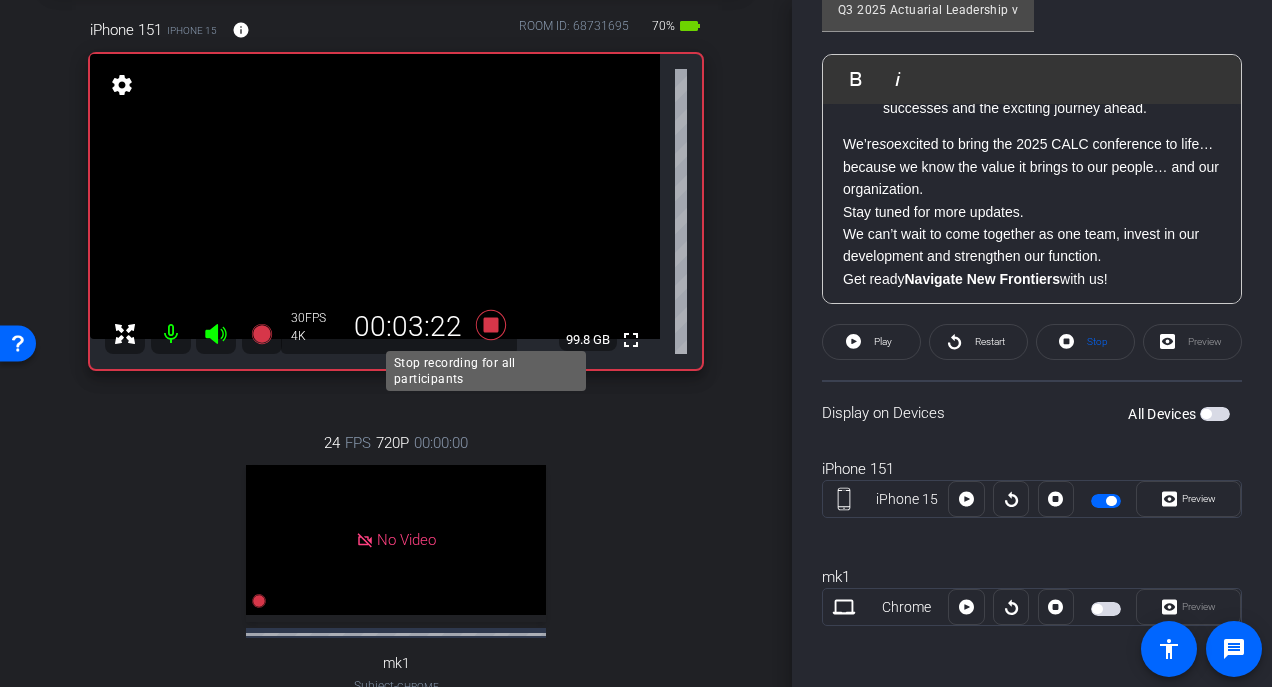 click 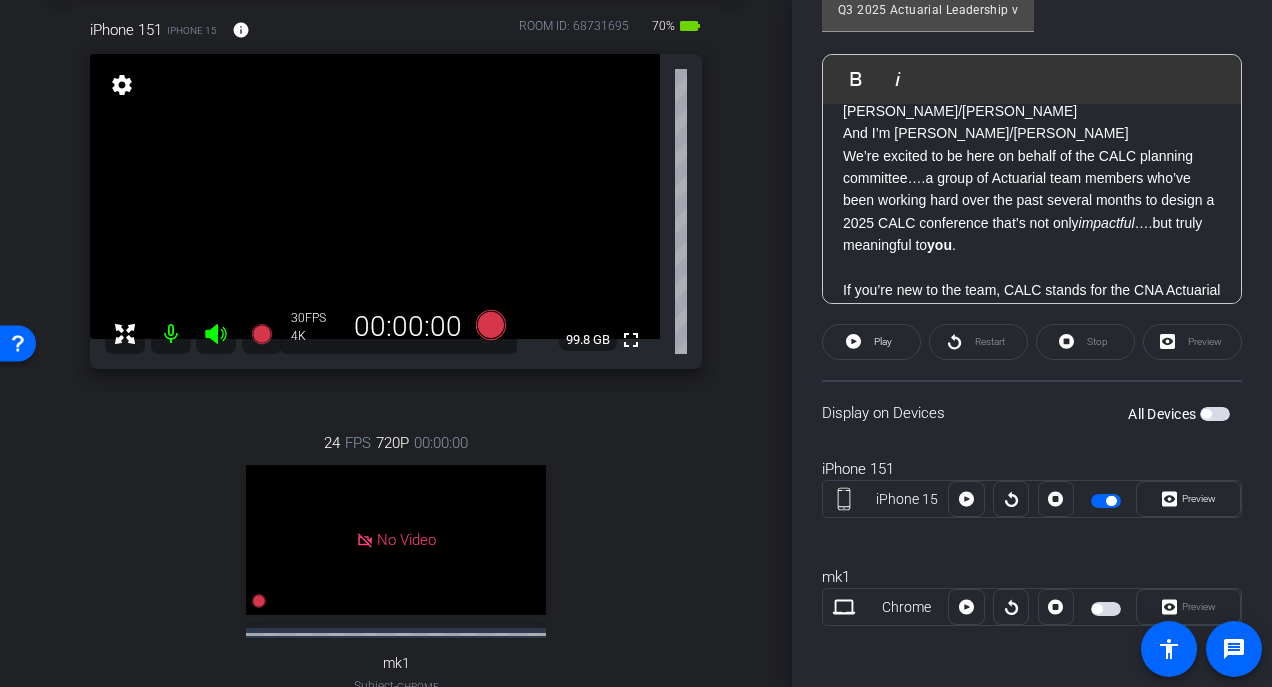 scroll, scrollTop: 0, scrollLeft: 0, axis: both 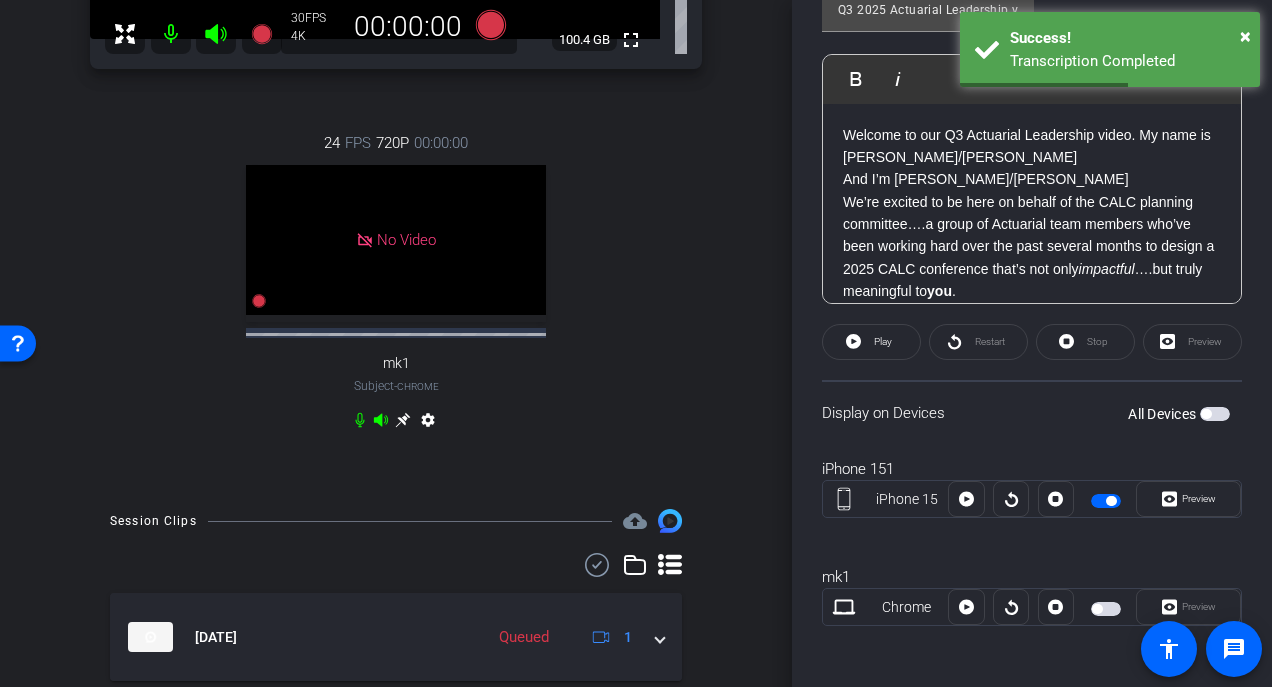 click at bounding box center [1106, 501] 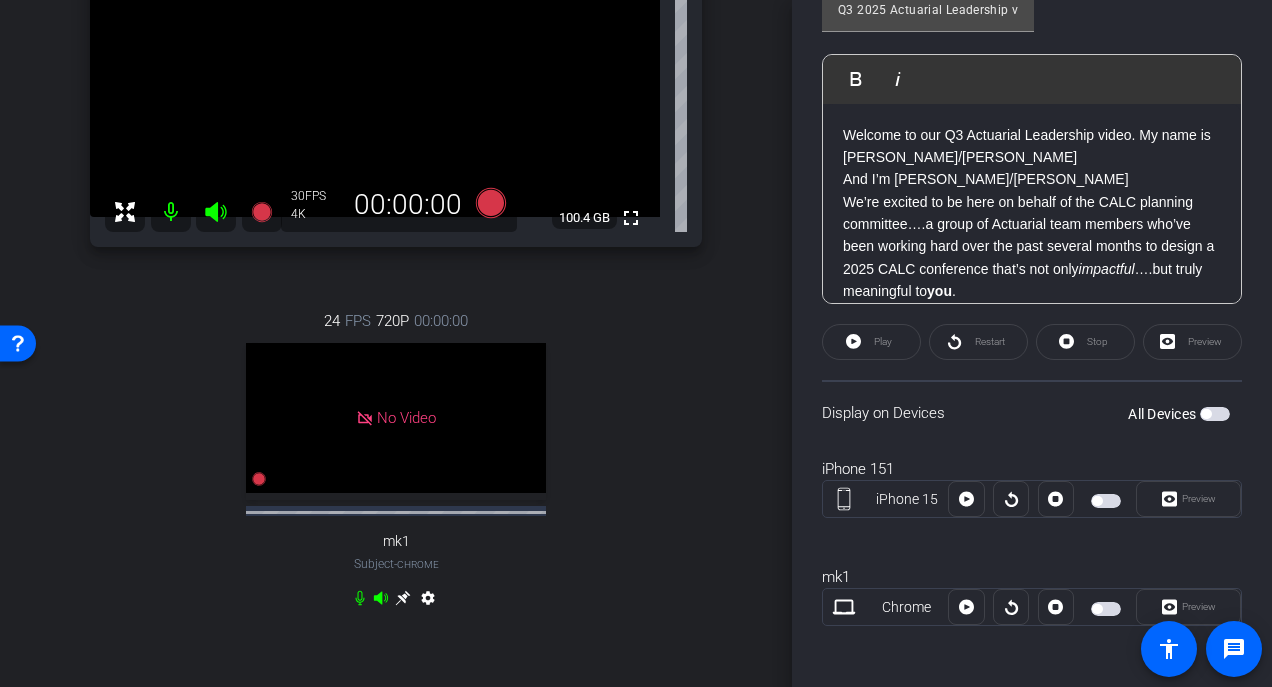 scroll, scrollTop: 300, scrollLeft: 0, axis: vertical 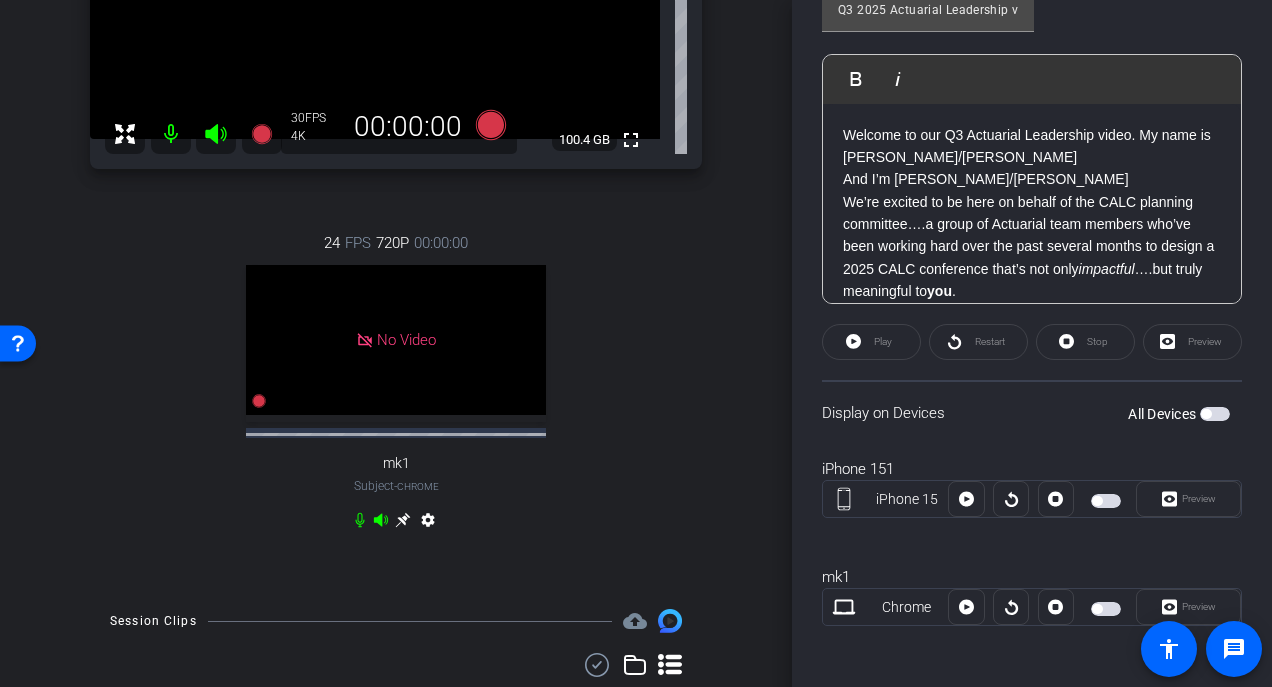 click at bounding box center (1106, 501) 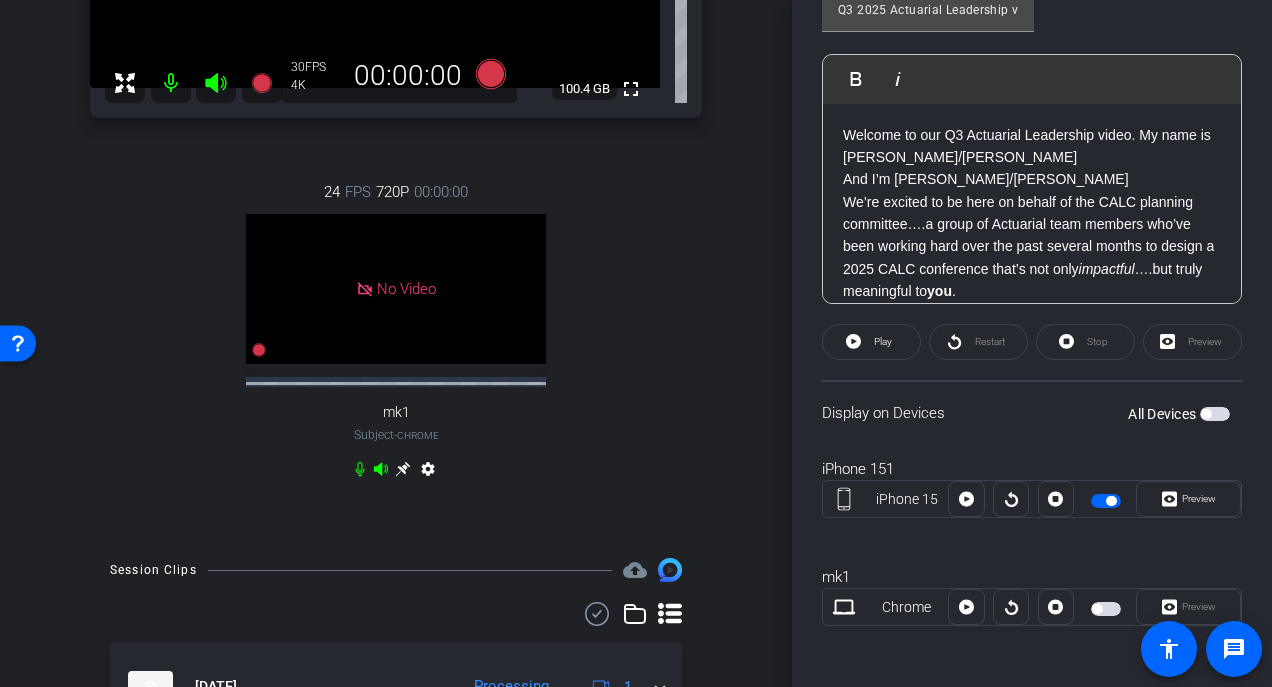 scroll, scrollTop: 174, scrollLeft: 0, axis: vertical 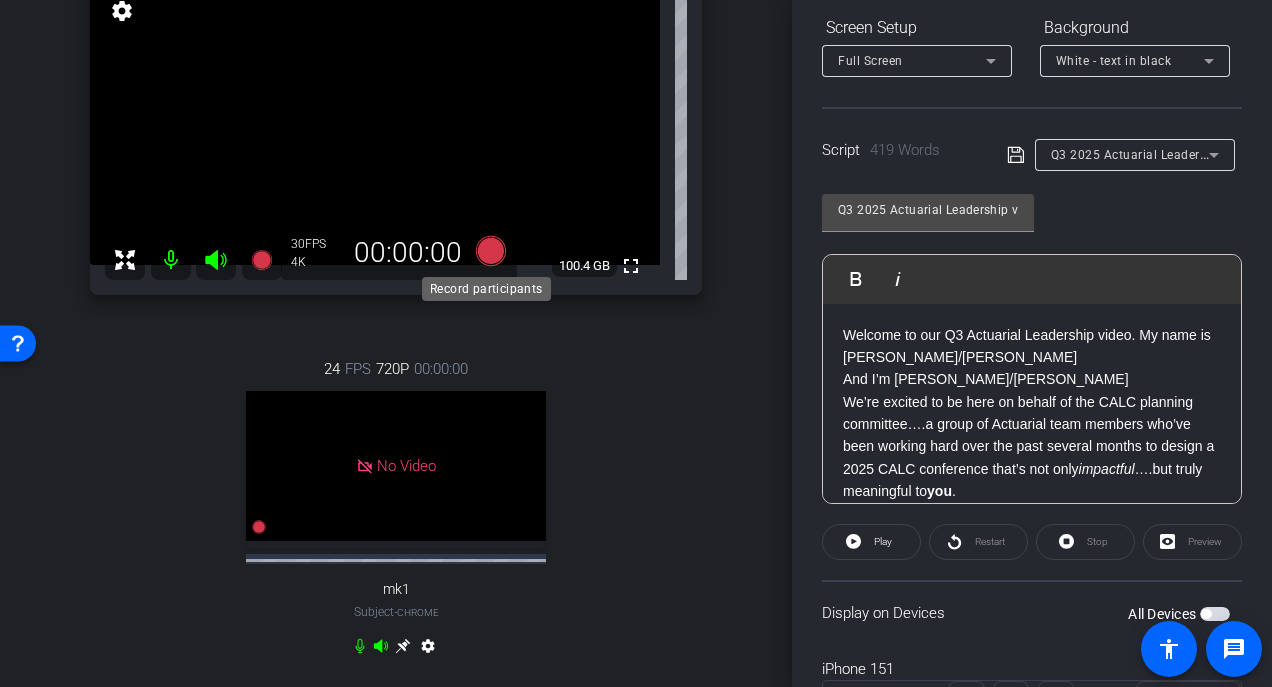 click 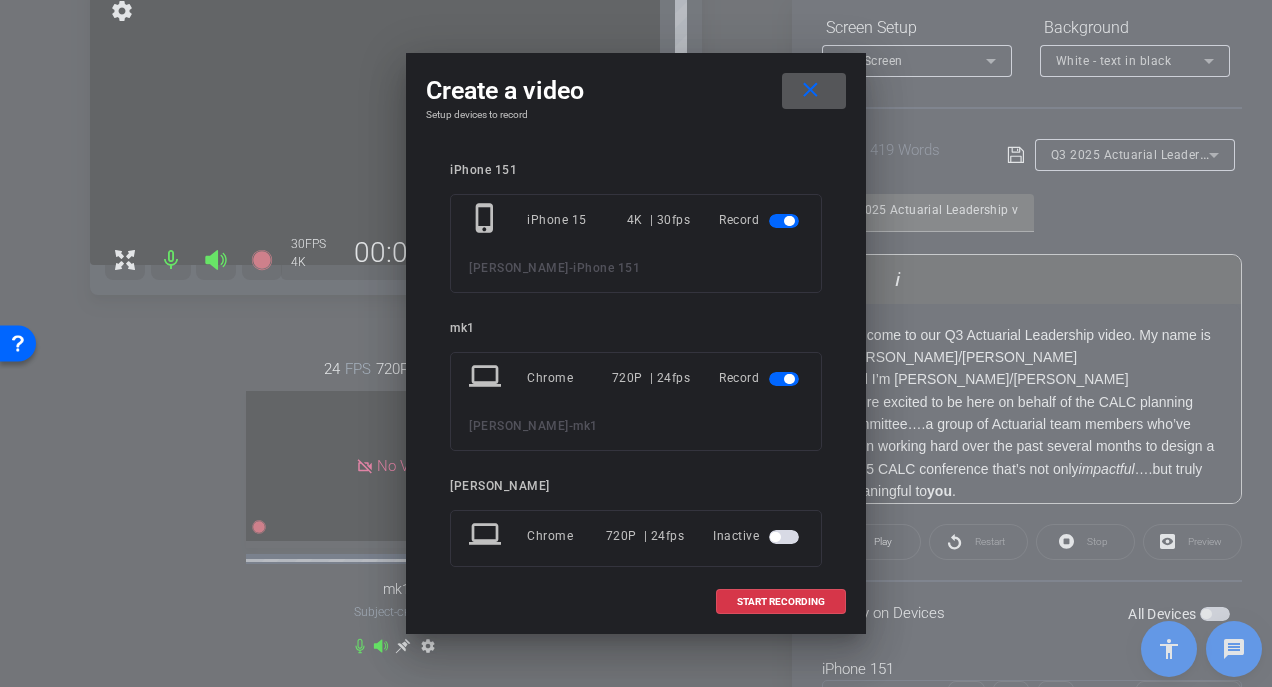 click at bounding box center [784, 379] 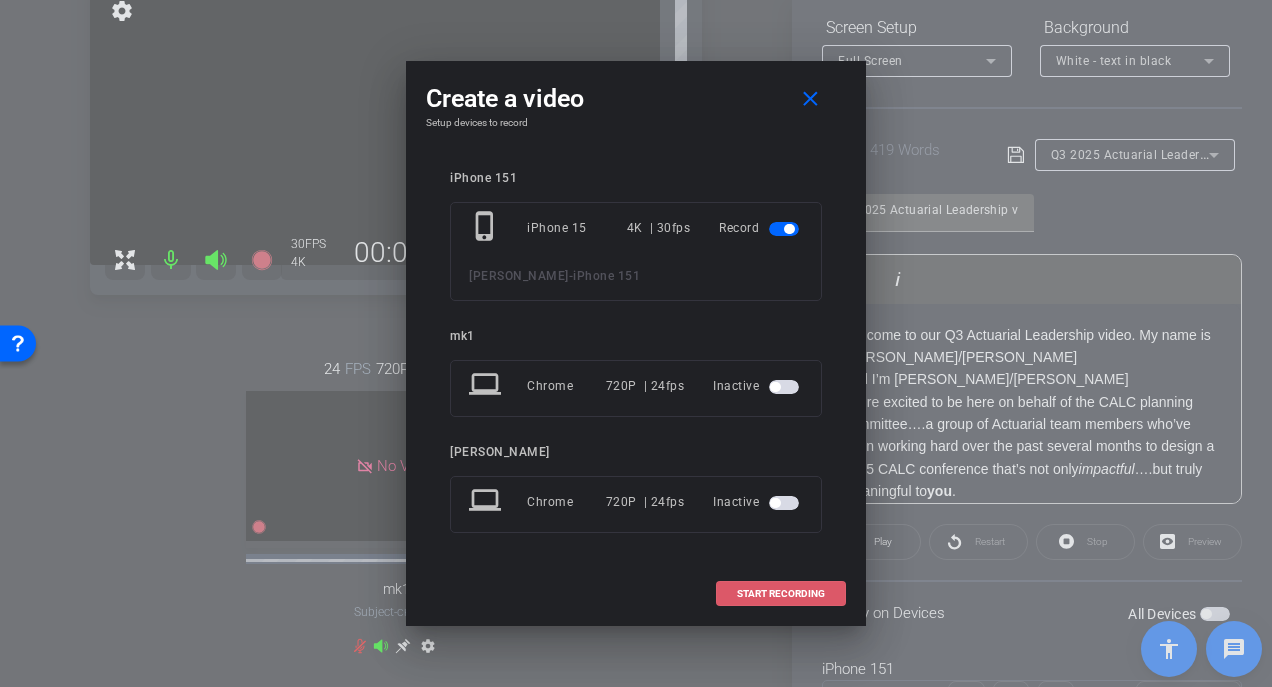click at bounding box center [781, 594] 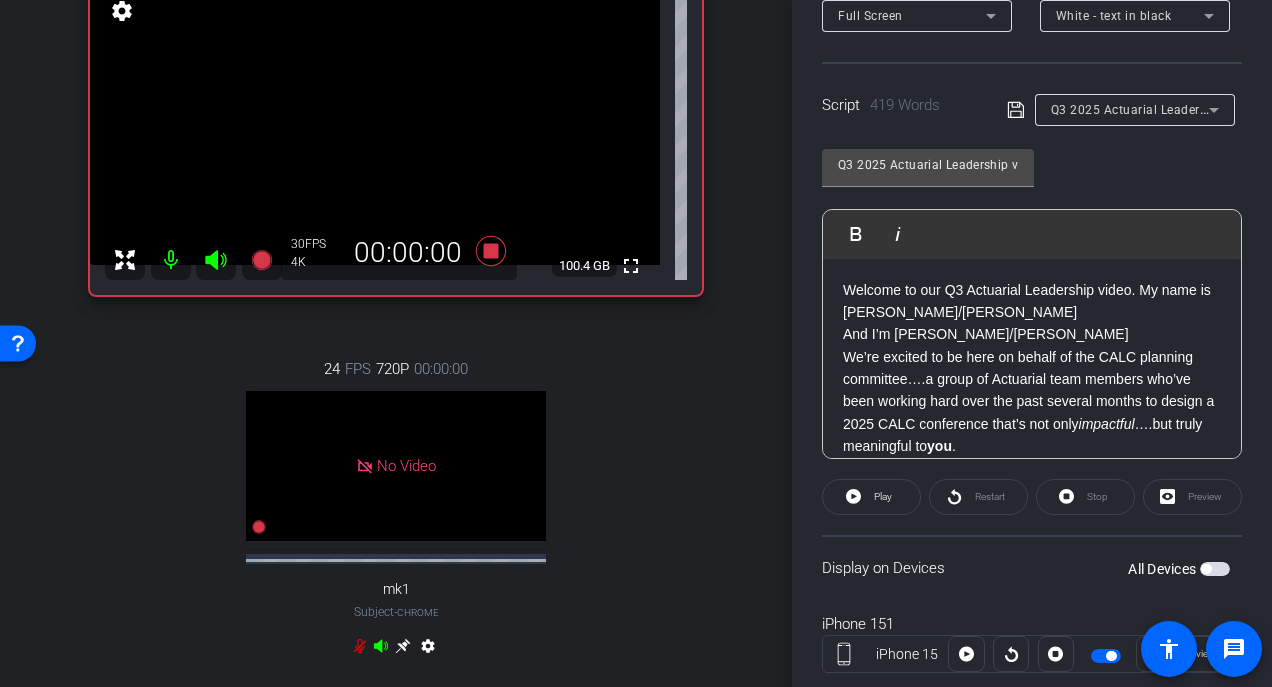 scroll, scrollTop: 311, scrollLeft: 0, axis: vertical 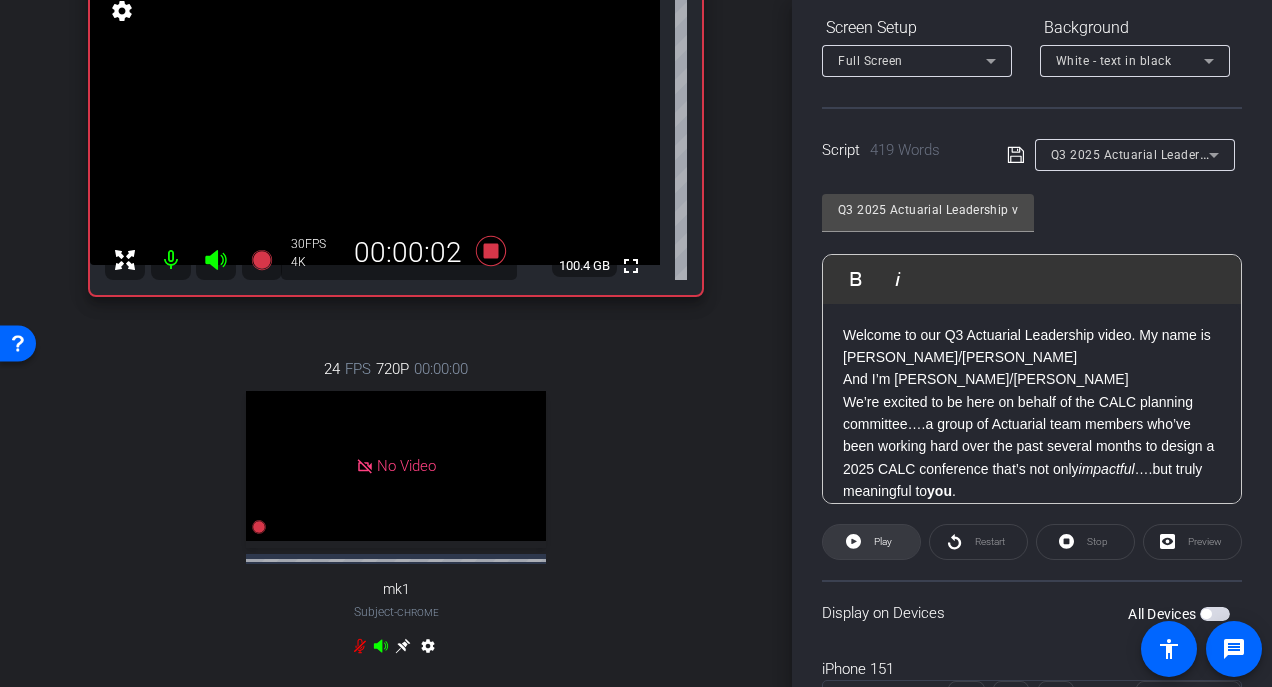 click on "Play" 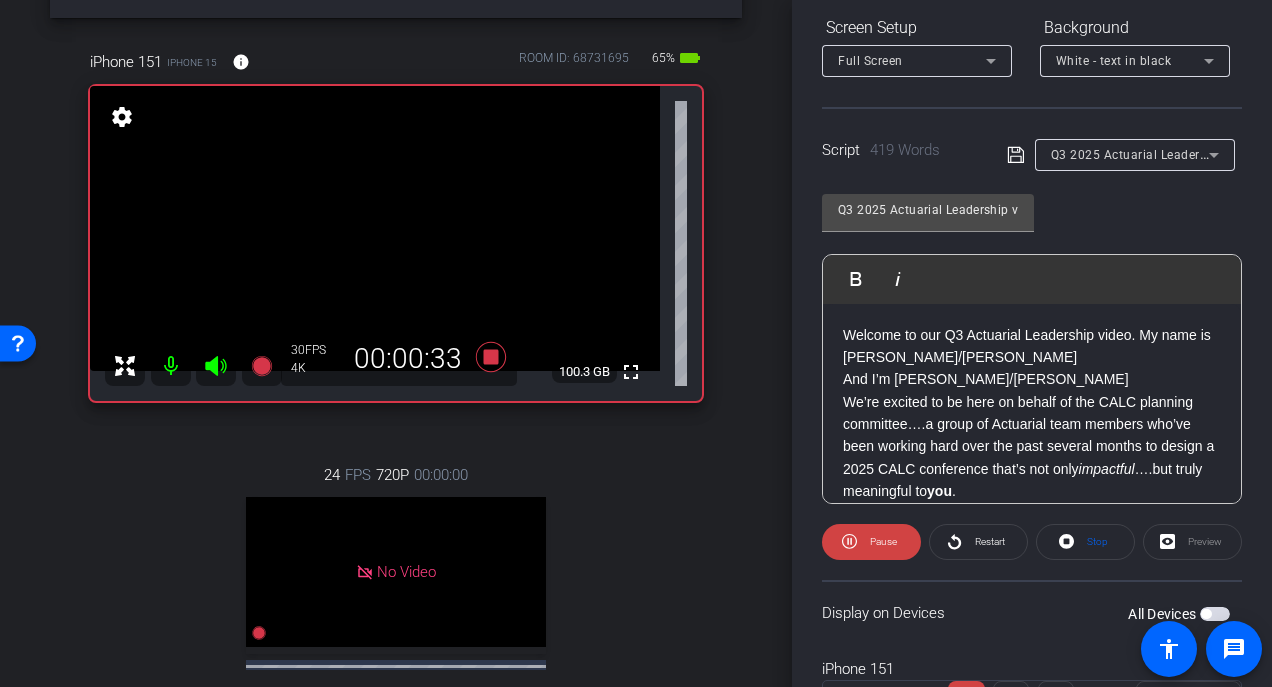 scroll, scrollTop: 100, scrollLeft: 0, axis: vertical 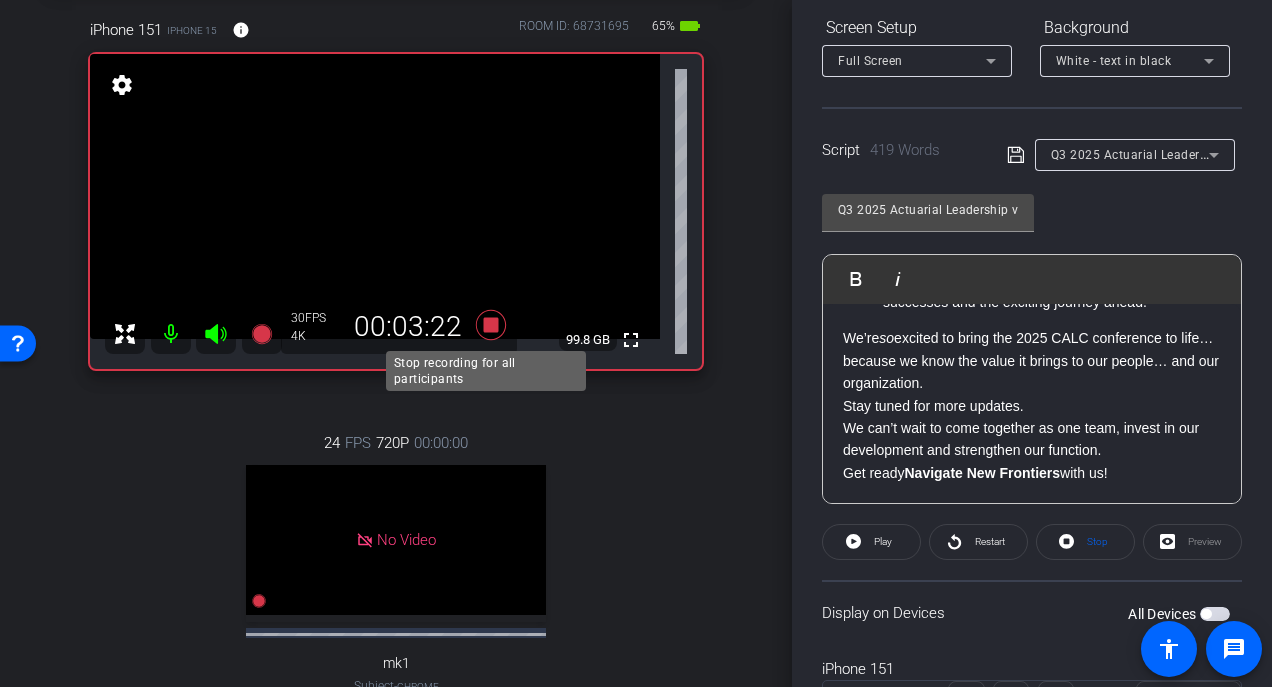 click 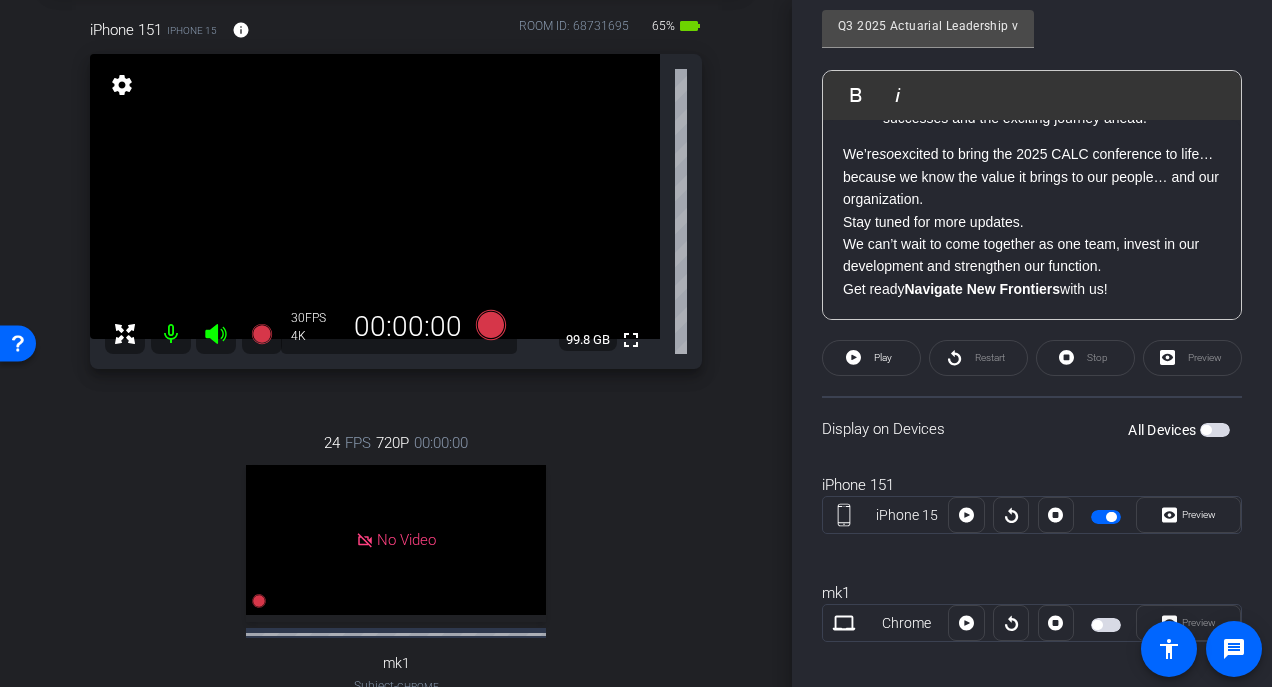 scroll, scrollTop: 511, scrollLeft: 0, axis: vertical 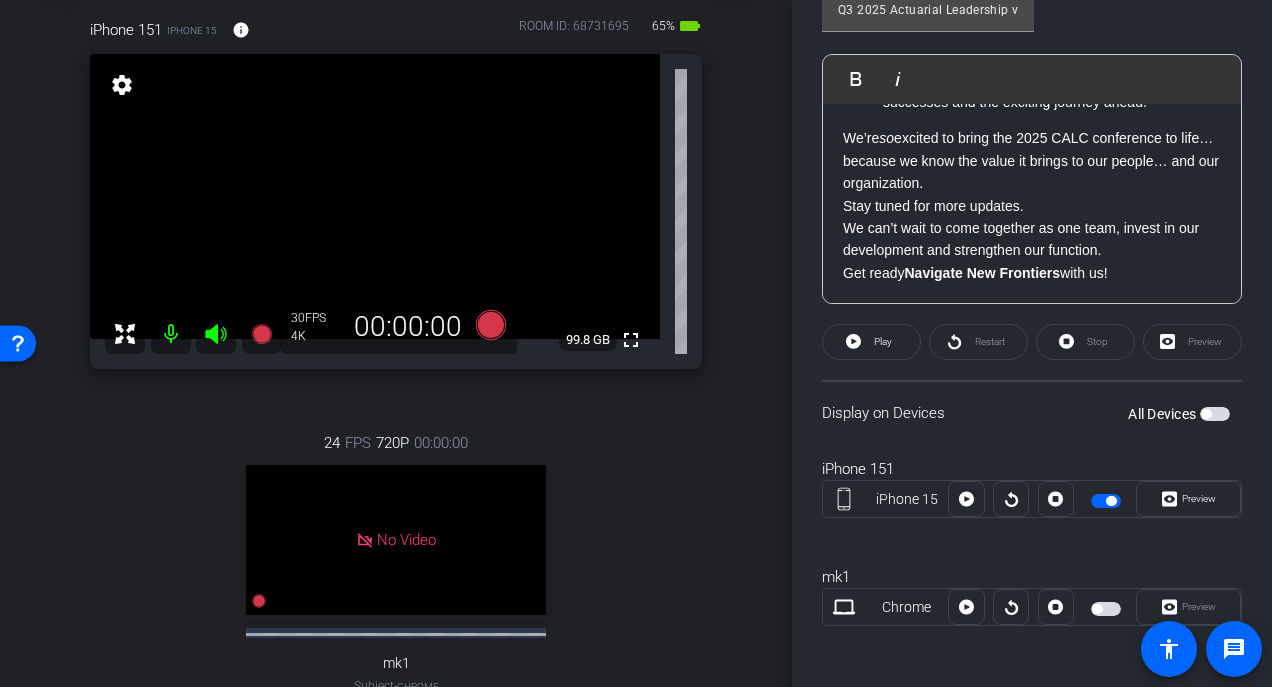 click at bounding box center [1106, 501] 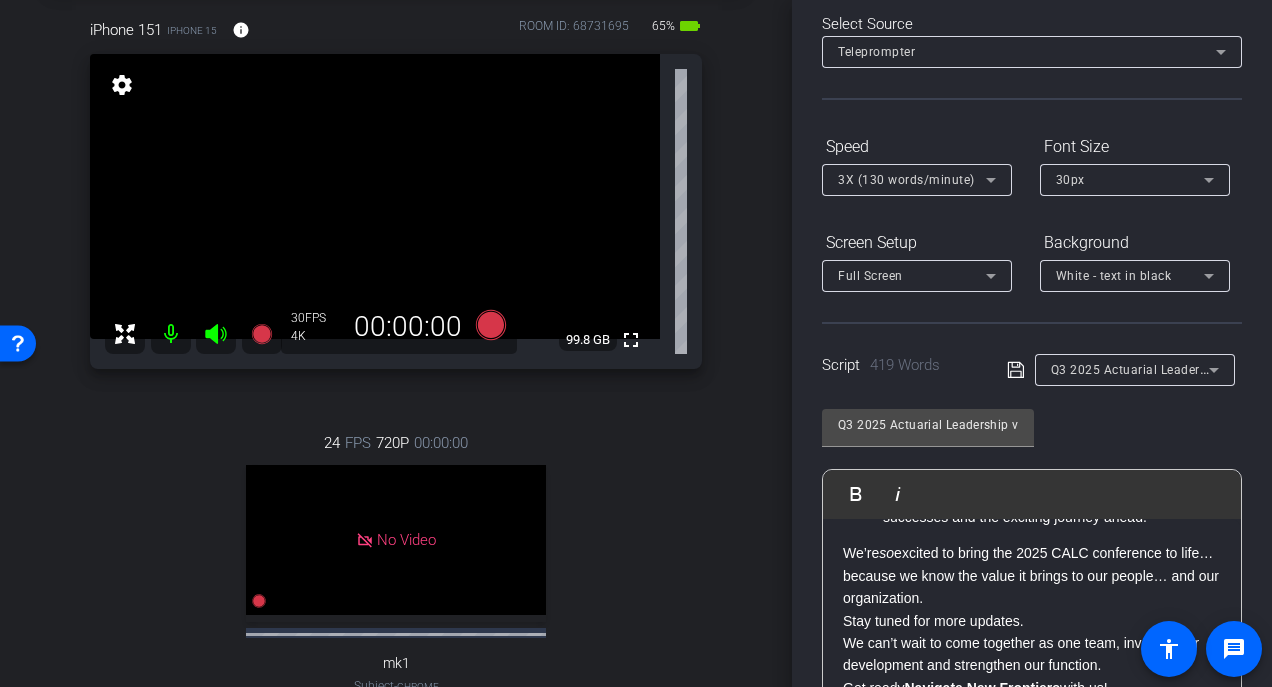 scroll, scrollTop: 0, scrollLeft: 0, axis: both 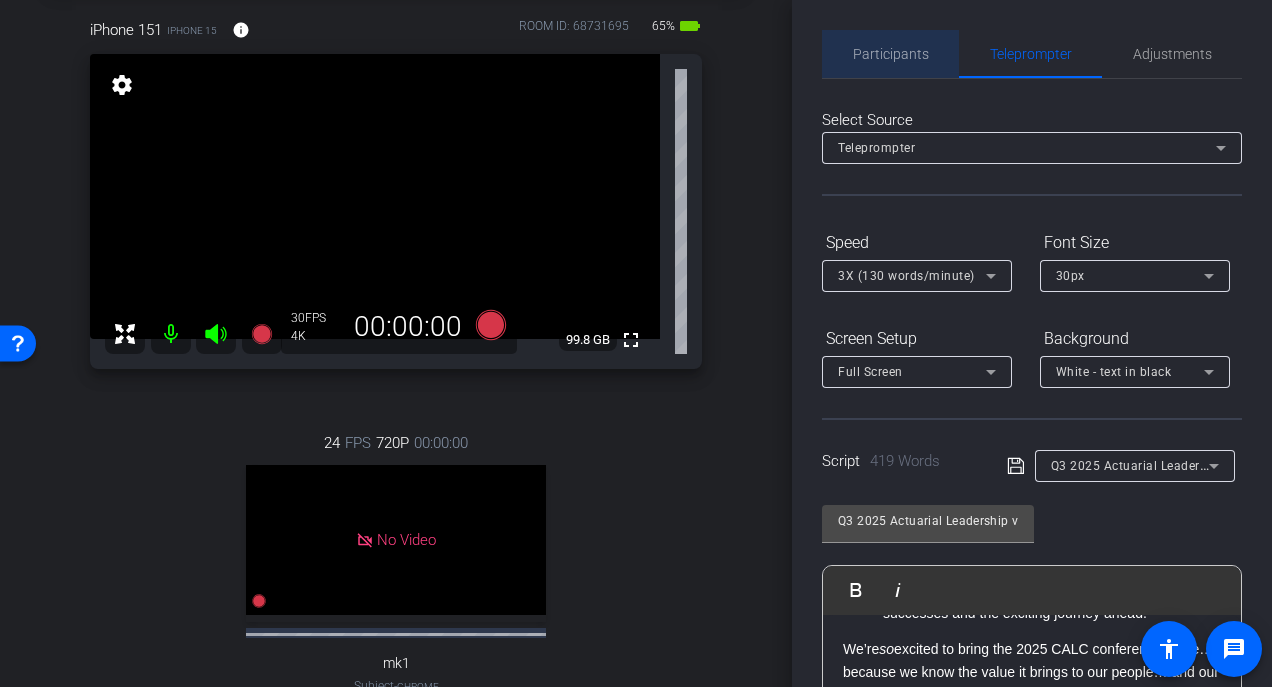 click on "Participants" at bounding box center [891, 54] 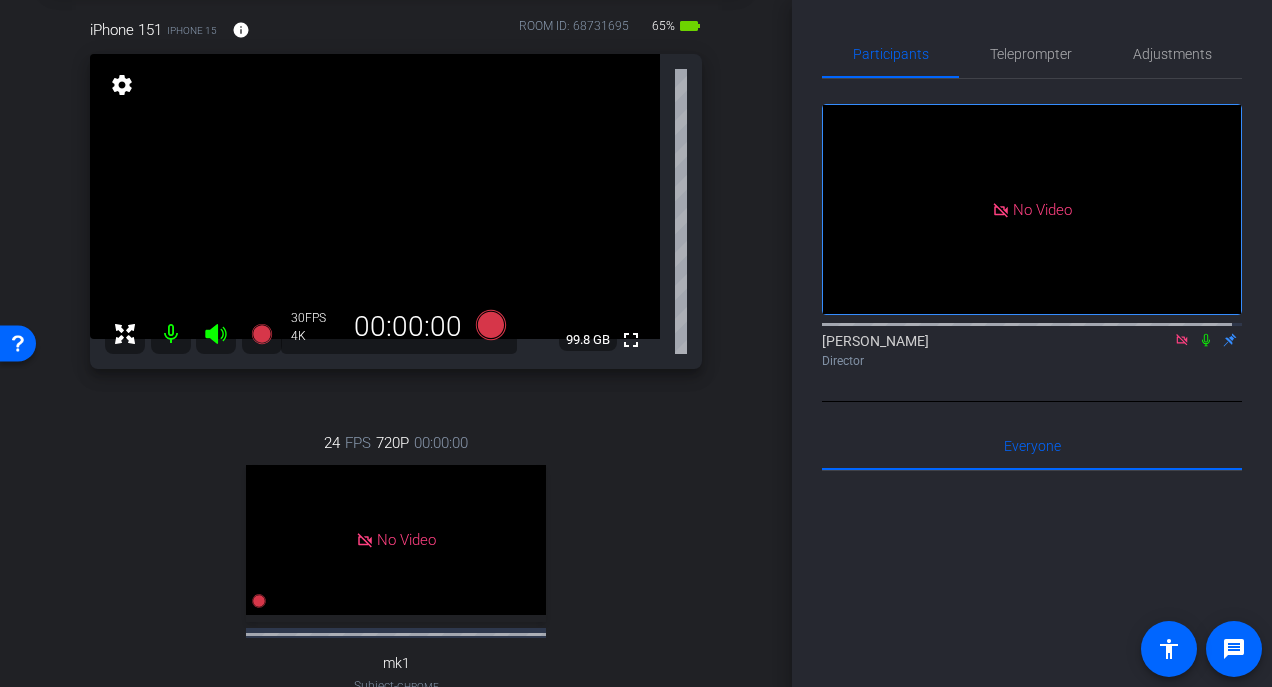 click 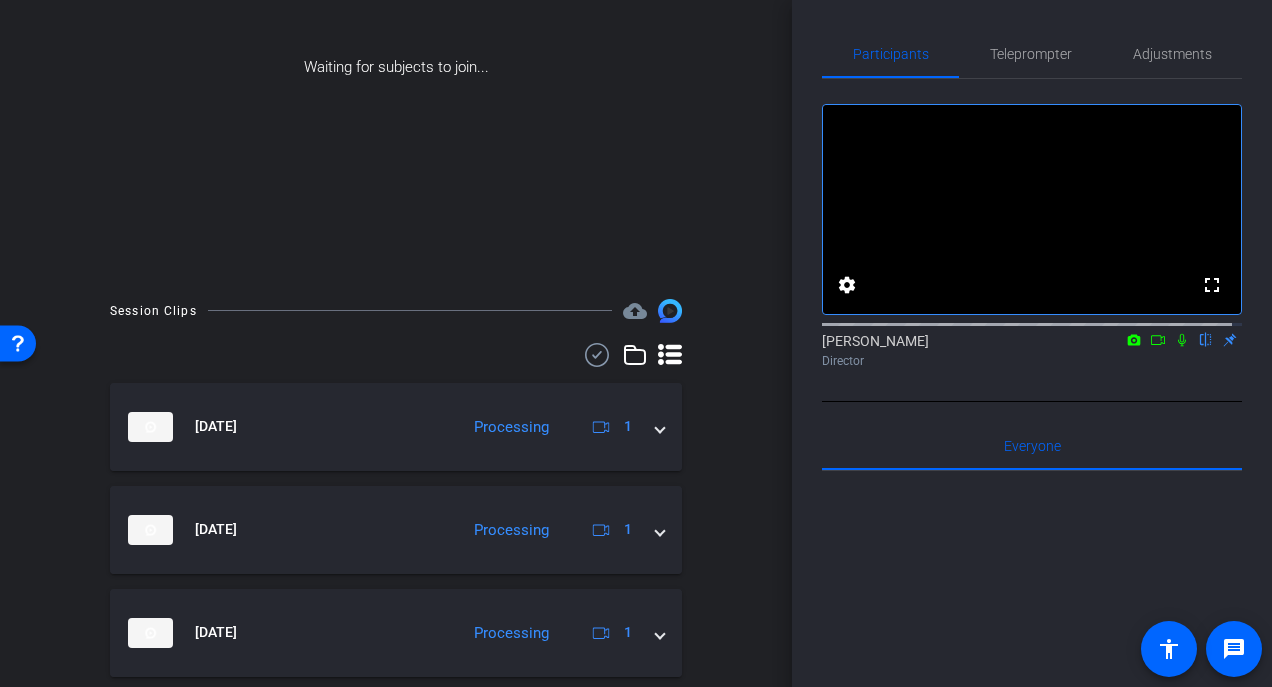 scroll, scrollTop: 300, scrollLeft: 0, axis: vertical 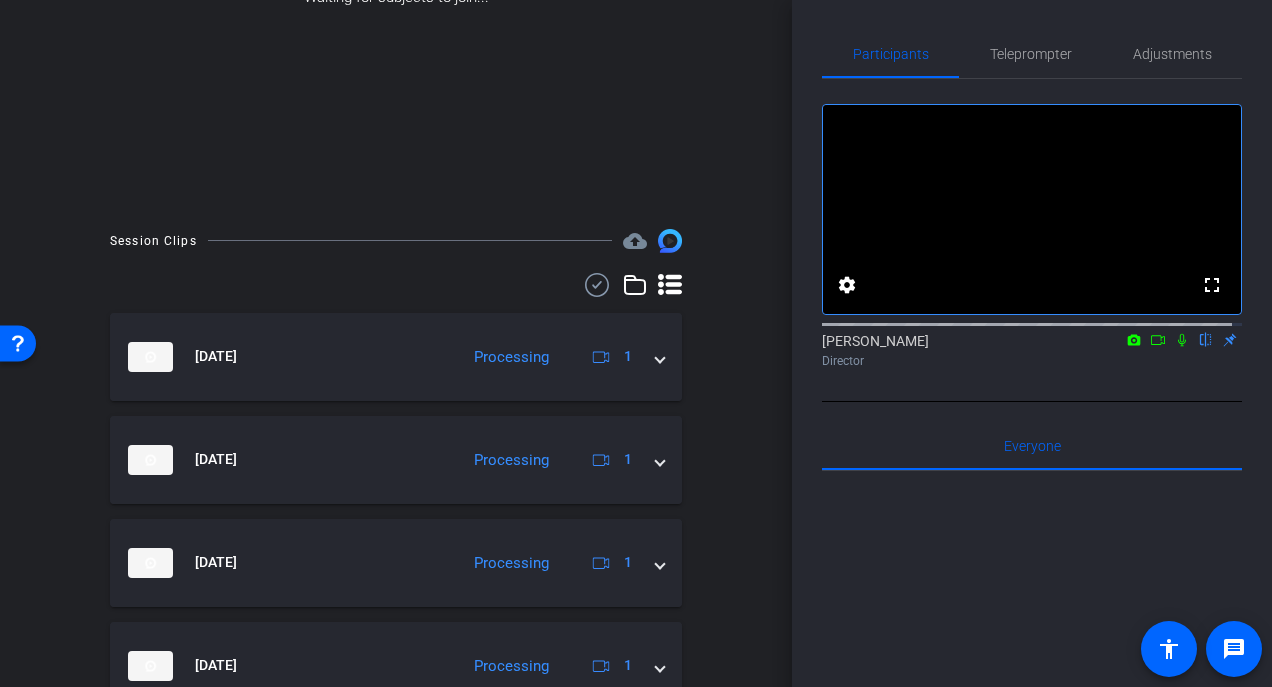 click 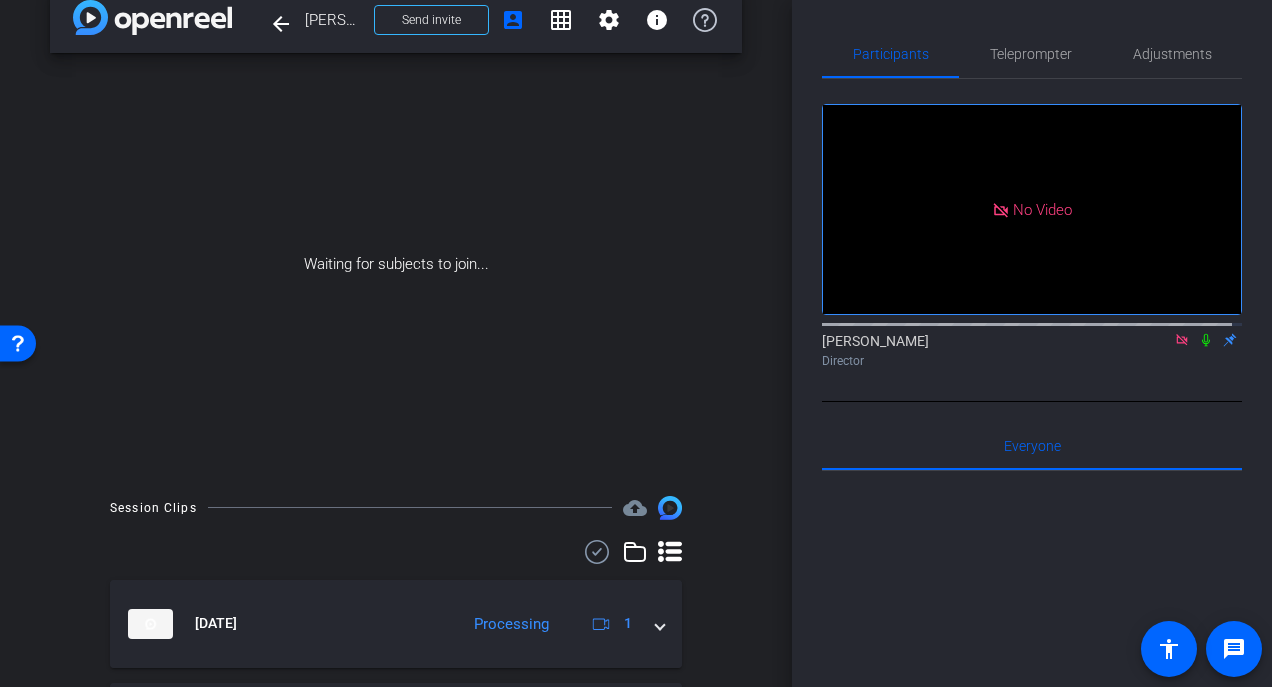 scroll, scrollTop: 0, scrollLeft: 0, axis: both 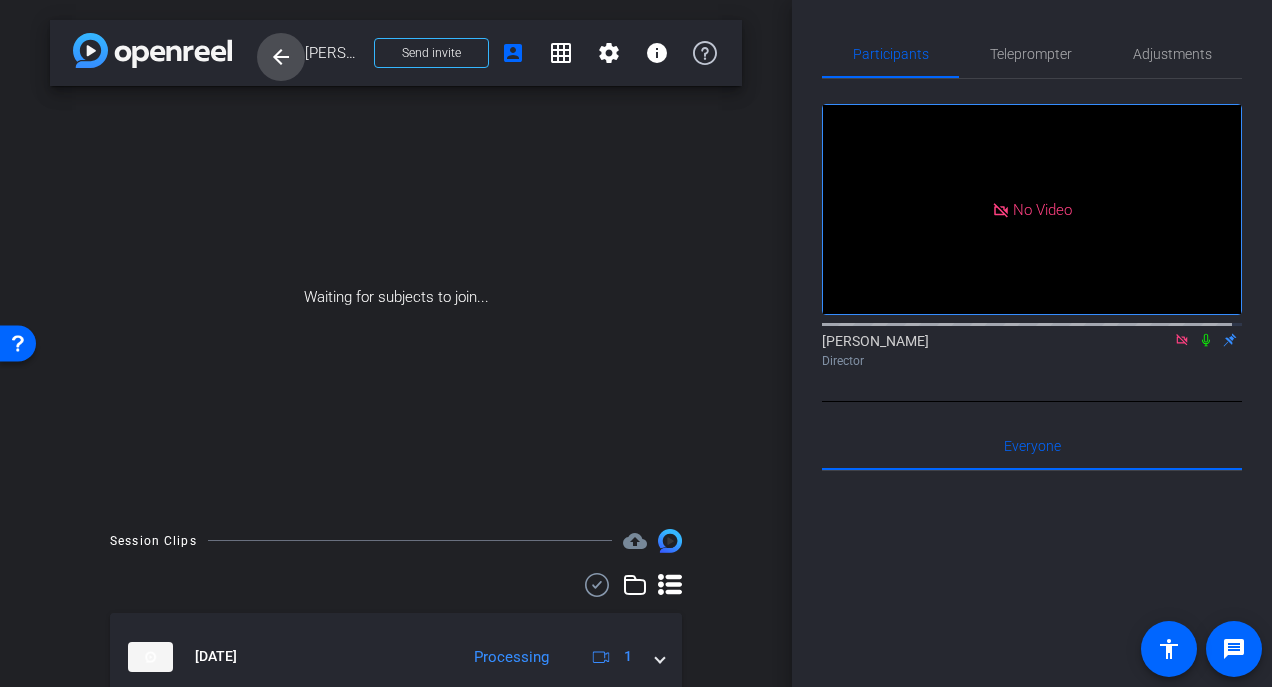 click on "arrow_back" at bounding box center (281, 57) 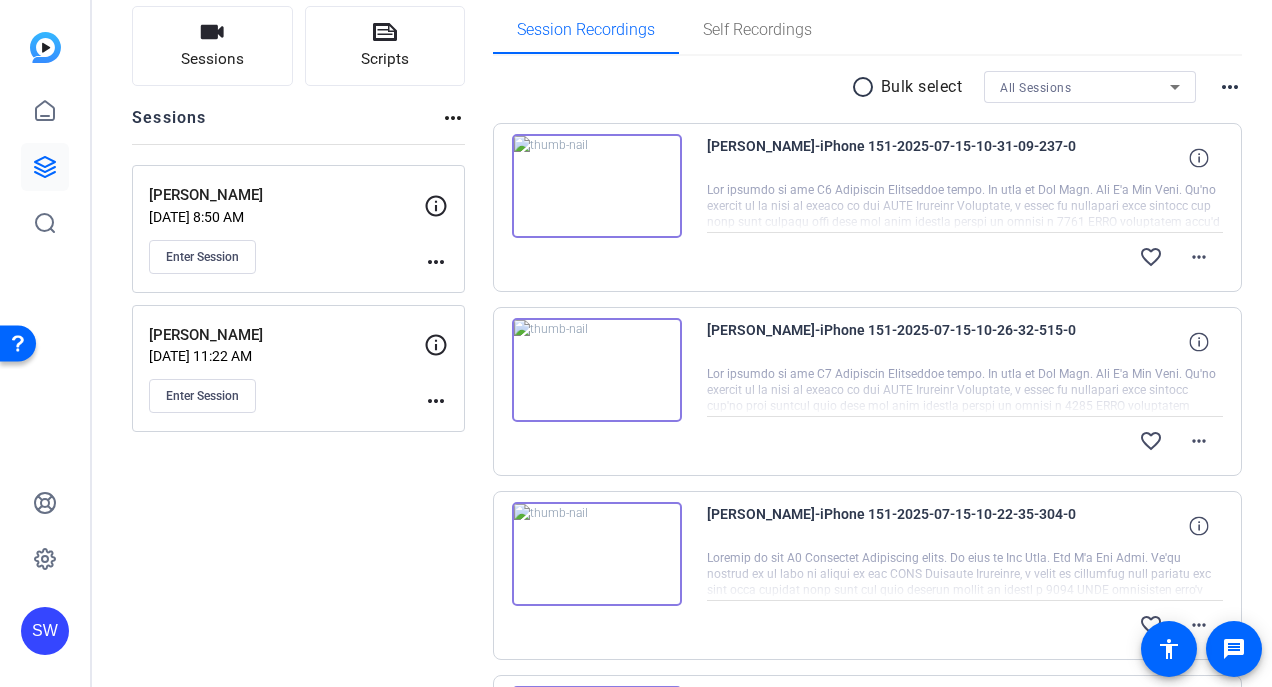 scroll, scrollTop: 100, scrollLeft: 0, axis: vertical 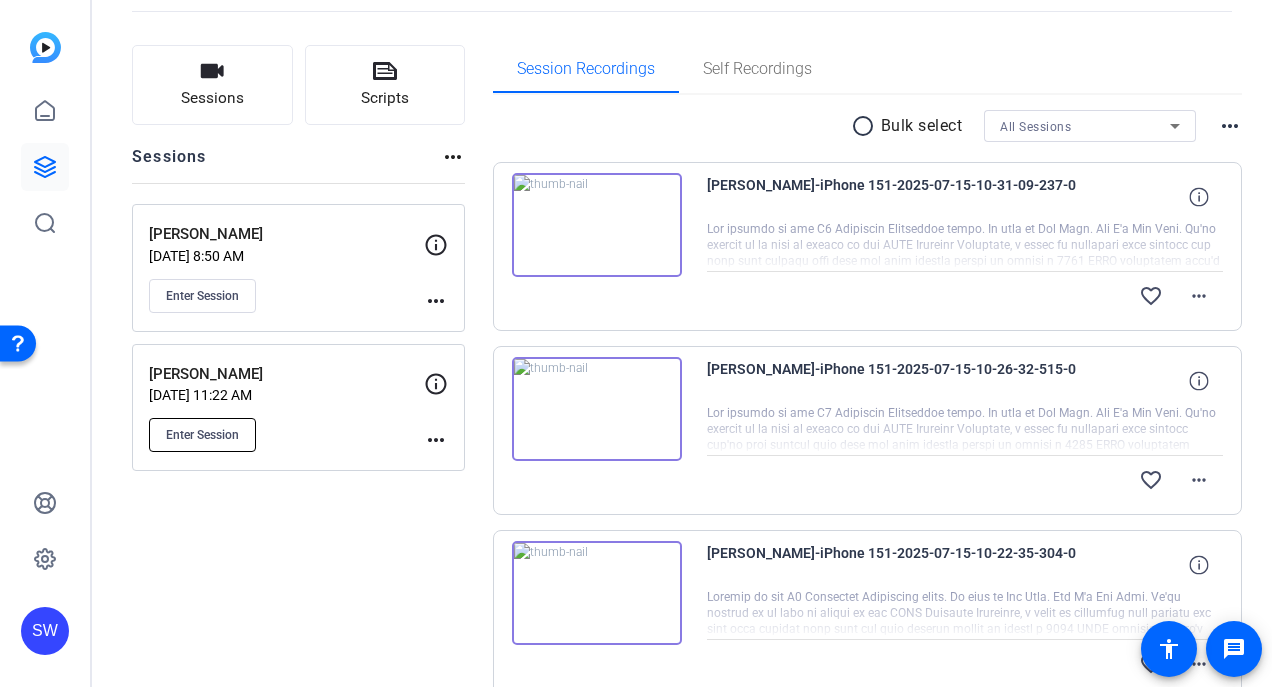 click on "Enter Session" 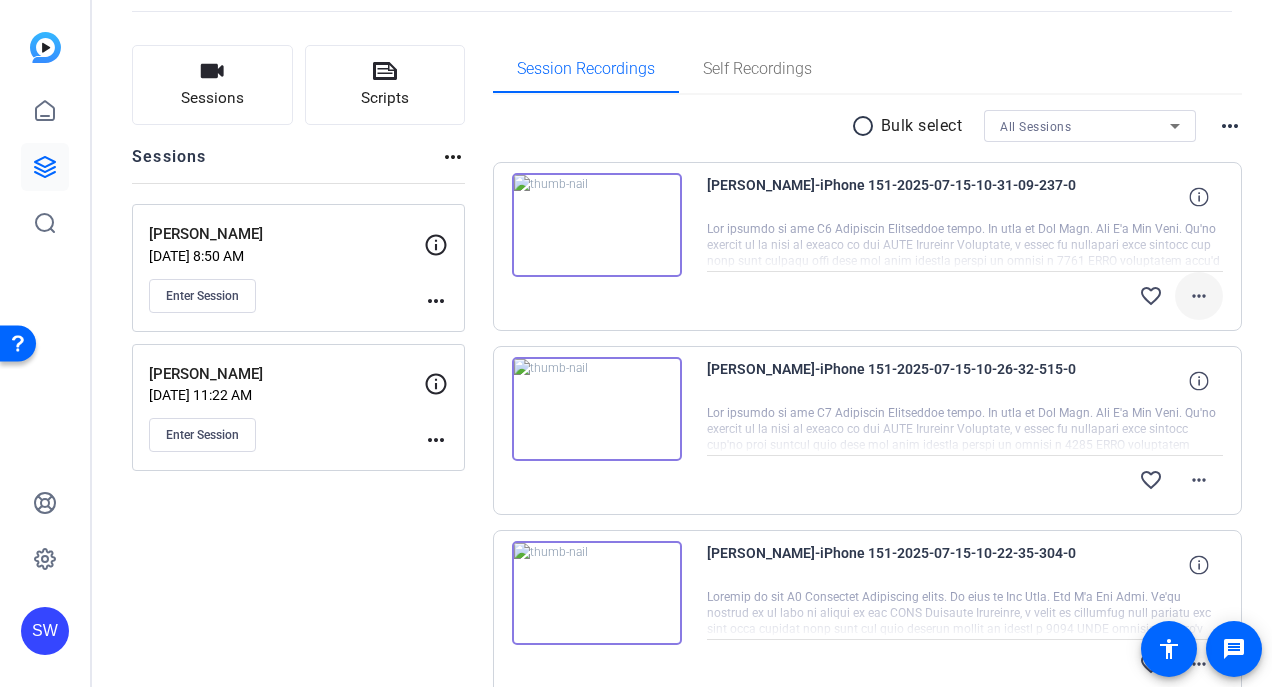 click on "more_horiz" at bounding box center [1199, 296] 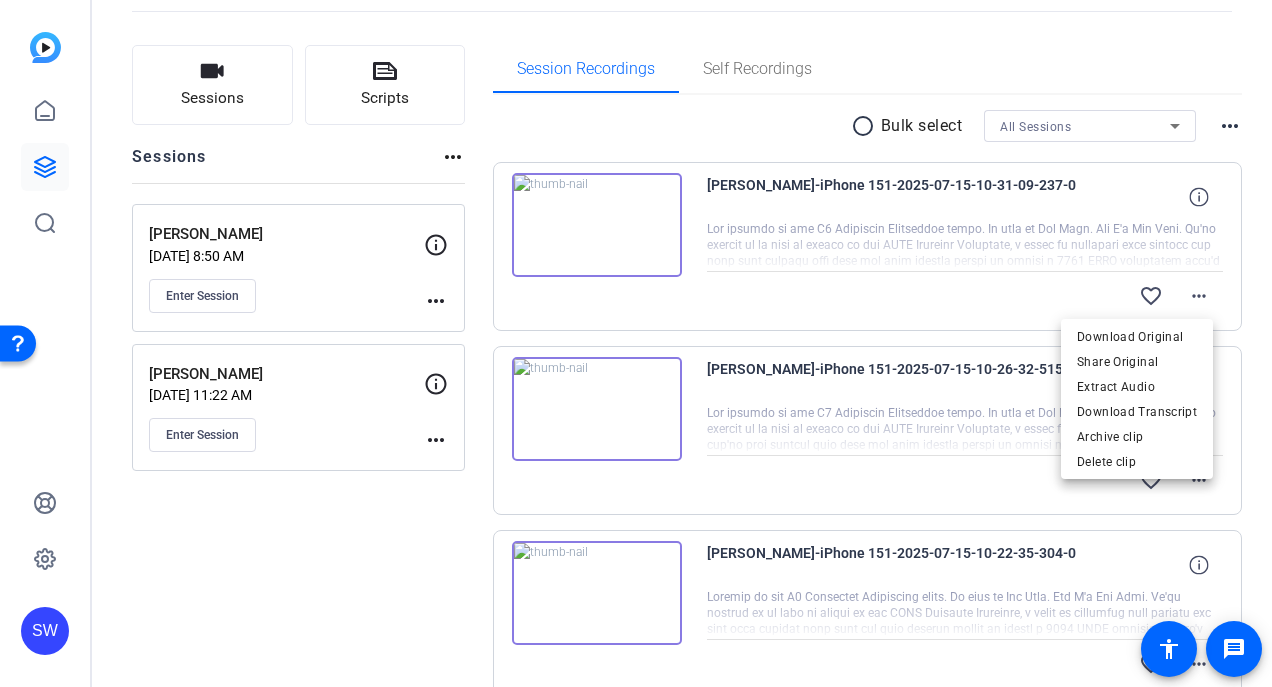 click at bounding box center (636, 343) 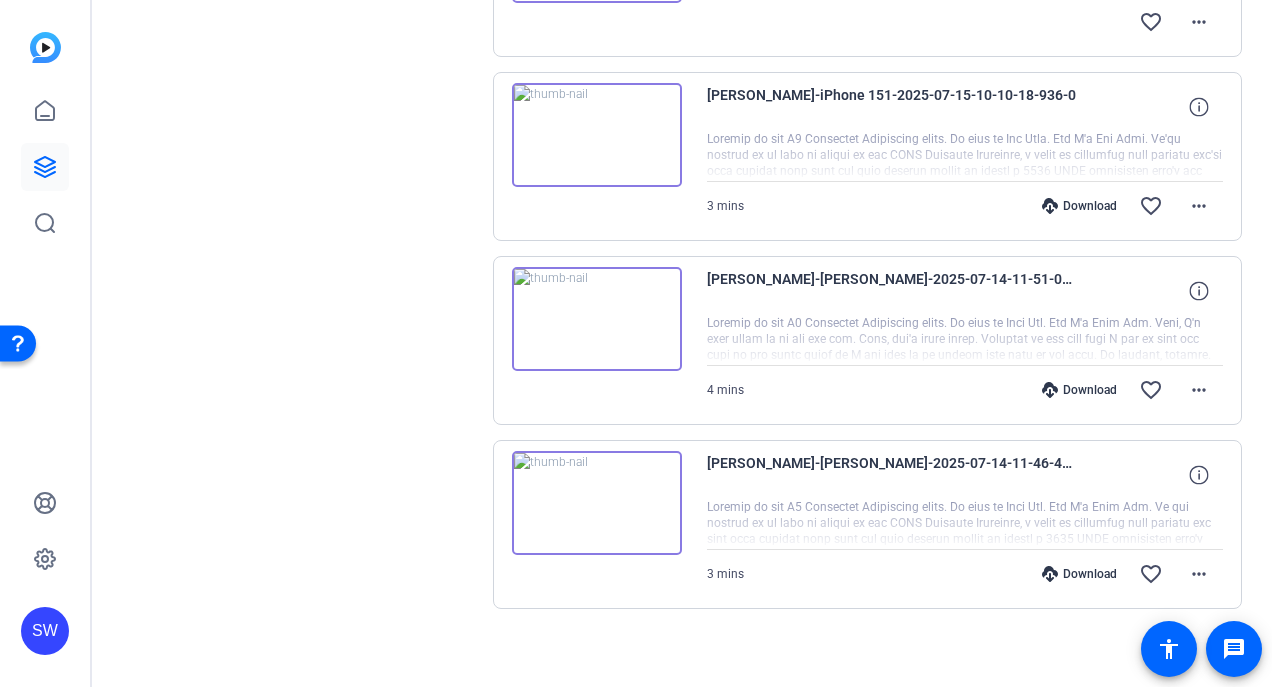 scroll, scrollTop: 930, scrollLeft: 0, axis: vertical 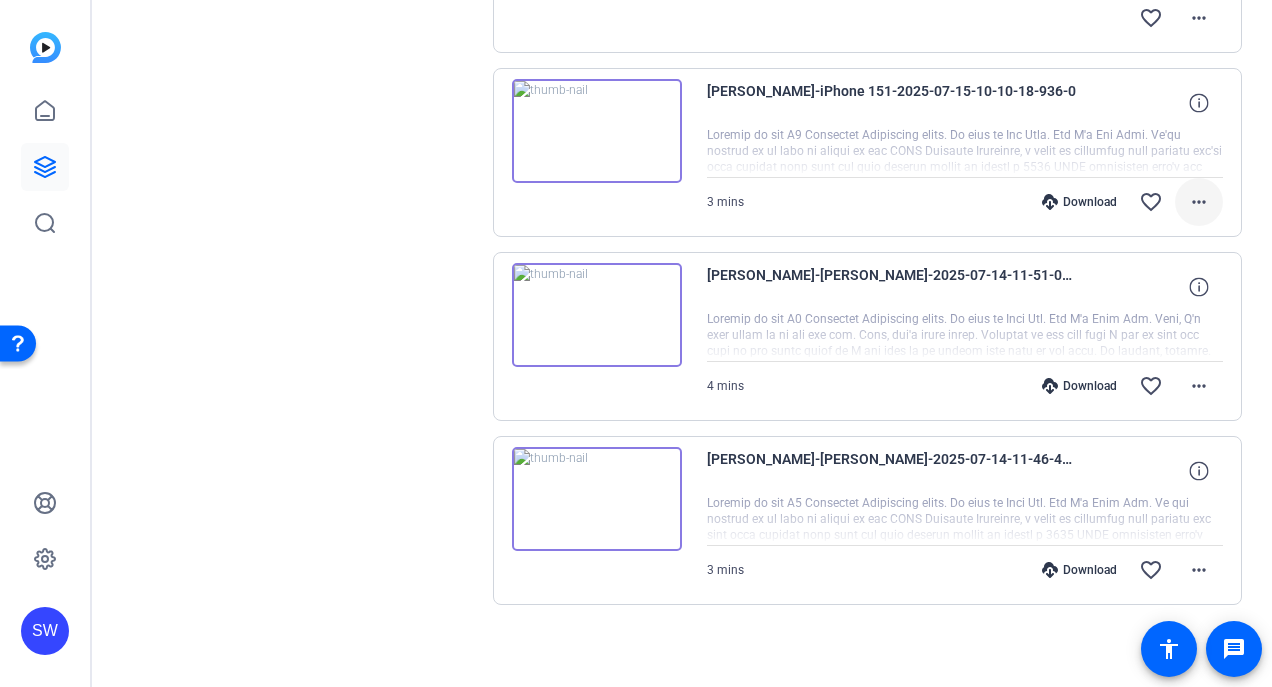 click on "more_horiz" at bounding box center [1199, 202] 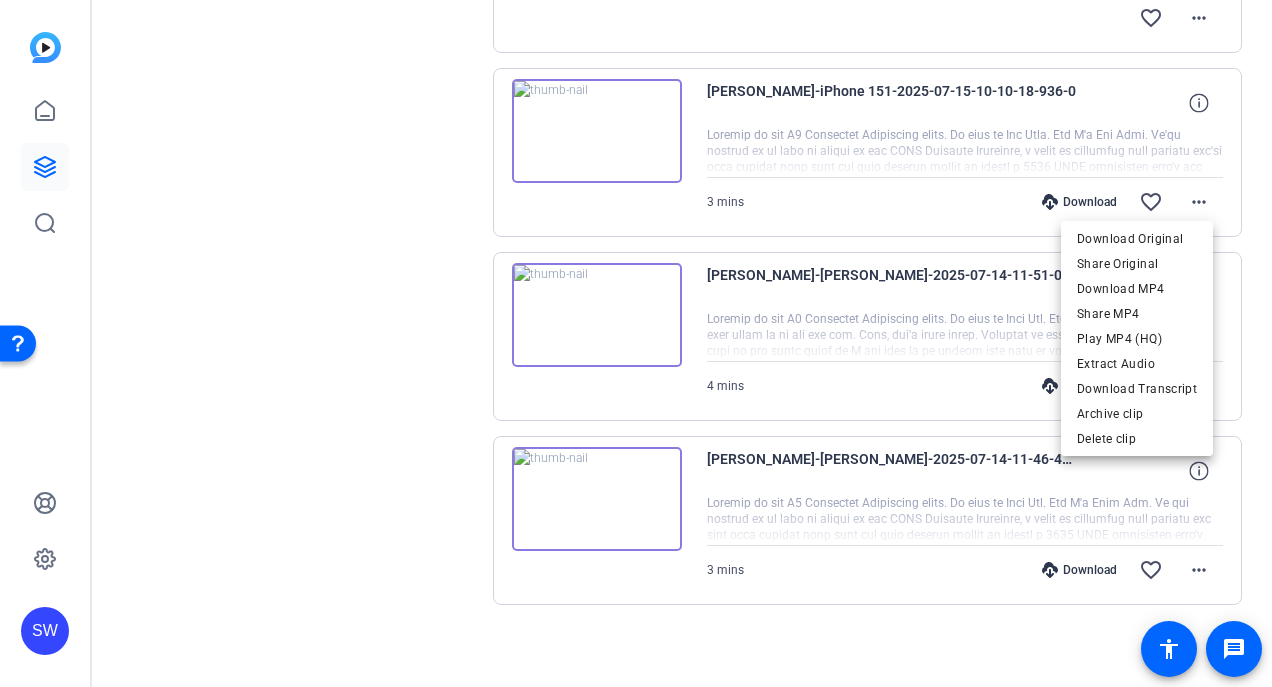 click at bounding box center (636, 343) 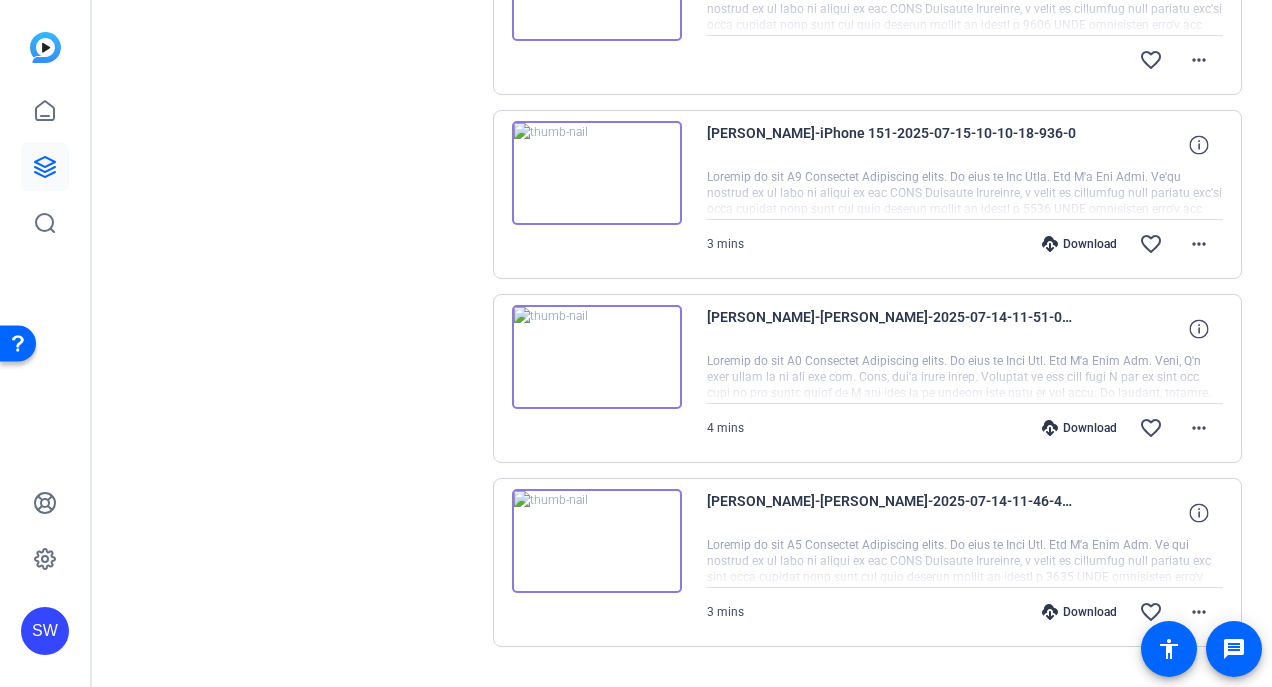 scroll, scrollTop: 930, scrollLeft: 0, axis: vertical 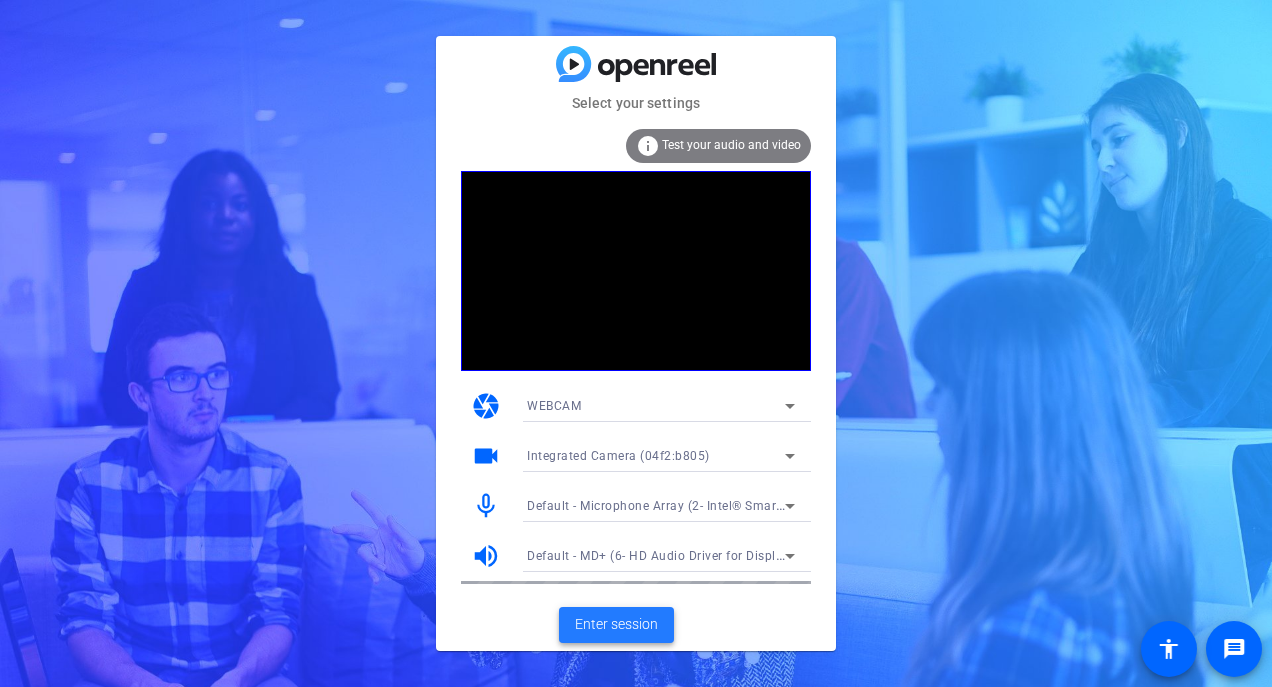 click on "Enter session" 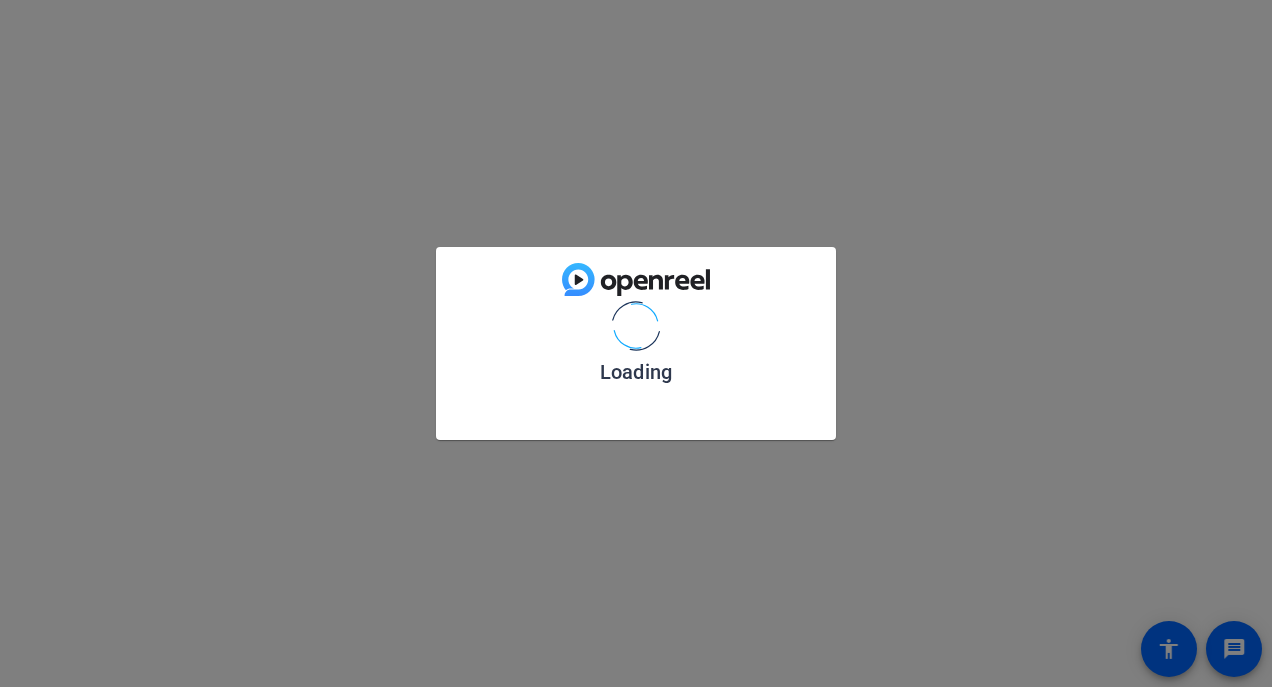 scroll, scrollTop: 0, scrollLeft: 0, axis: both 